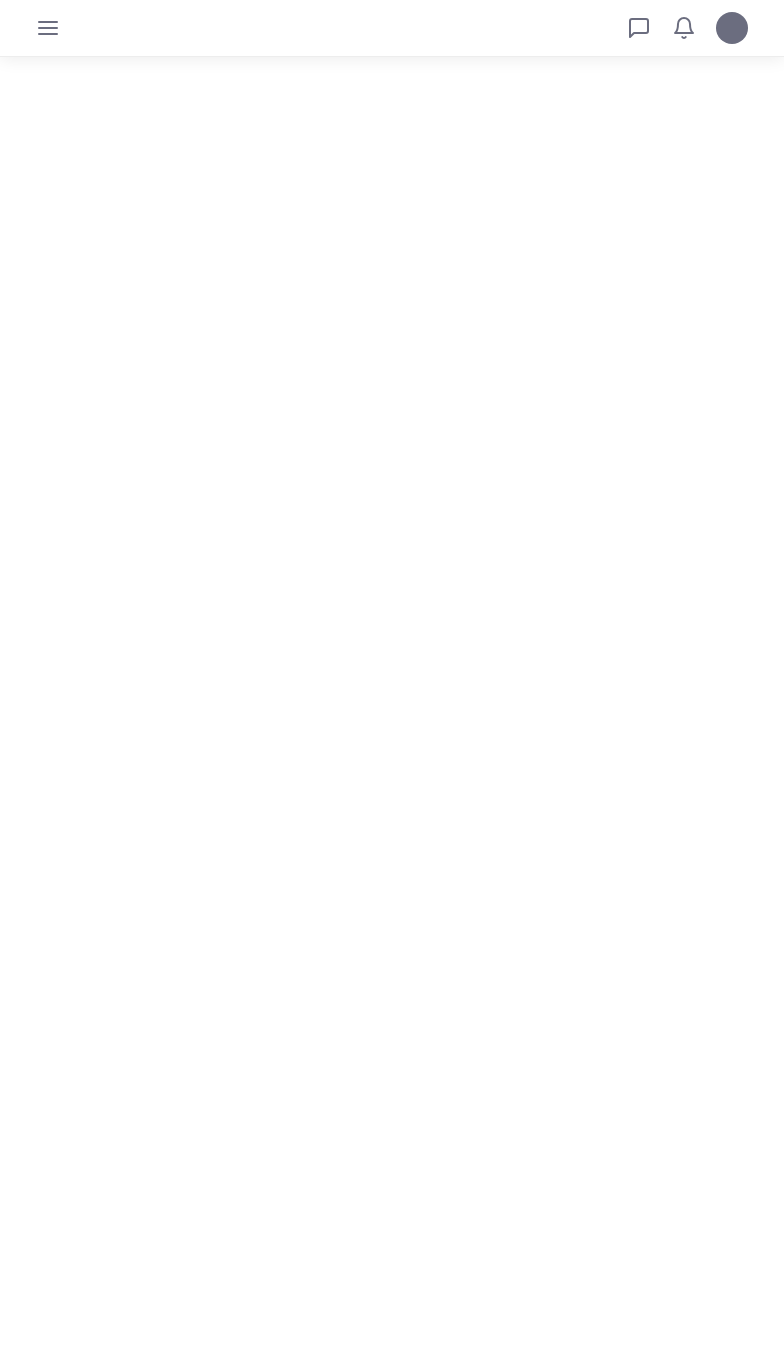 scroll, scrollTop: 0, scrollLeft: 0, axis: both 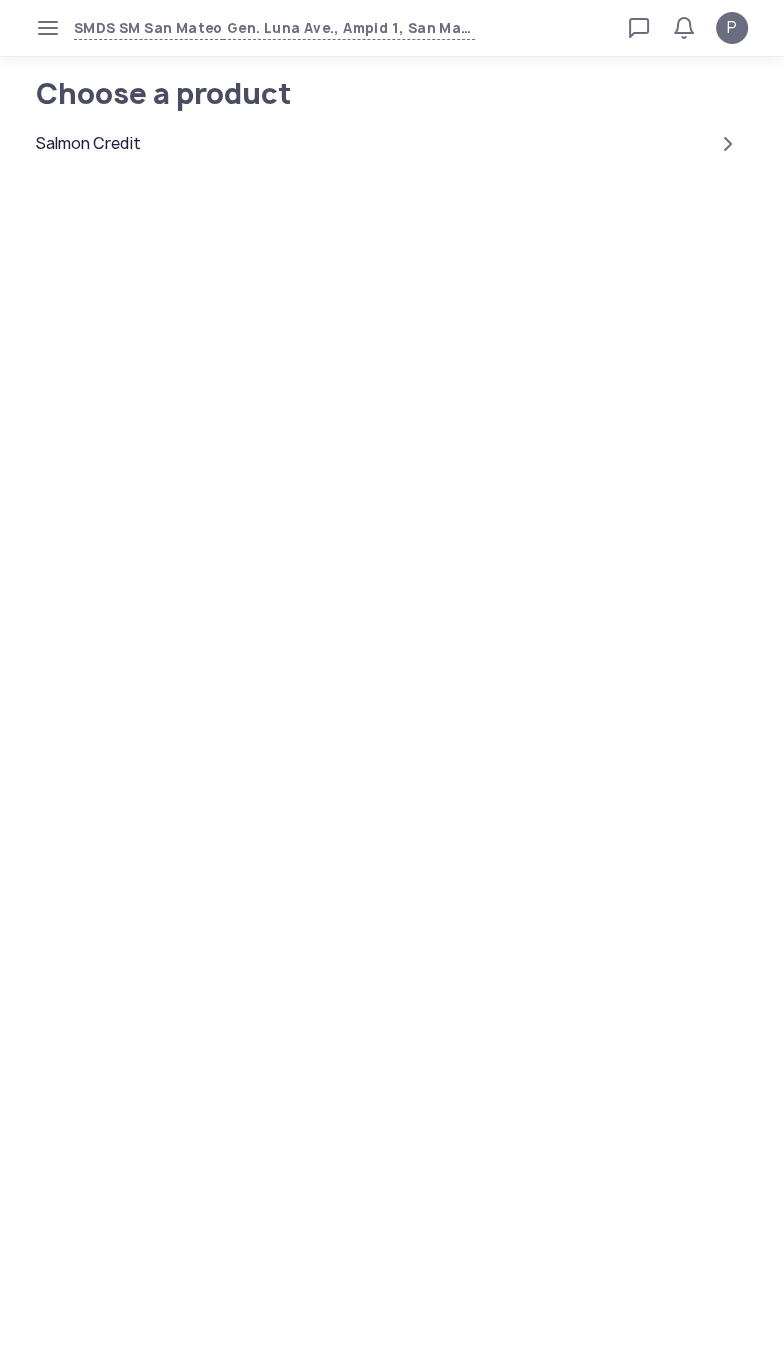 click on "Salmon Credit" 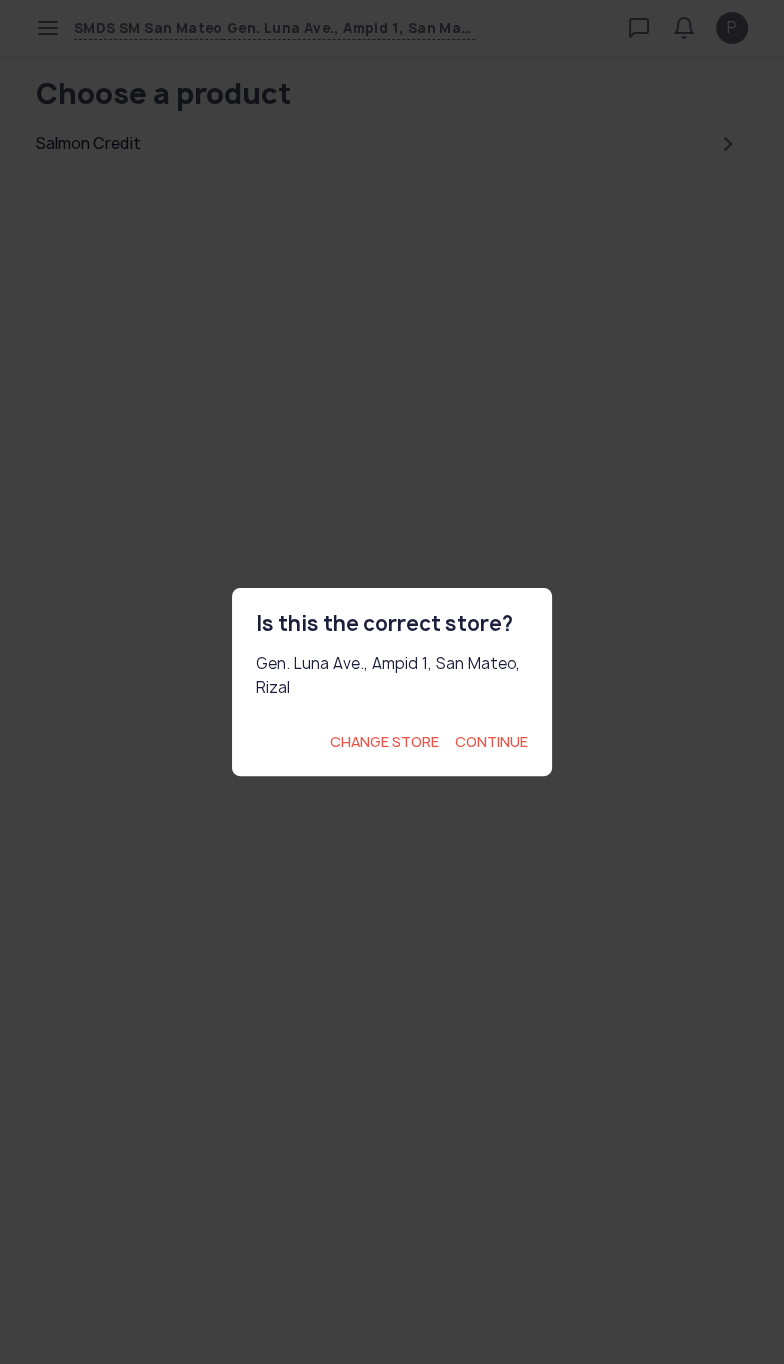 click on "Continue" 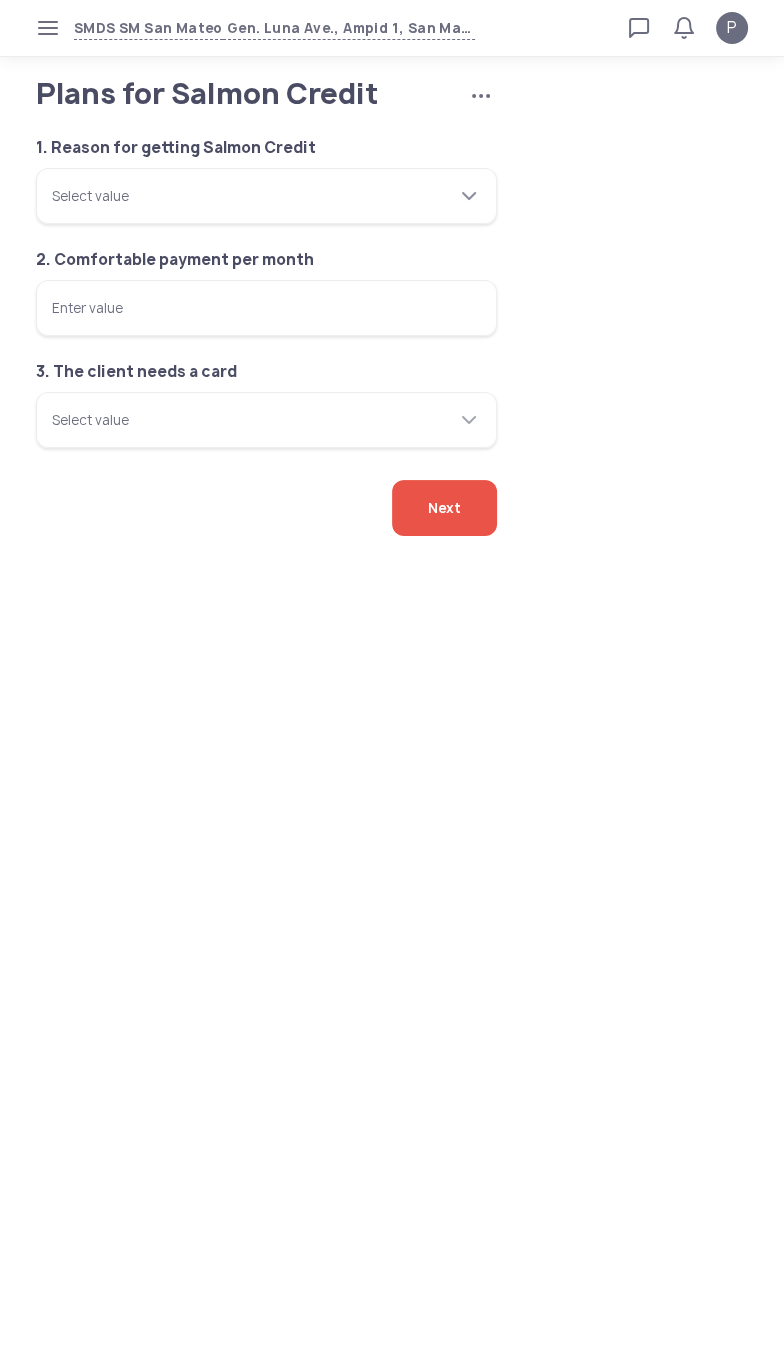 click on "Select value" 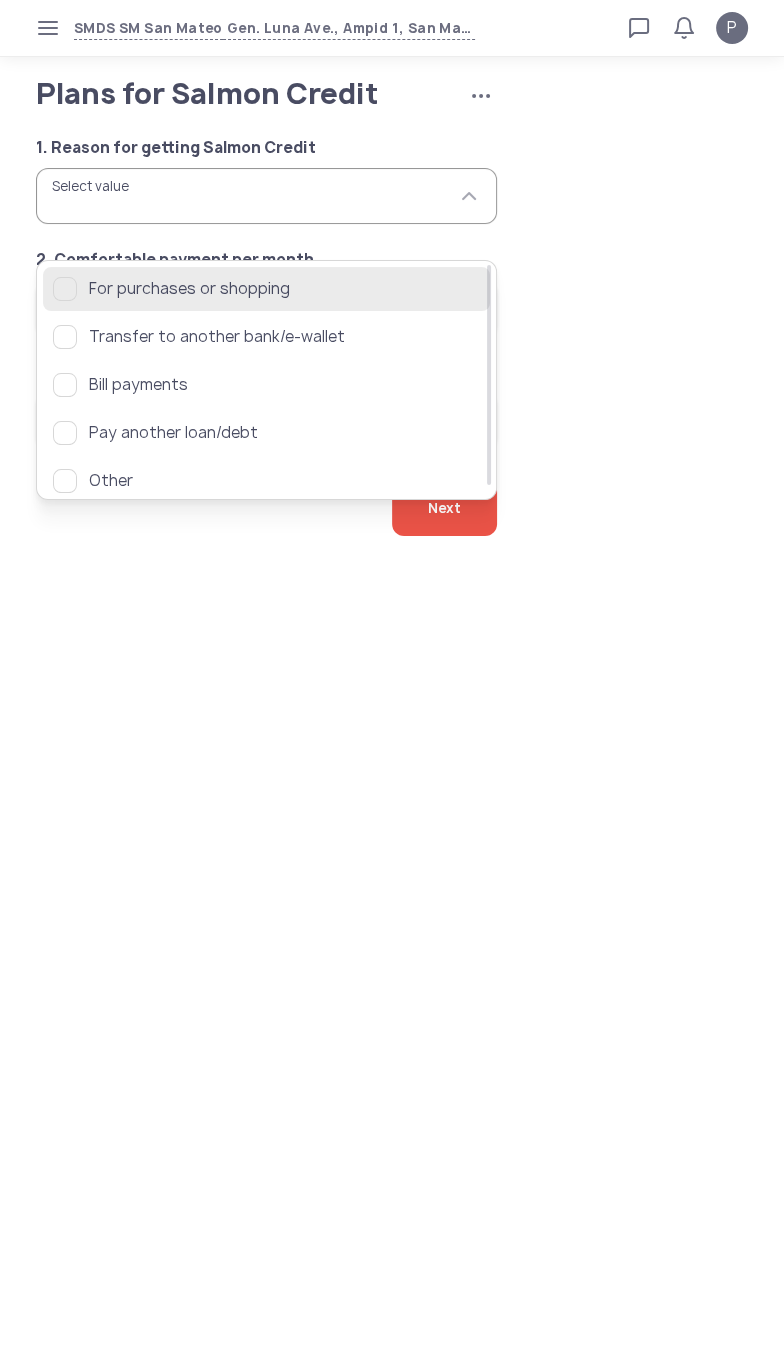click 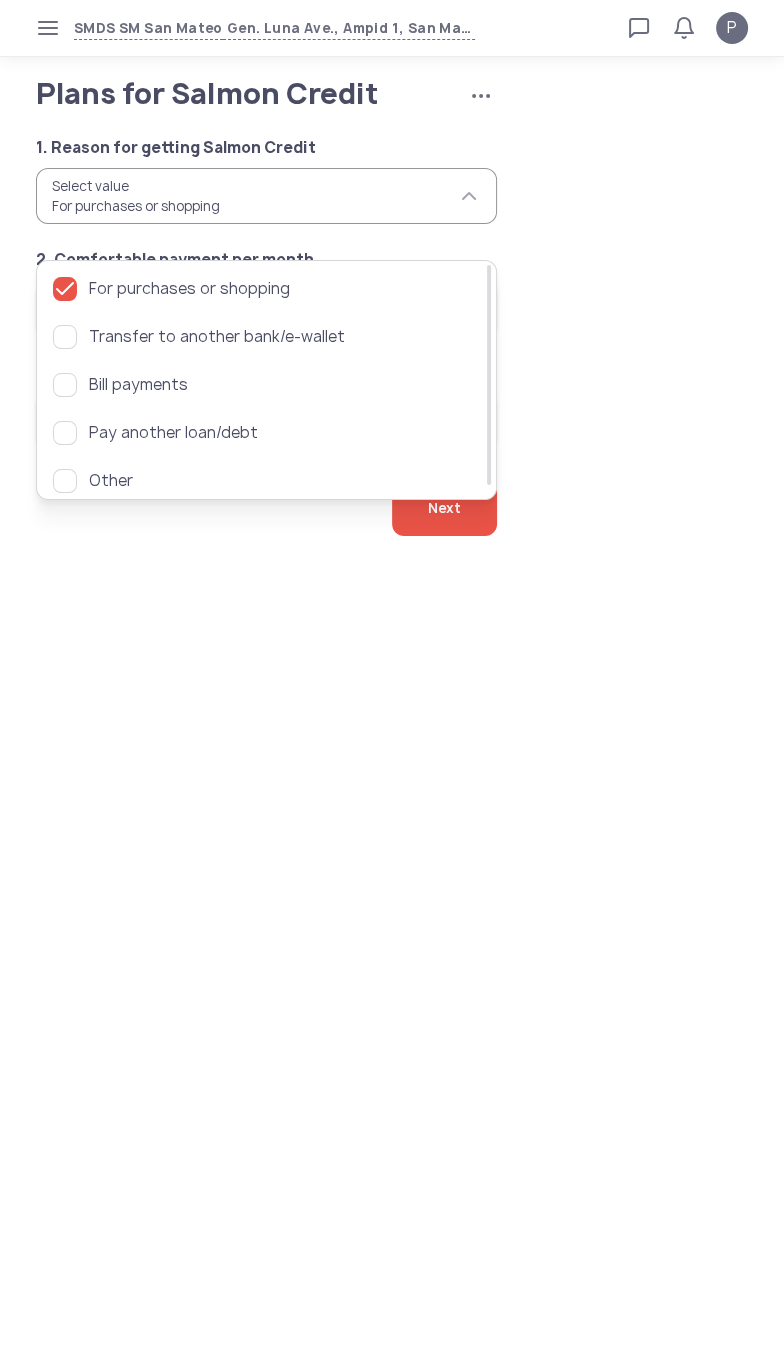 click on "SMDS SM San Mateo Gen. Luna Ave., Ampid 1, San Mateo, Rizal Loan calculator Loan applications FAQs Refund P  Plans for Salmon Credit   Cancel application  P
Verified agent Full name Ma.Kristina Perez Telephone number +63 994 057 85 99 E-mail m.perez@sa.salmon.ph Log out  Plans for Salmon Credit   Cancel application  1. Reason for getting Salmon Credit  Select value  For purchases or shopping 2. Comfortable payment per month  Enter value  3. The client needs a card  Select value   Next   For purchases or shopping   Transfer to another bank/e-wallet   Bill payments   Pay another loan/debt   Other" at bounding box center [392, 682] 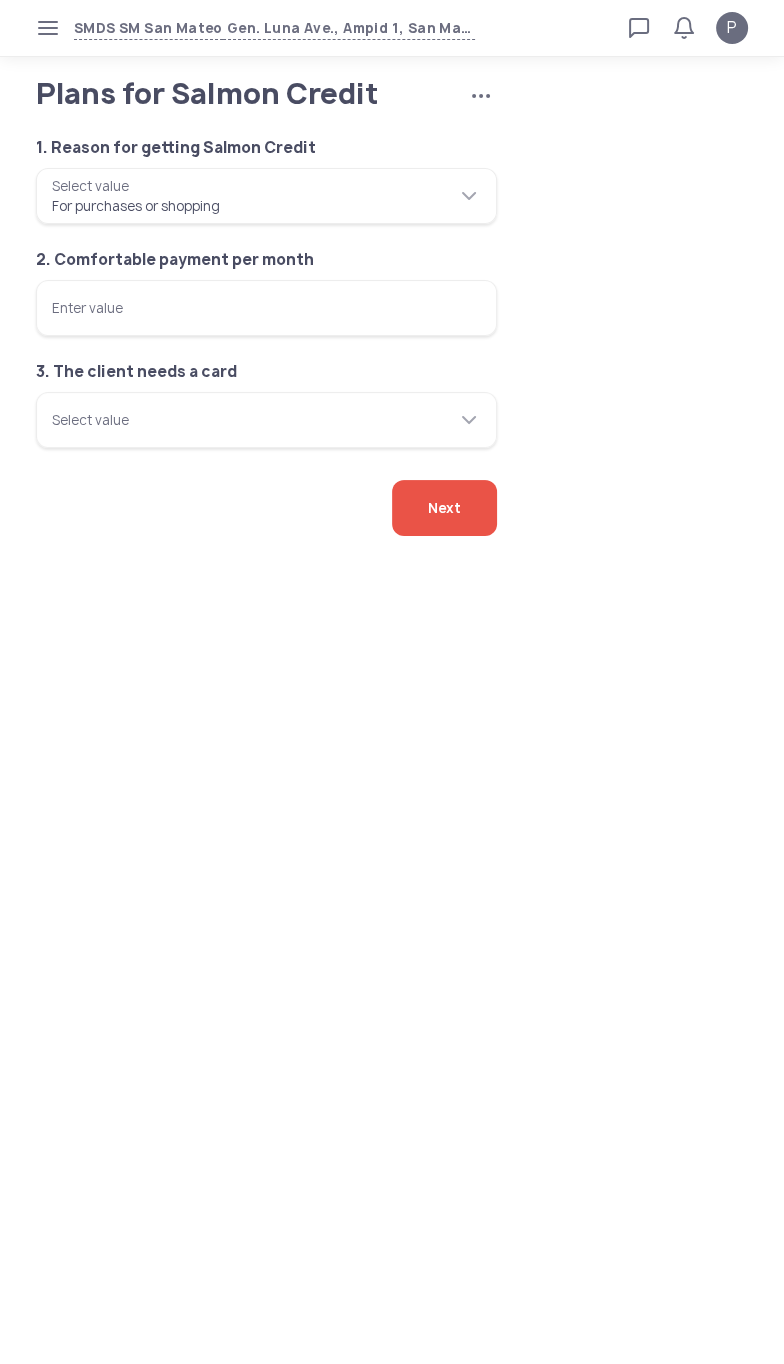 click on "Enter value" at bounding box center [266, 308] 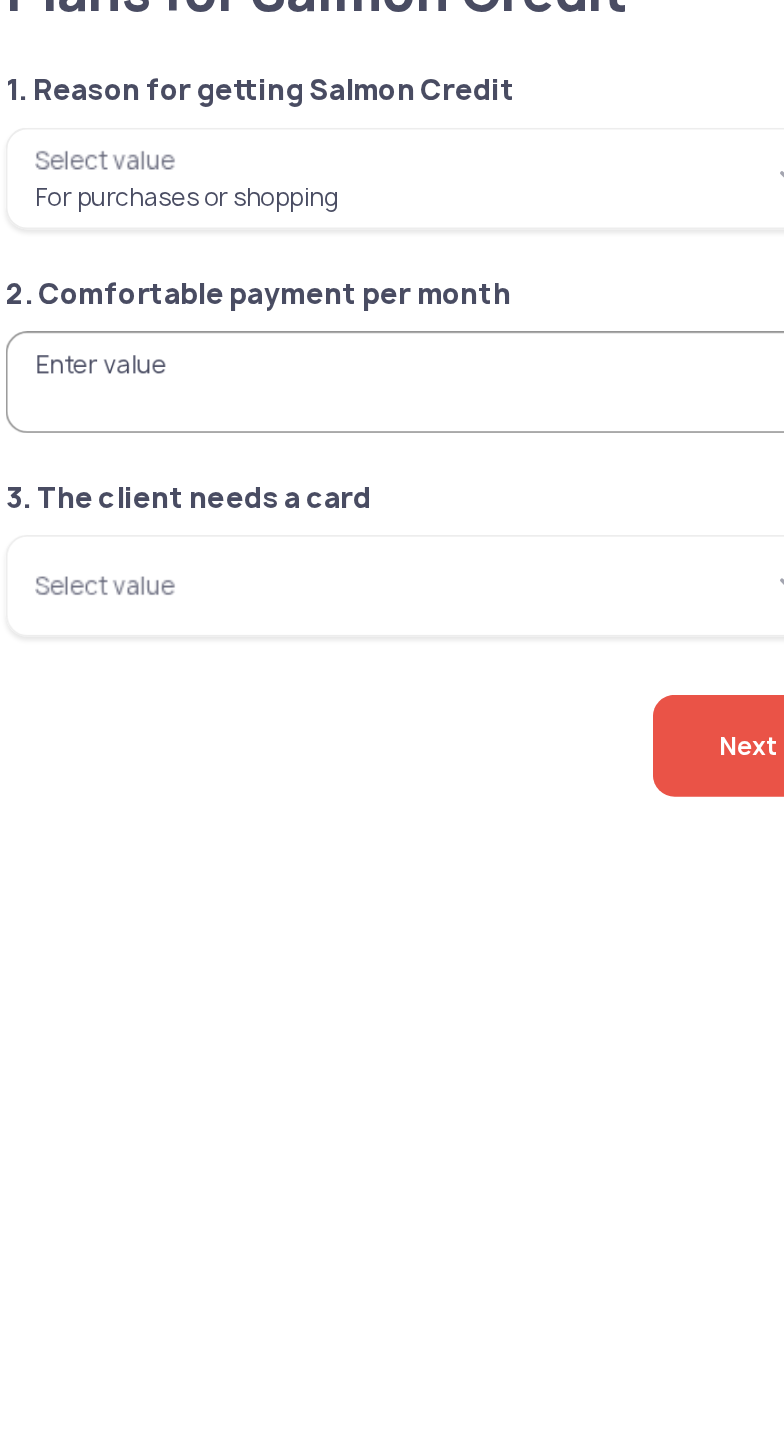 click on "Enter value" at bounding box center (266, 308) 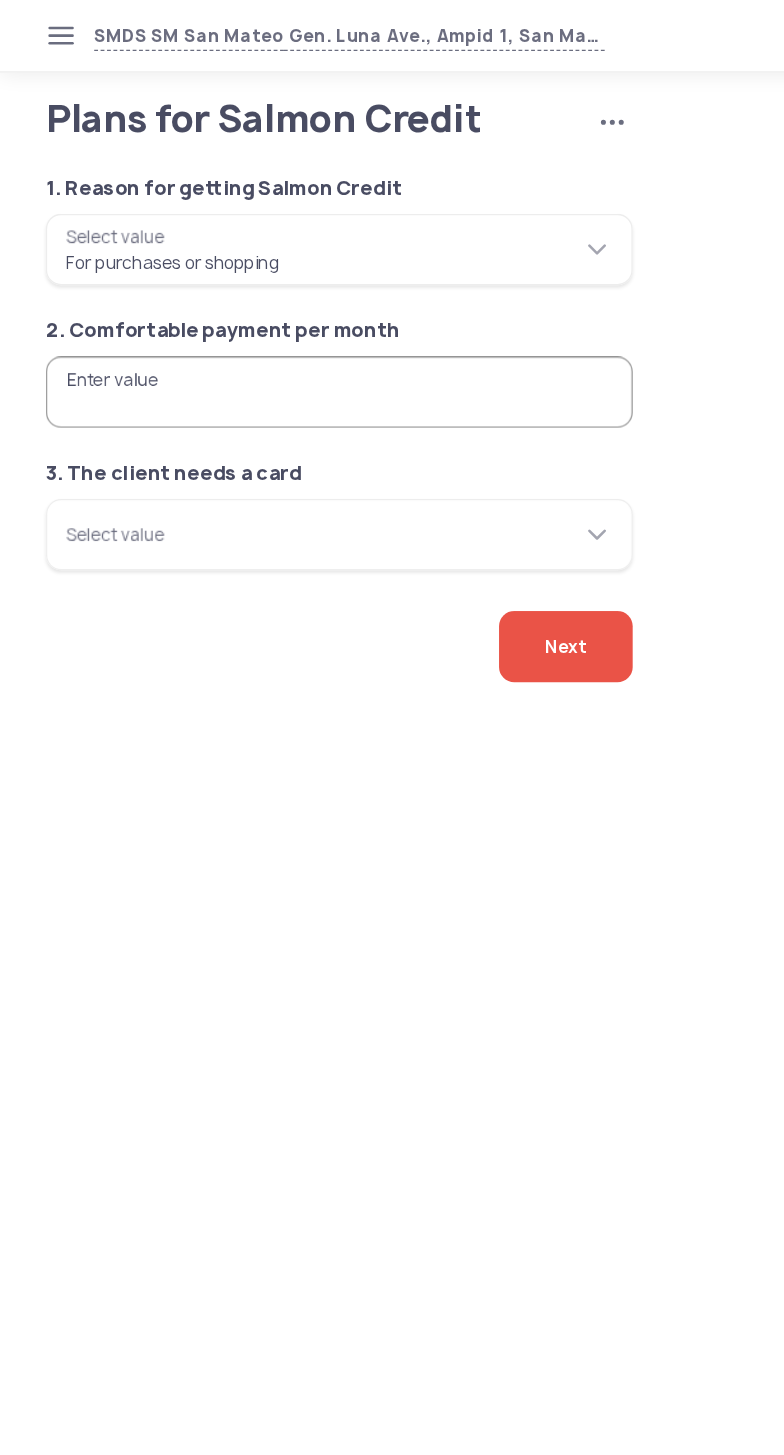click on "Enter value" at bounding box center [266, 308] 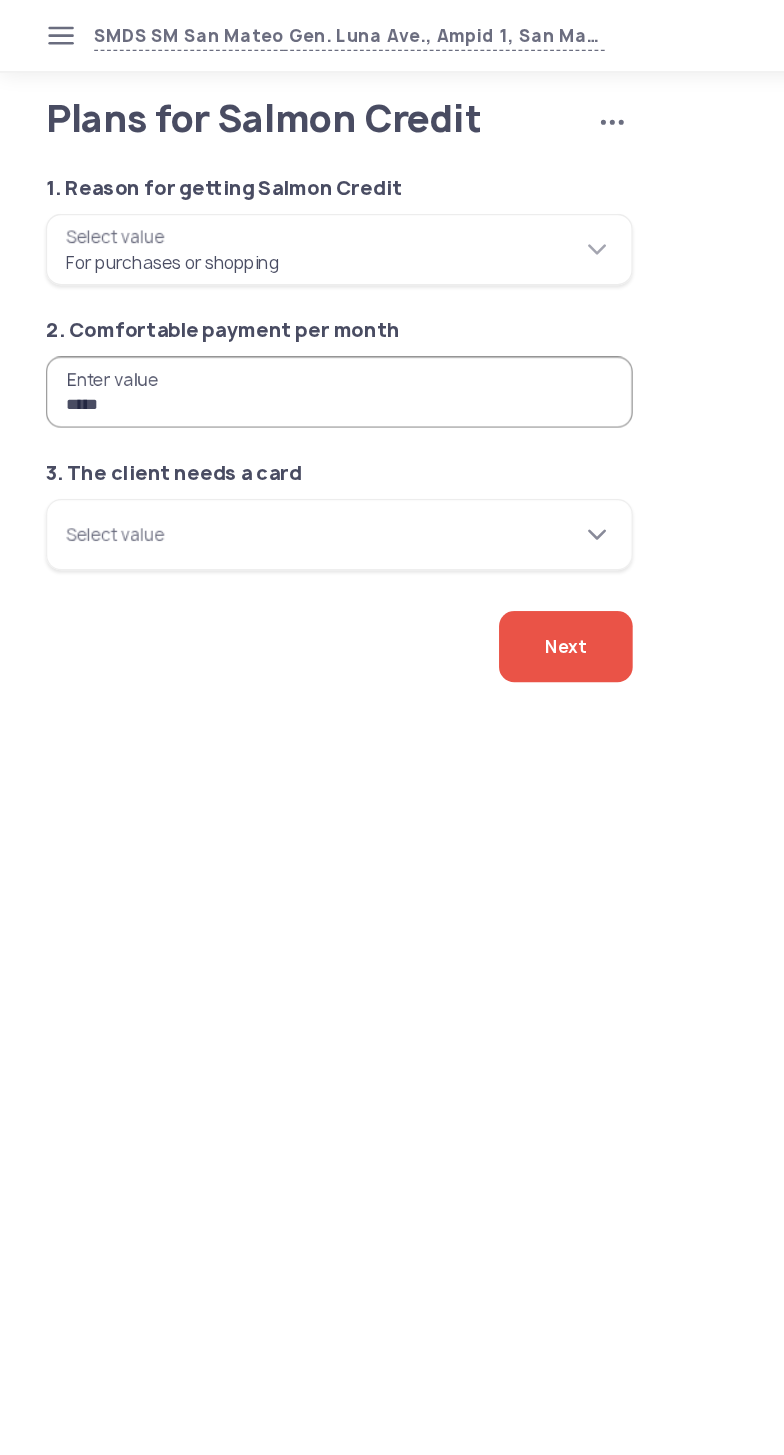 type on "*****" 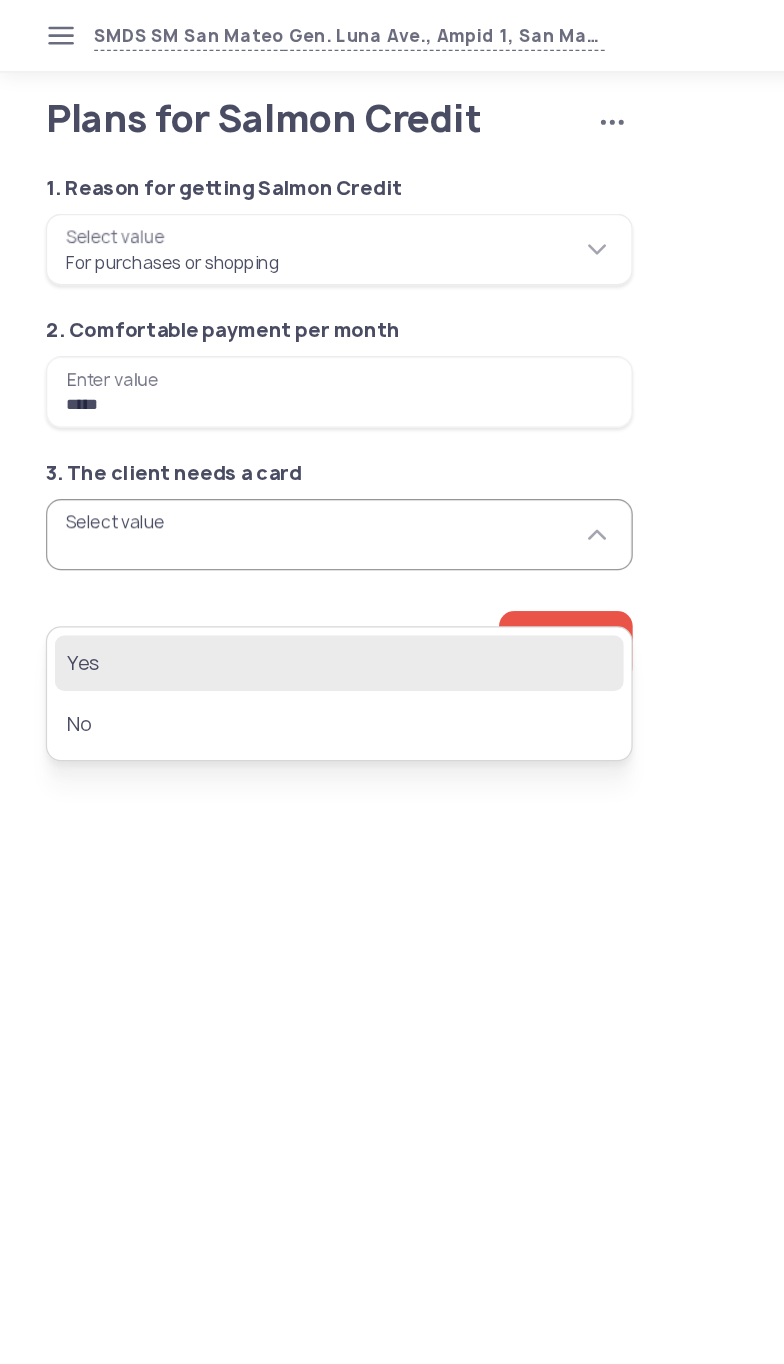 click on "Yes" 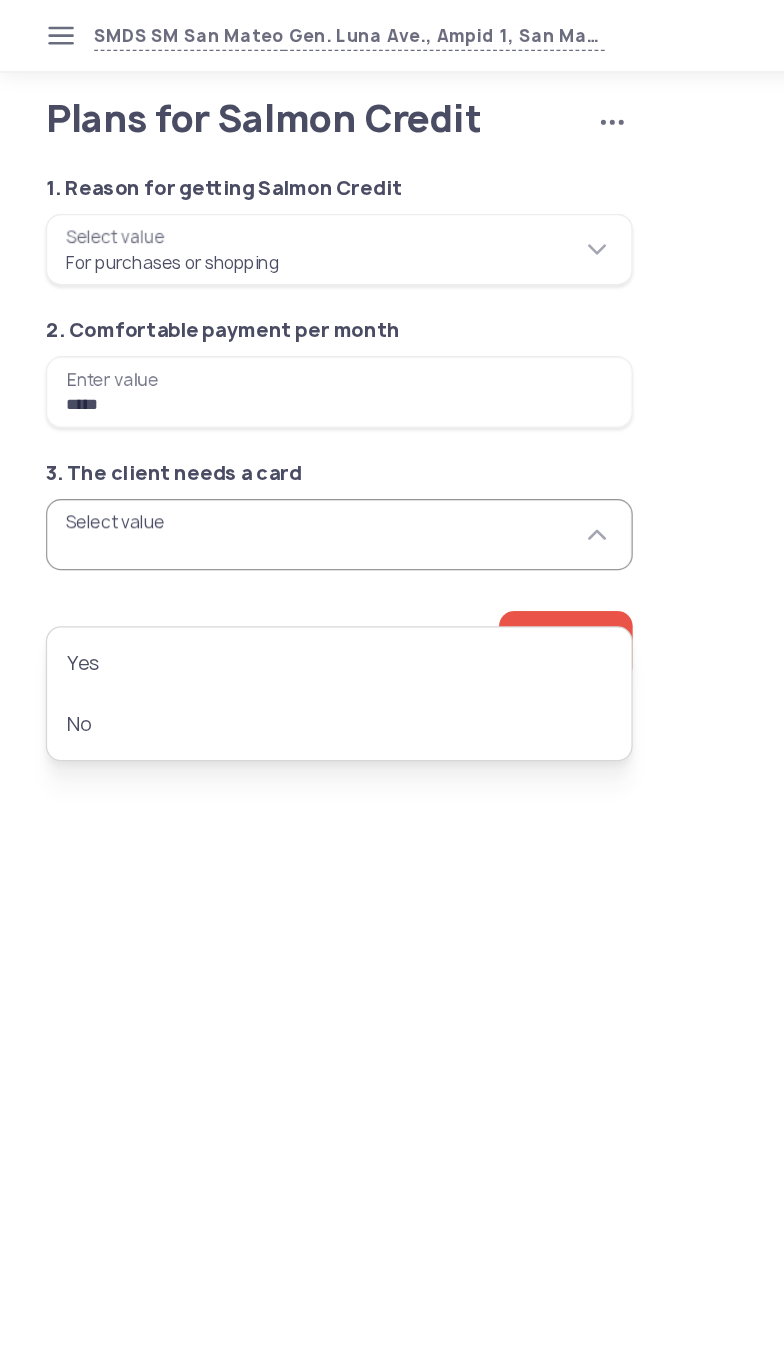 type on "***" 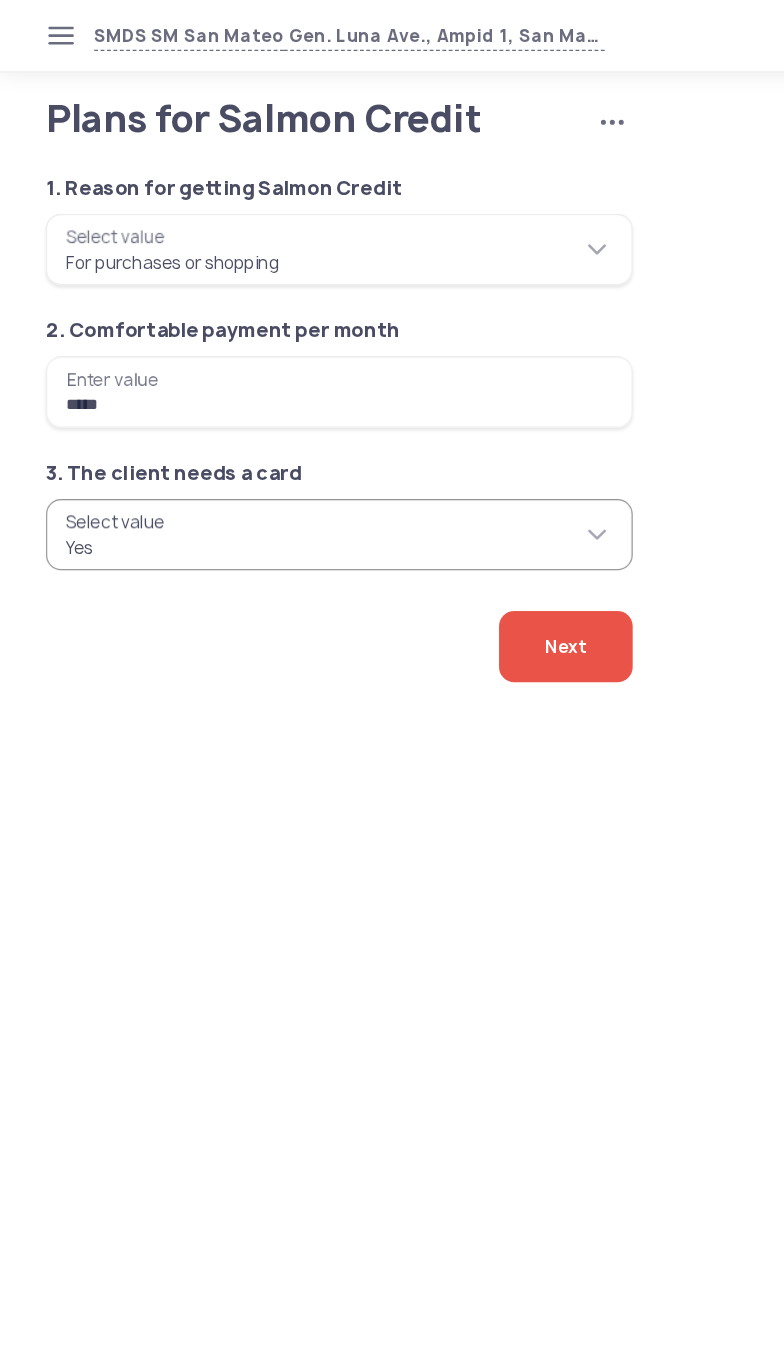 click on "Next" 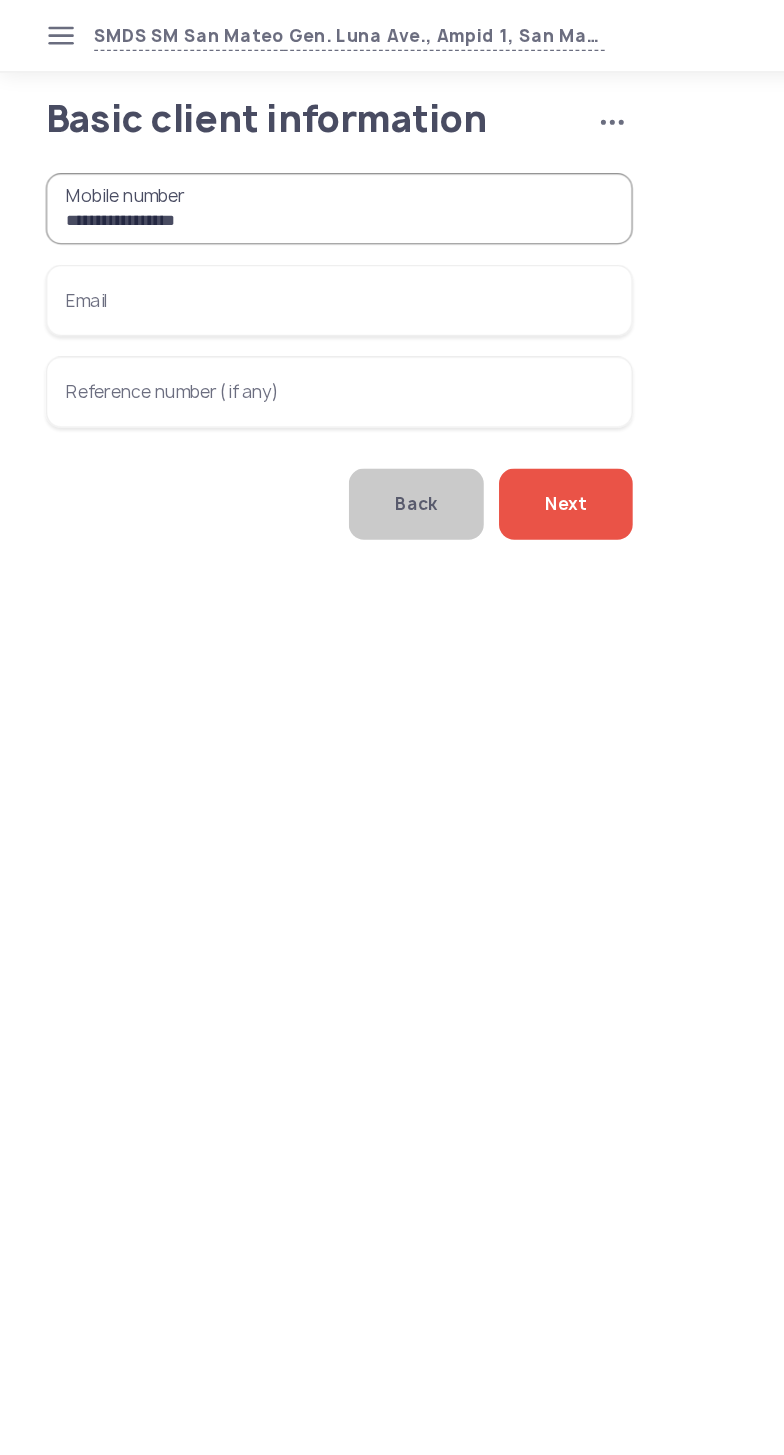 type on "**********" 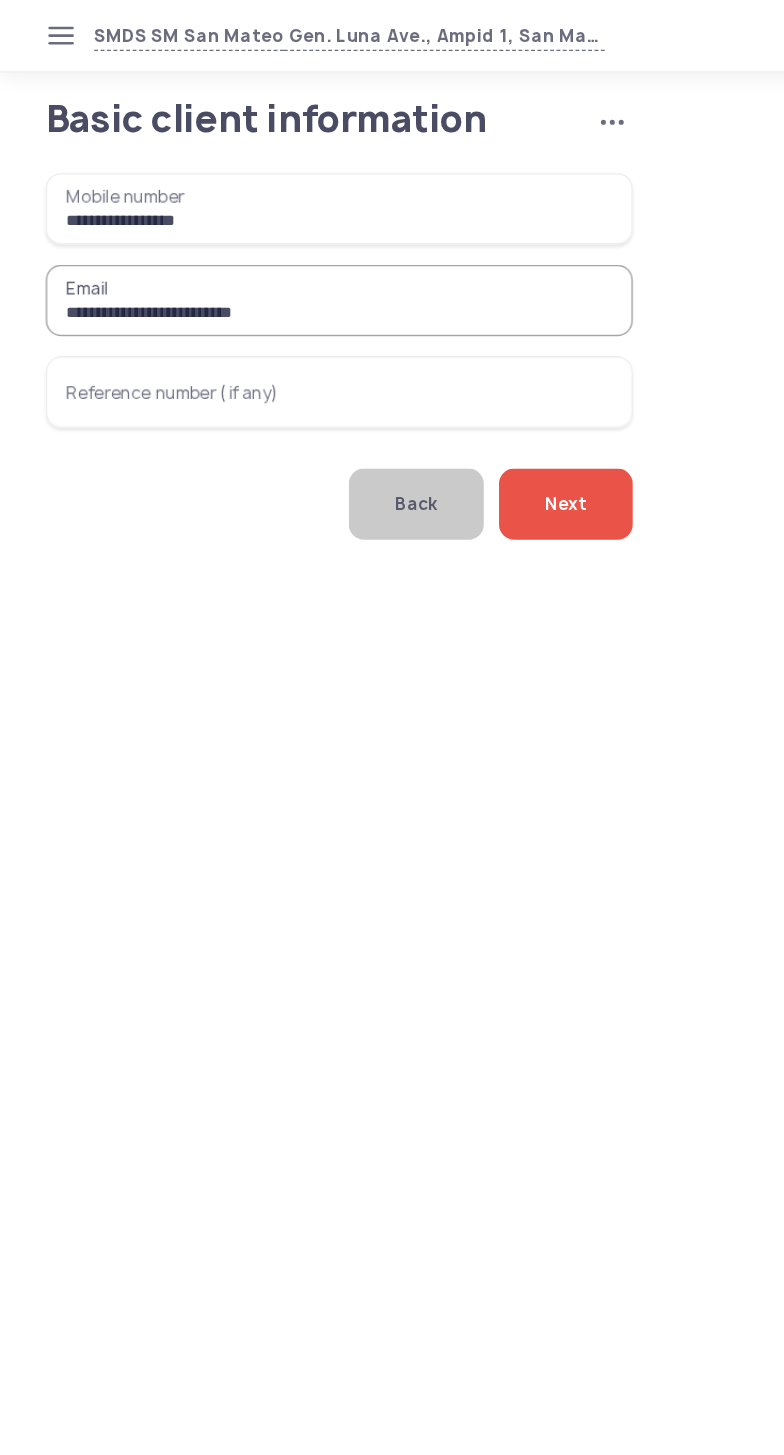 type on "**********" 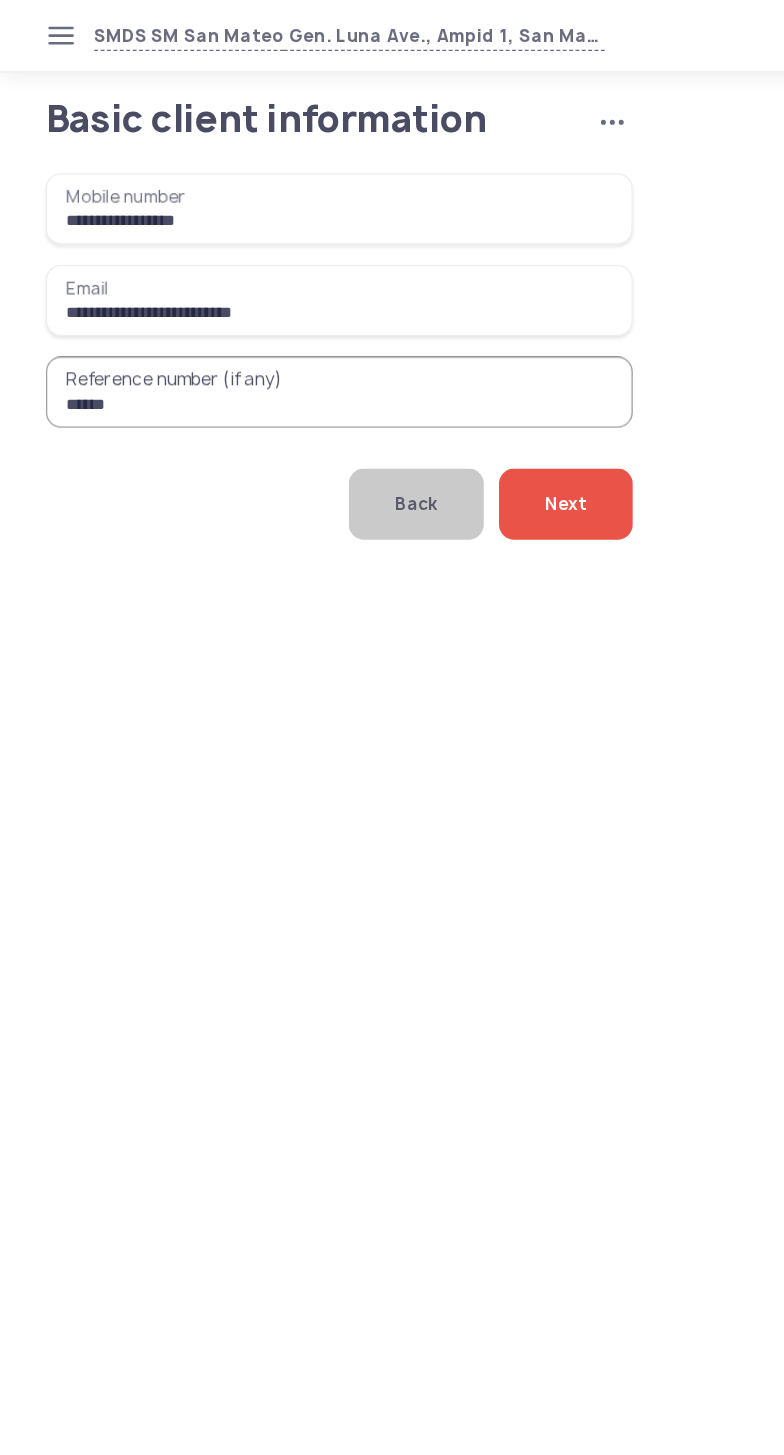 type on "******" 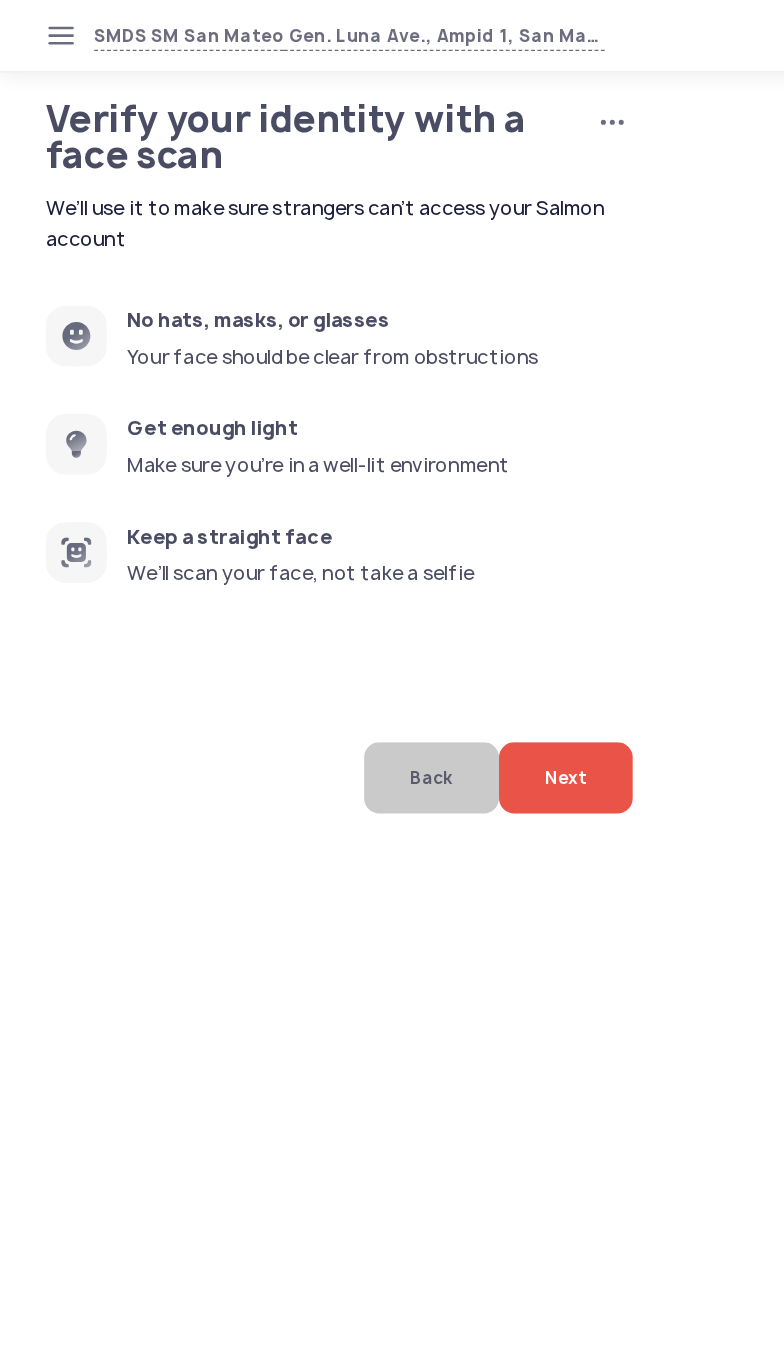 click on "Next" 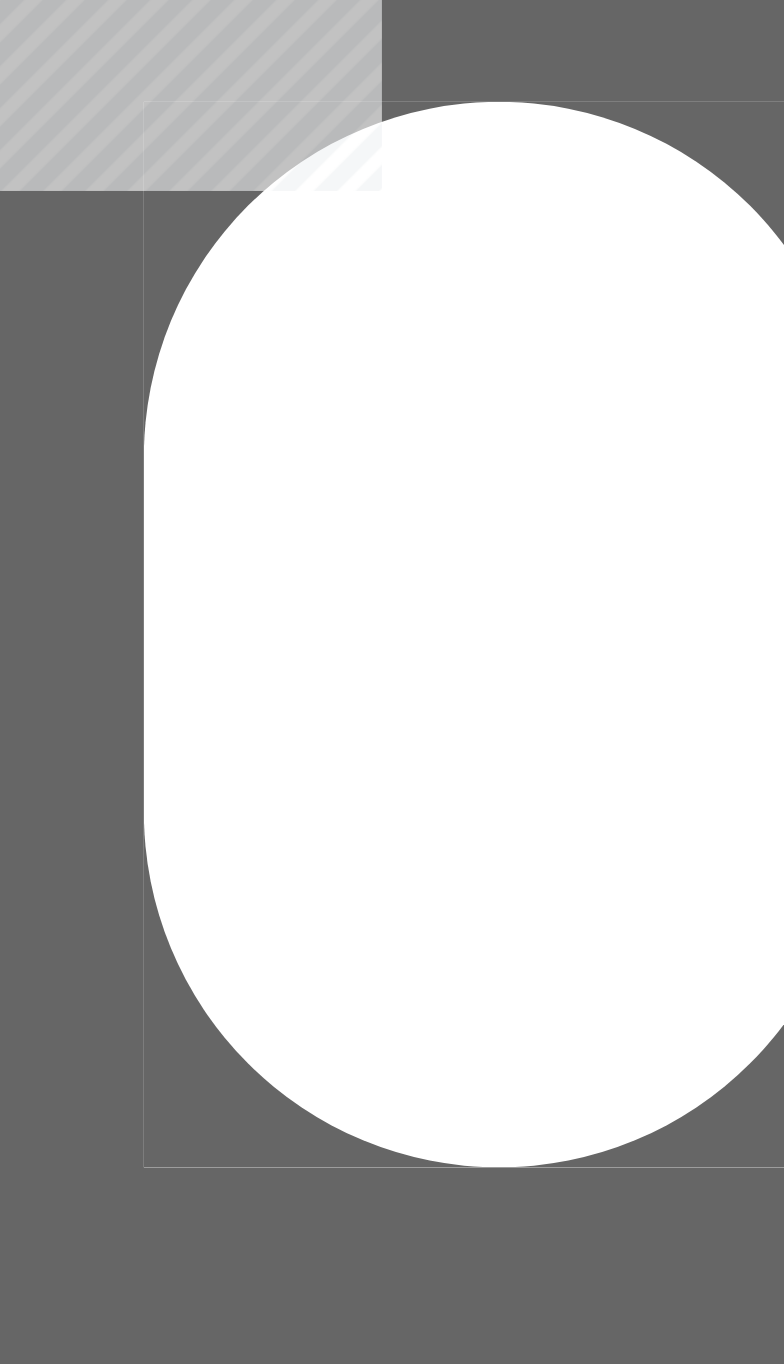 click 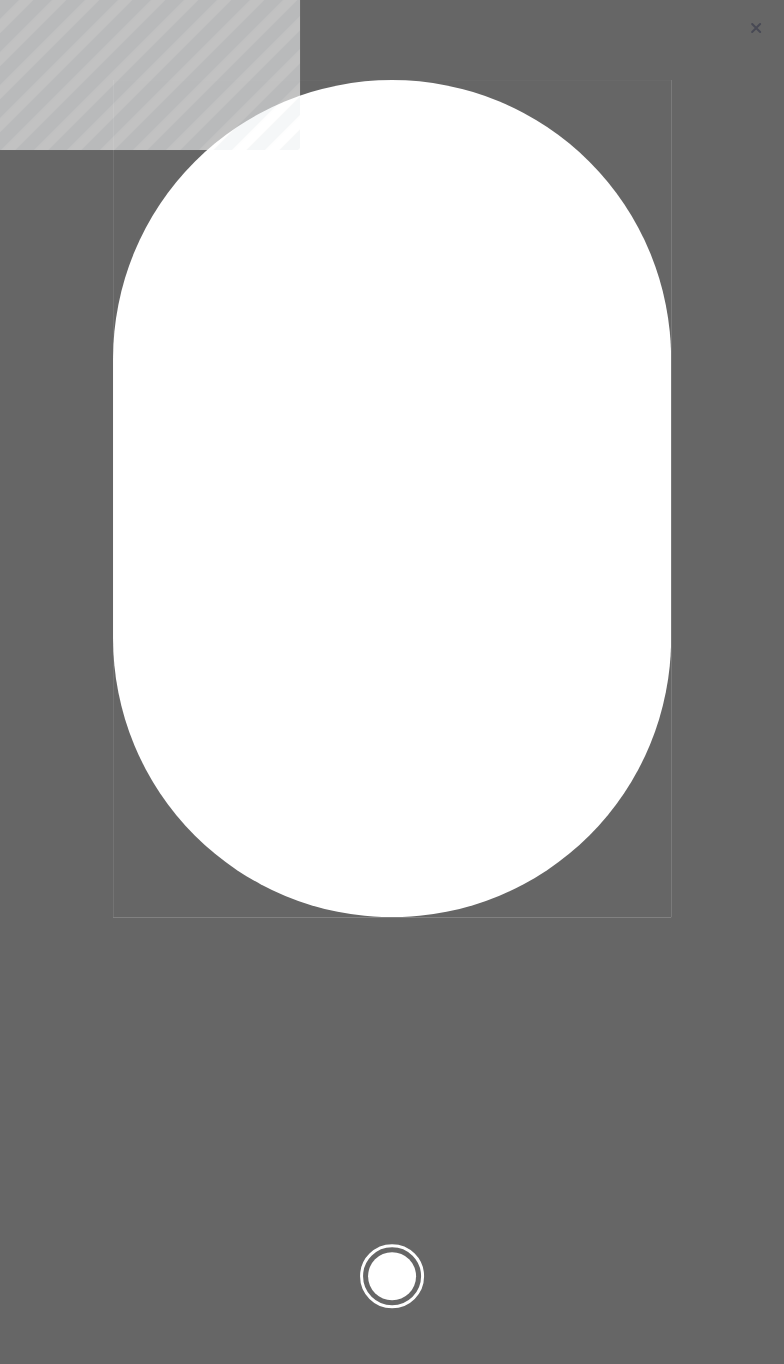 click 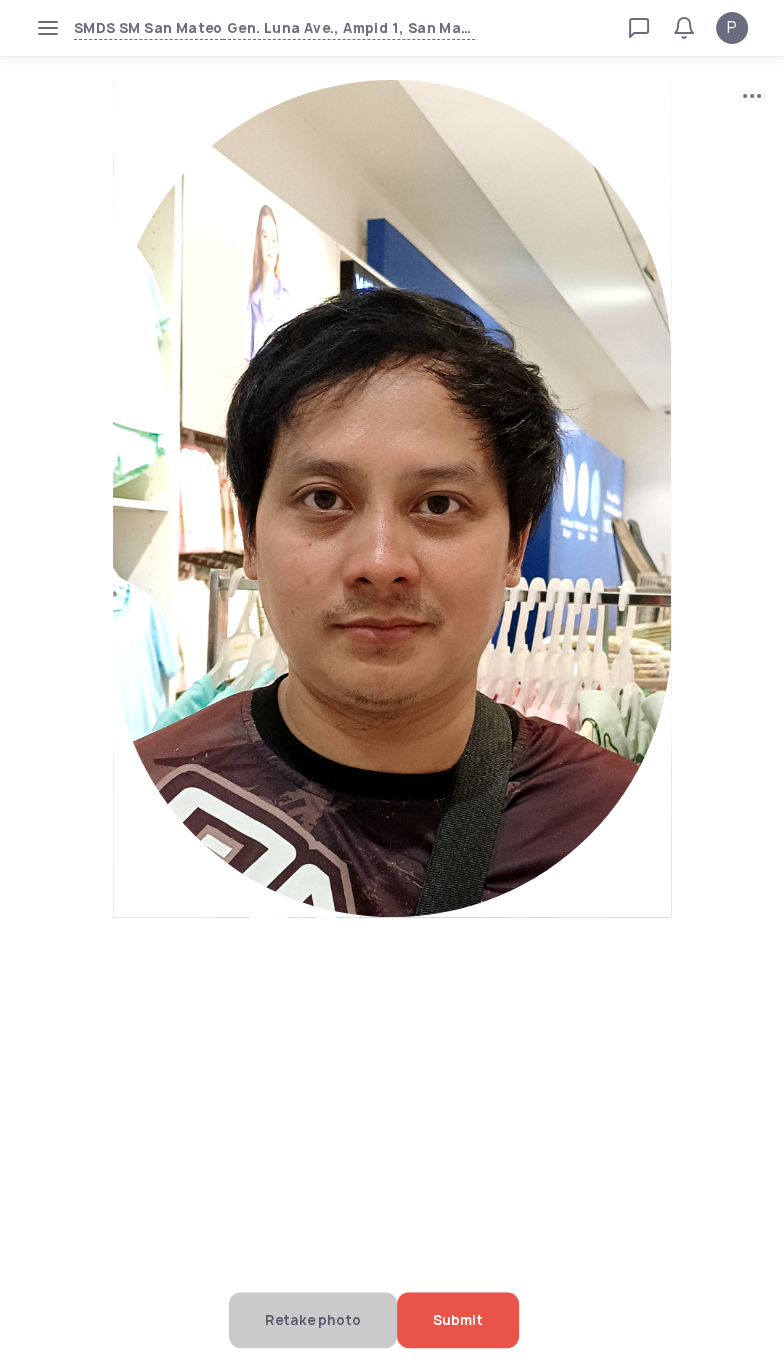 click on "Submit" 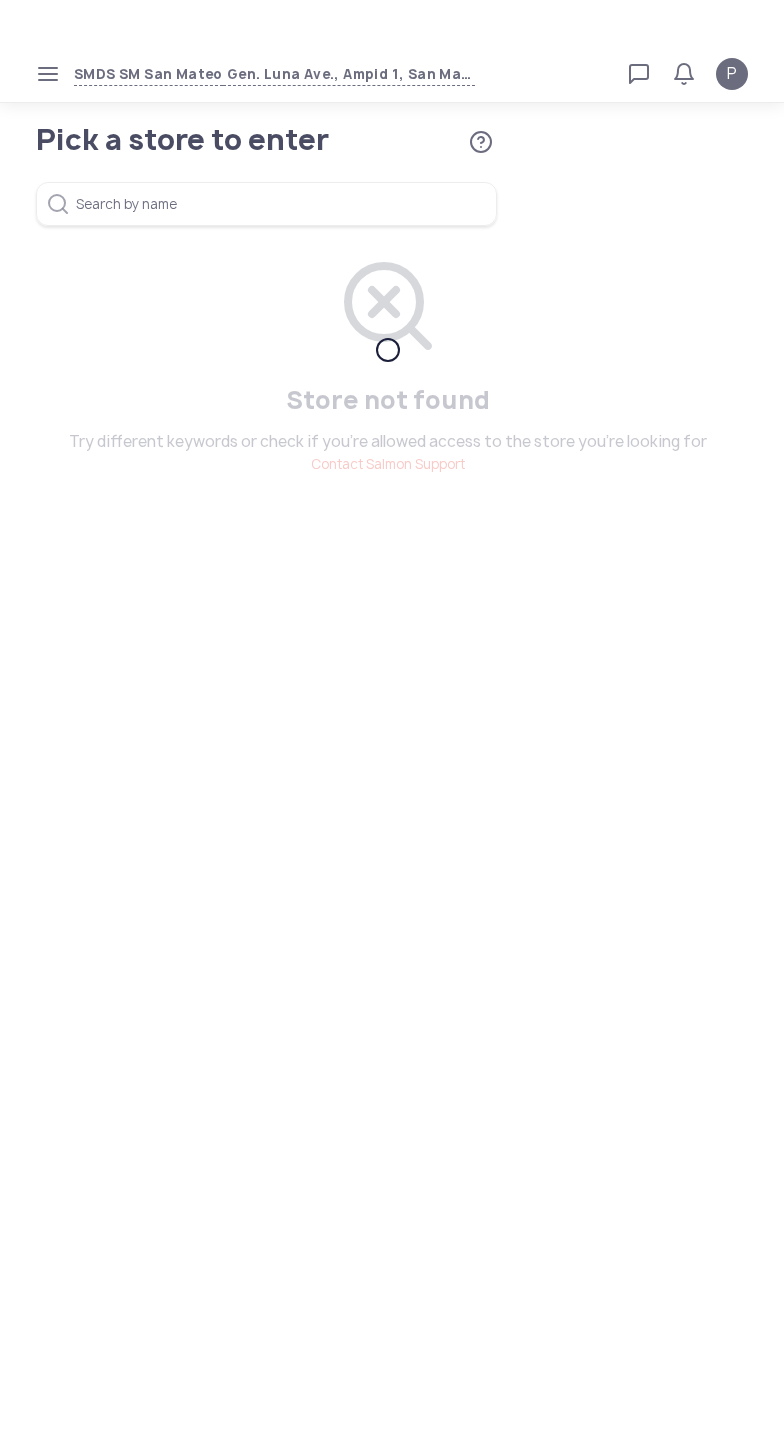 scroll, scrollTop: 0, scrollLeft: 0, axis: both 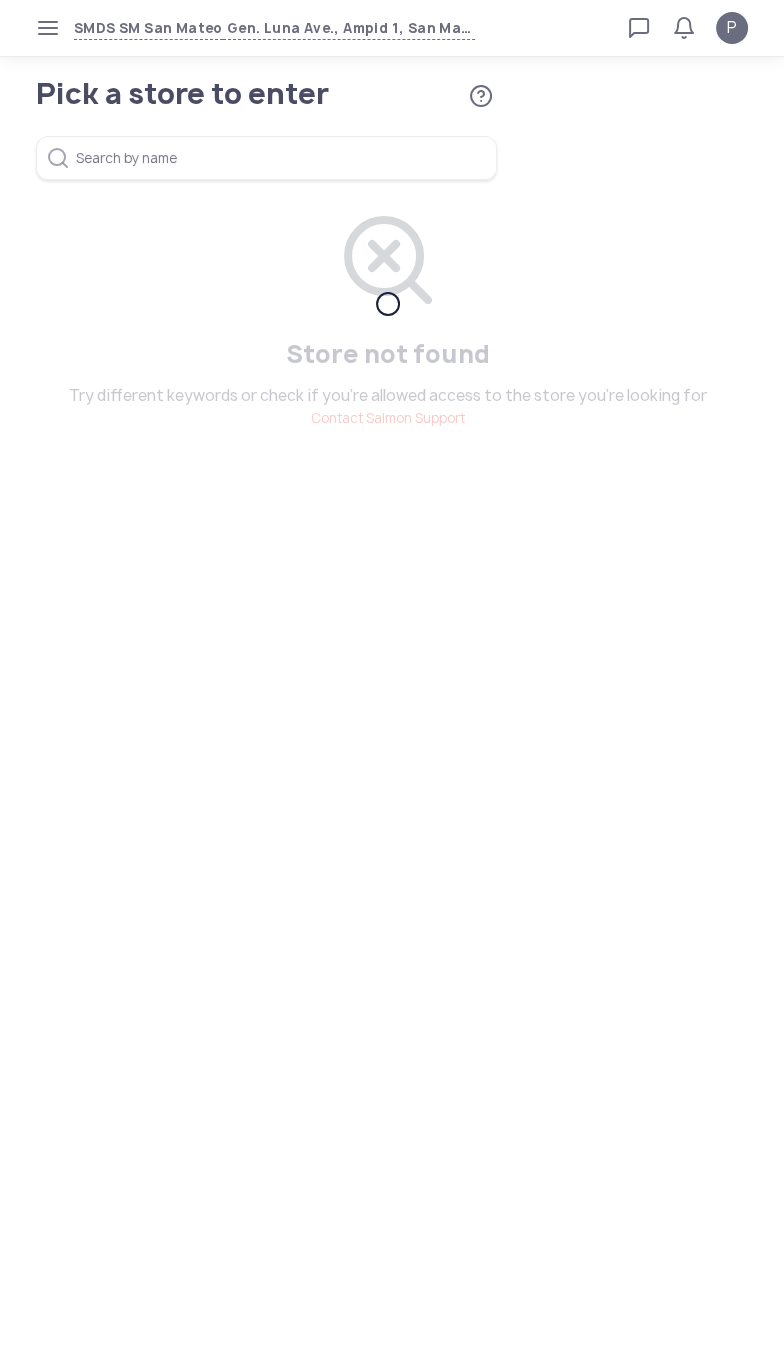 click 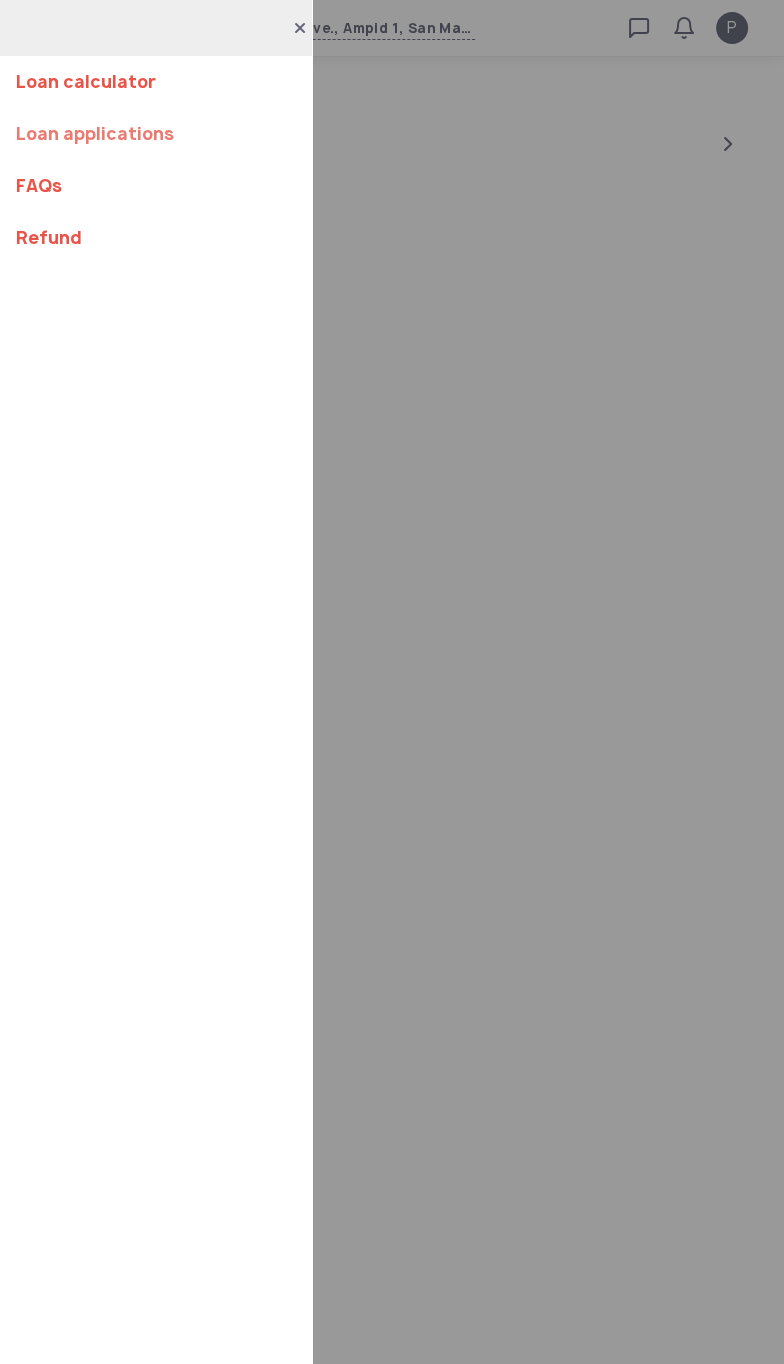 click on "Loan applications" 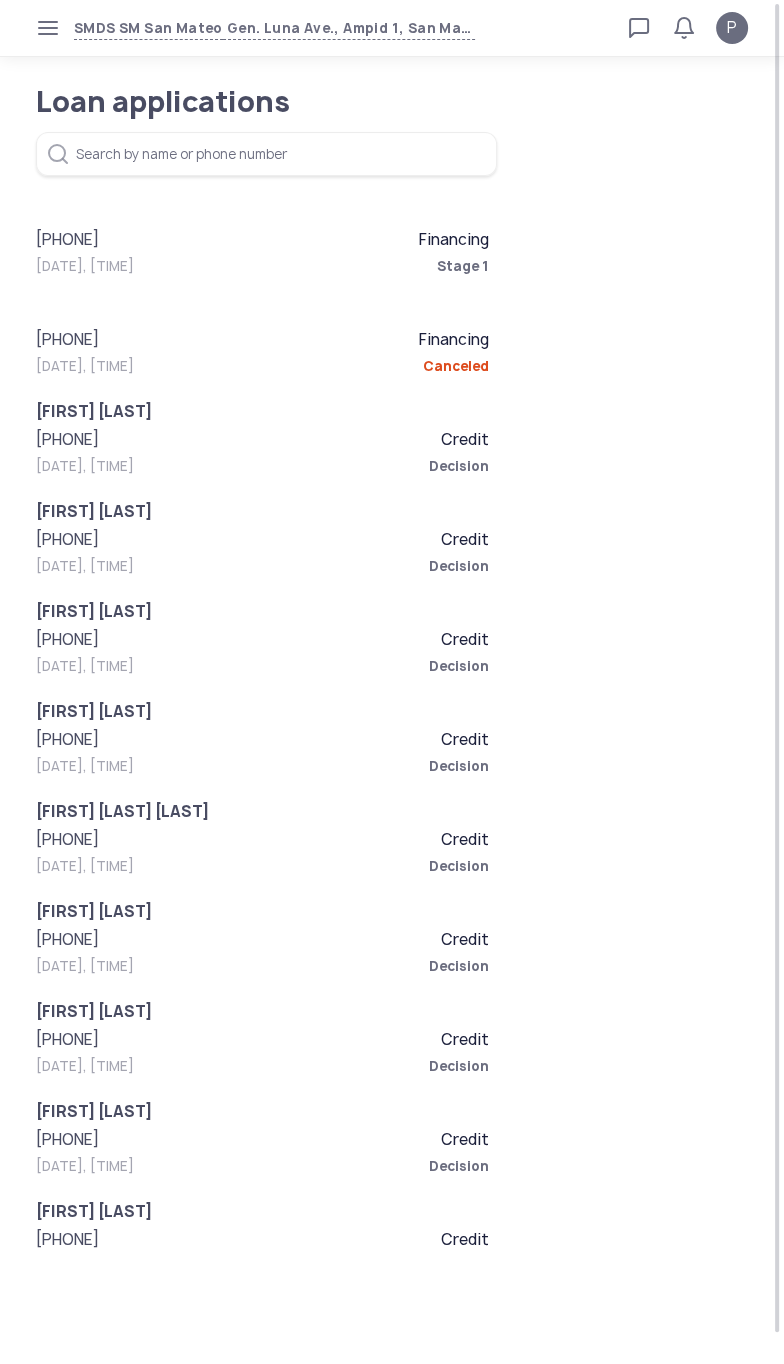 click on "[PHONE]" 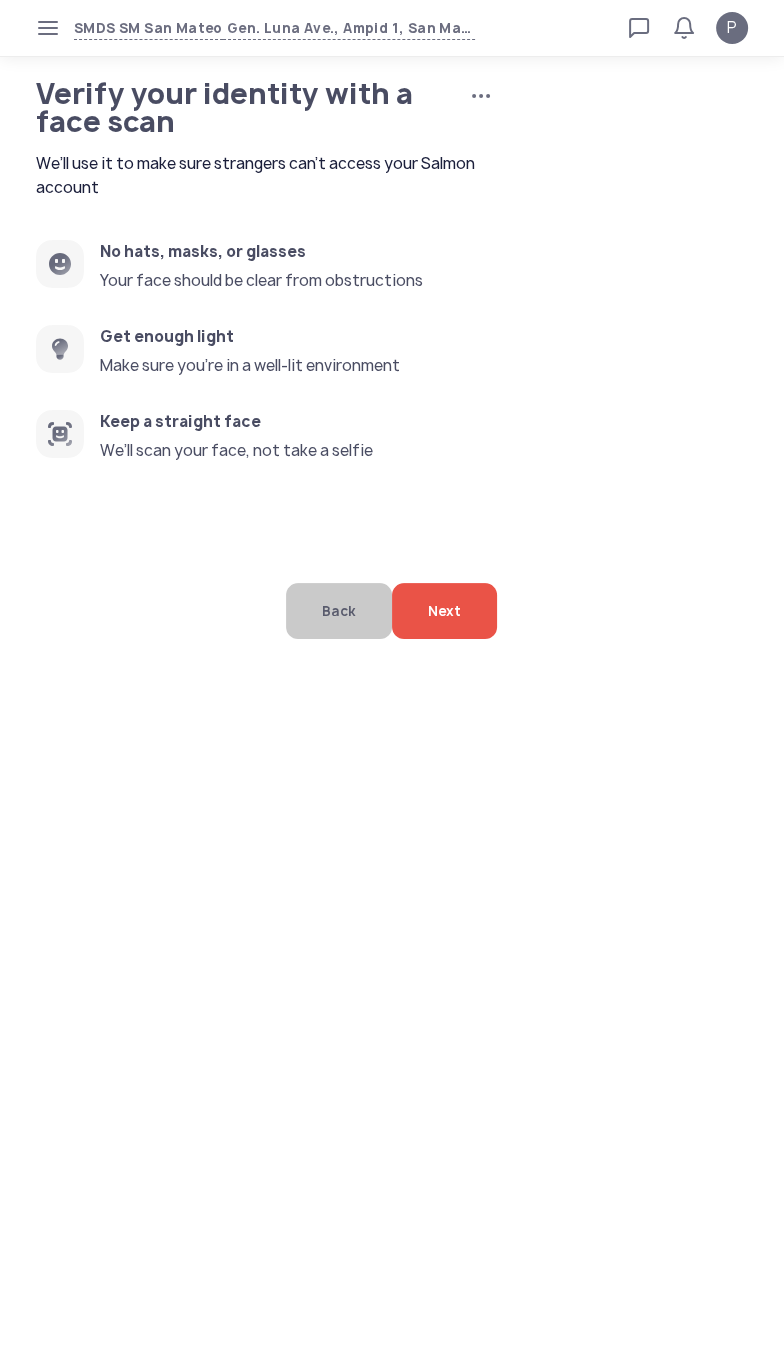 click on "Next" 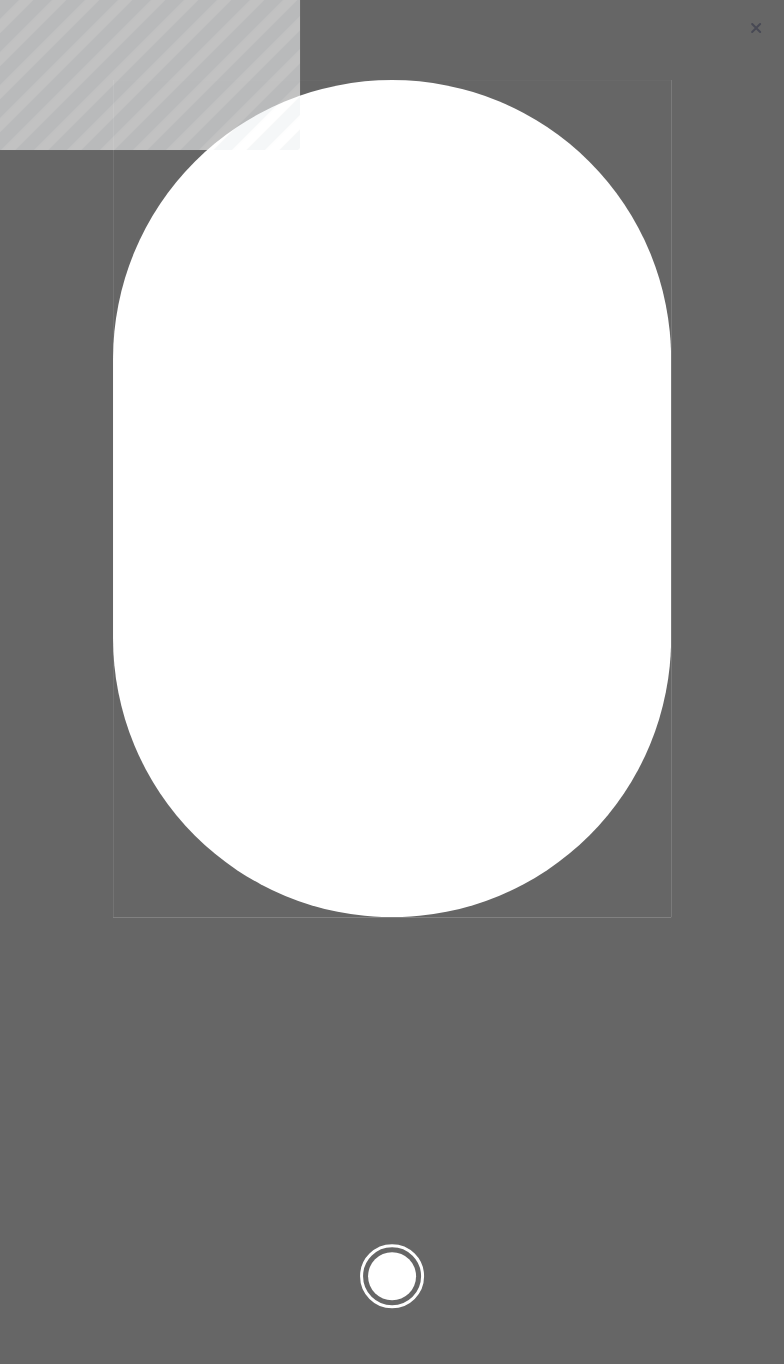 click 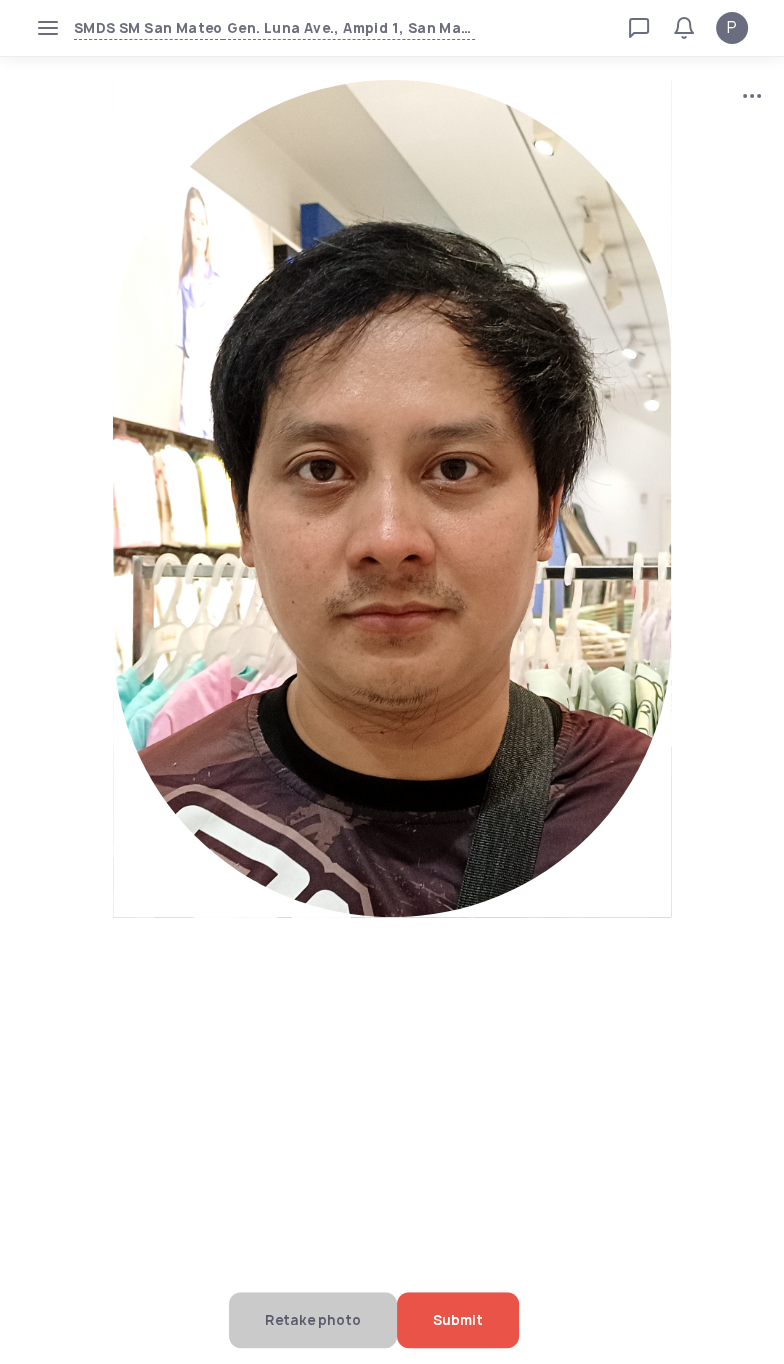 click on "Submit" 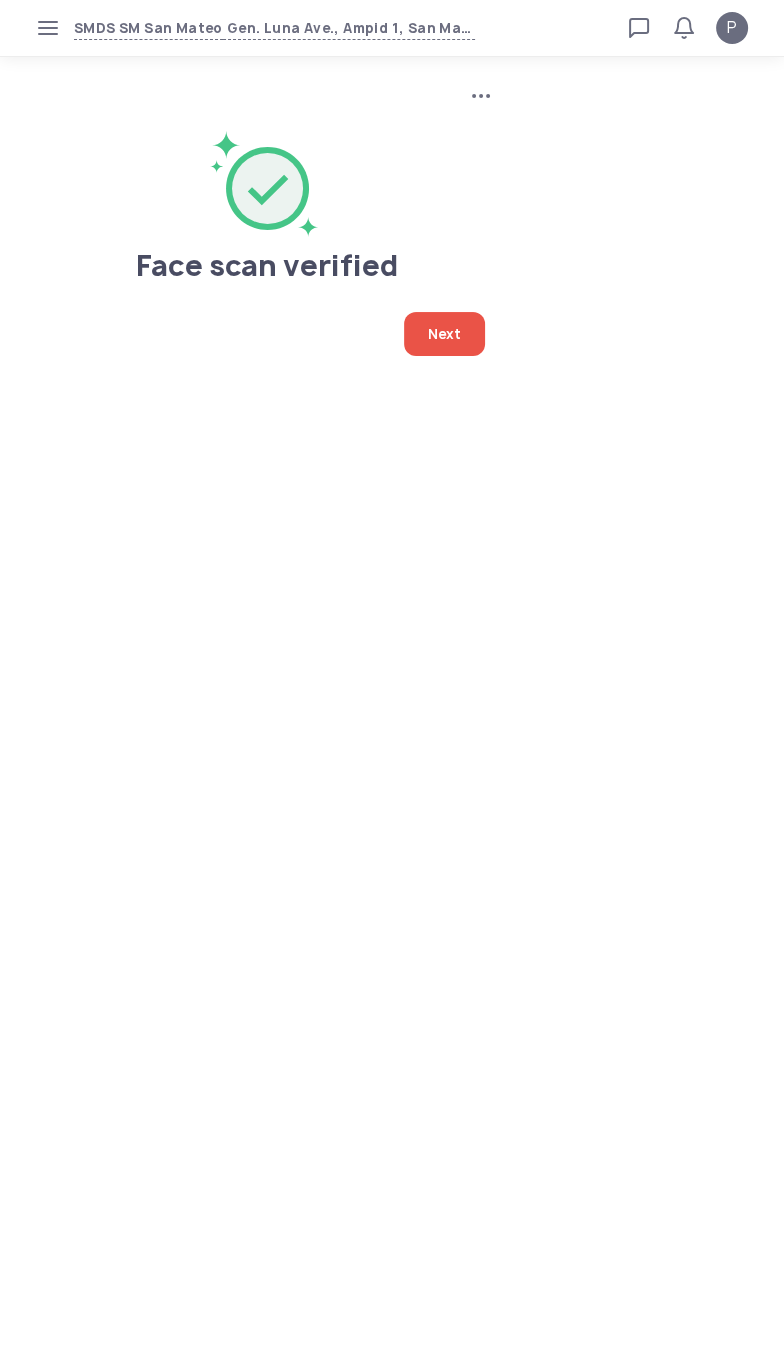 click on "Next" 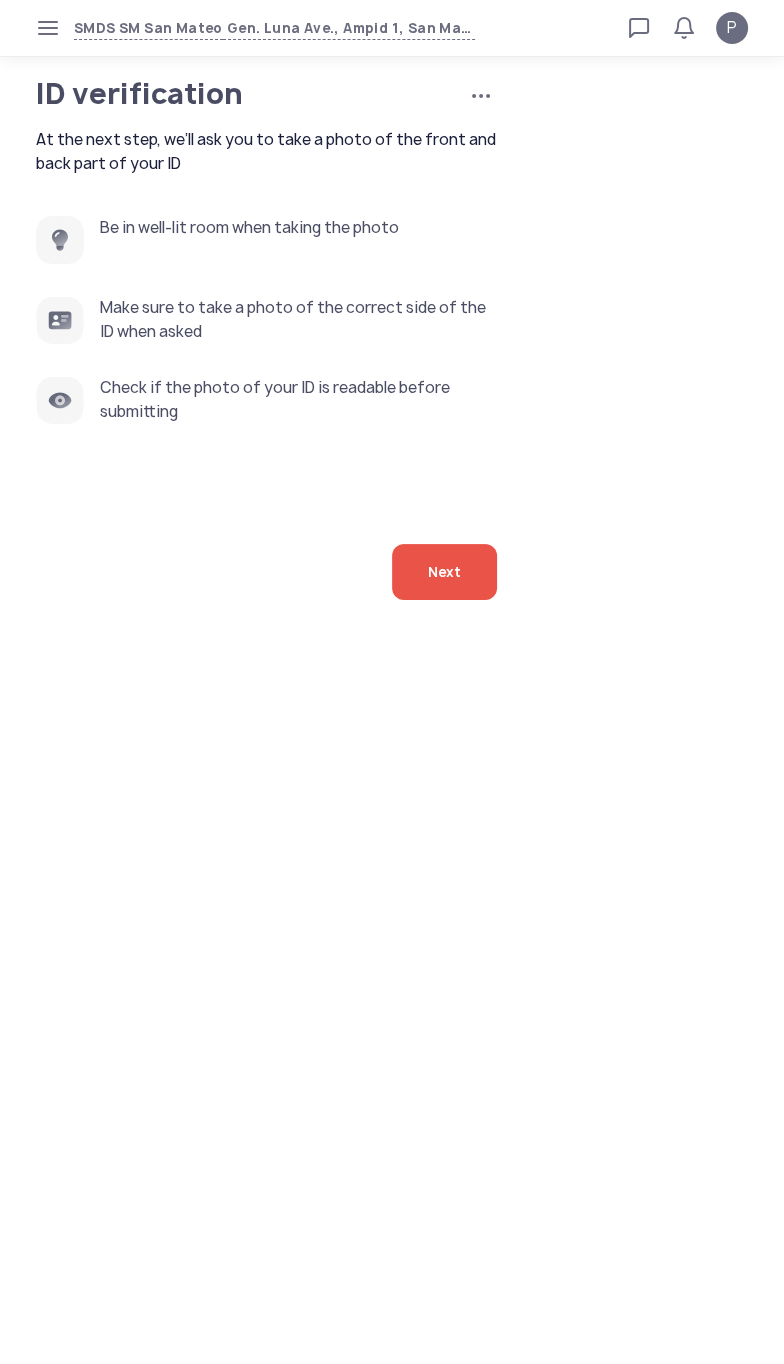 click on "Next" 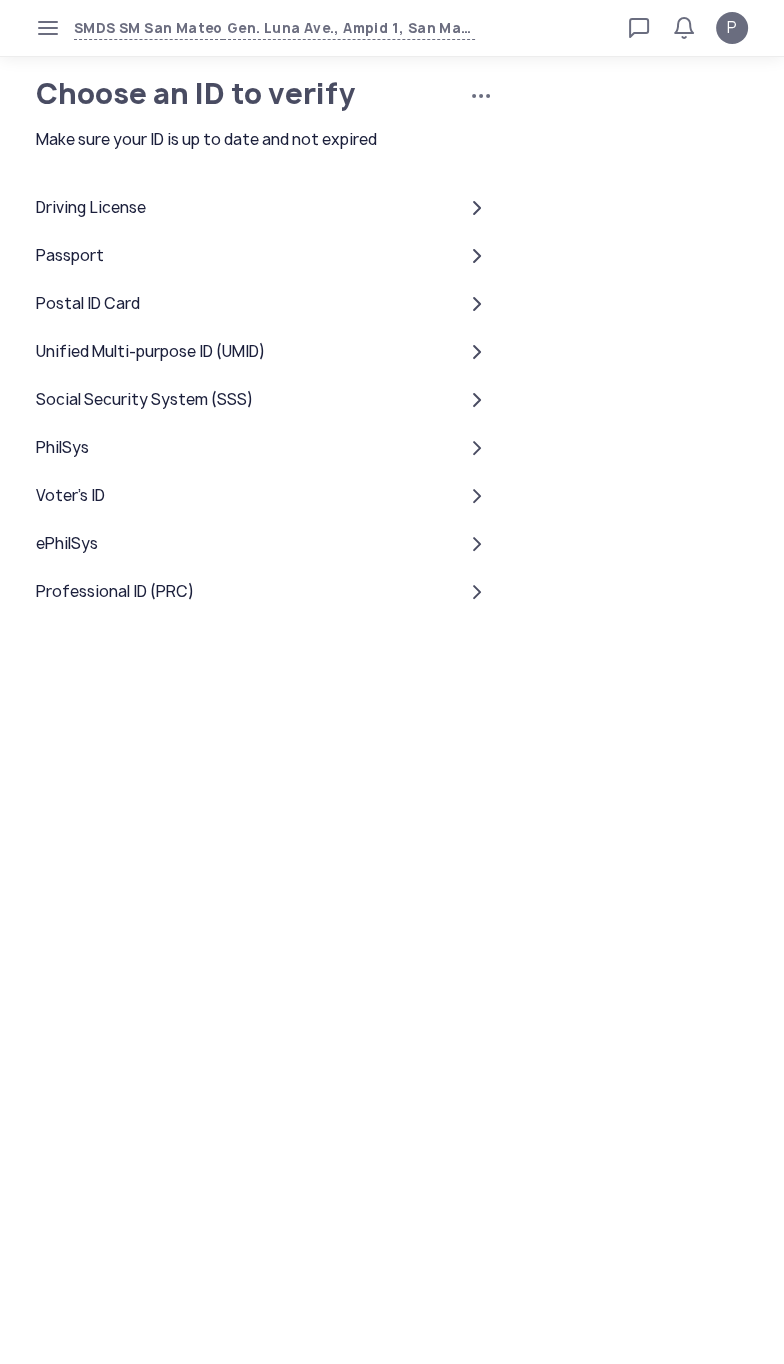 click on "Driving License" 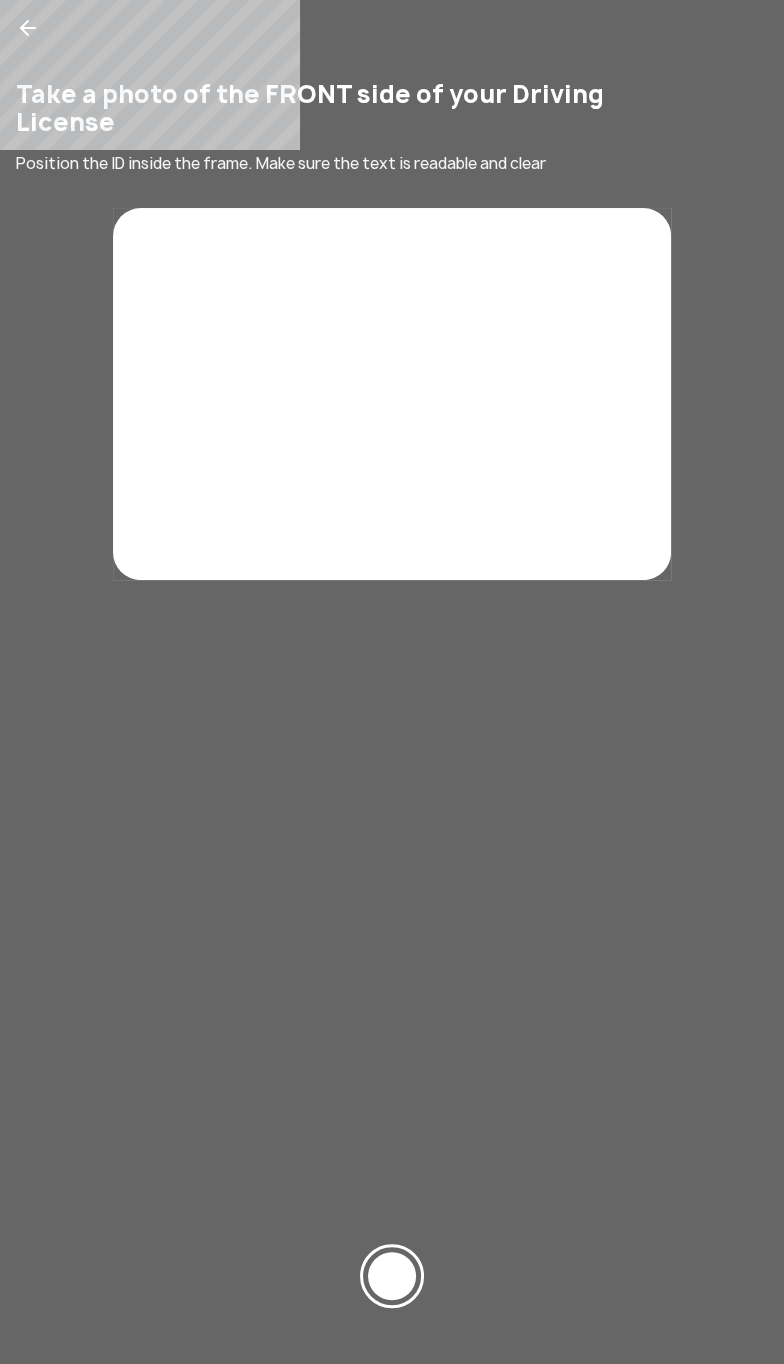 click 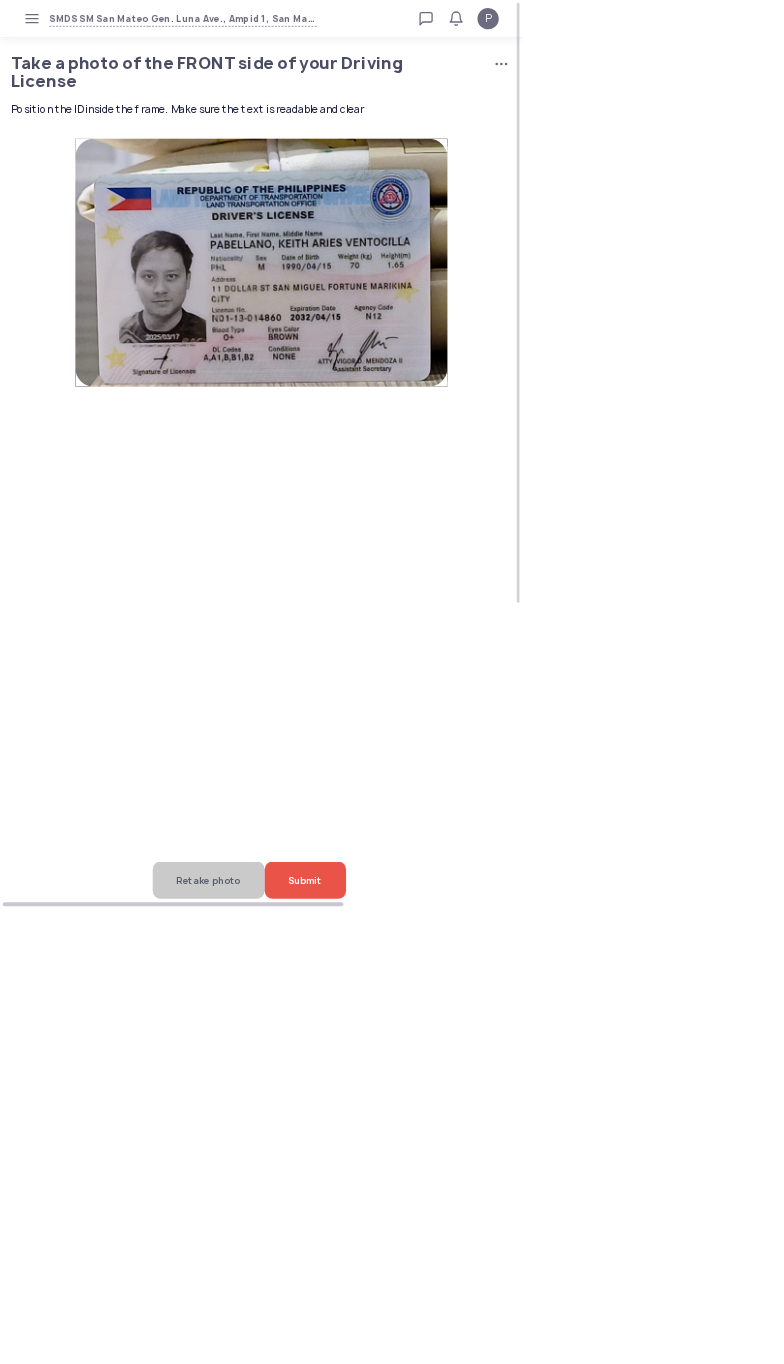 click at bounding box center [259, 1356] 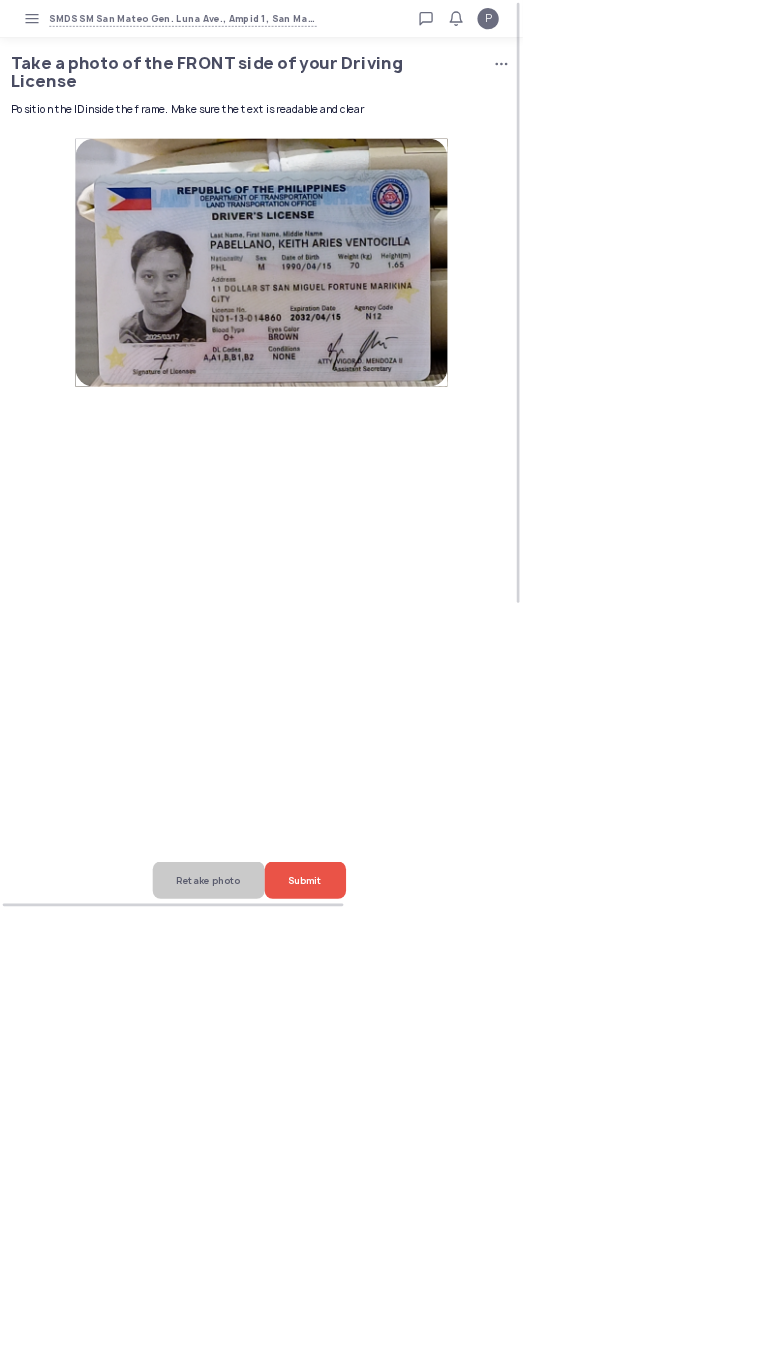 click on "Submit" 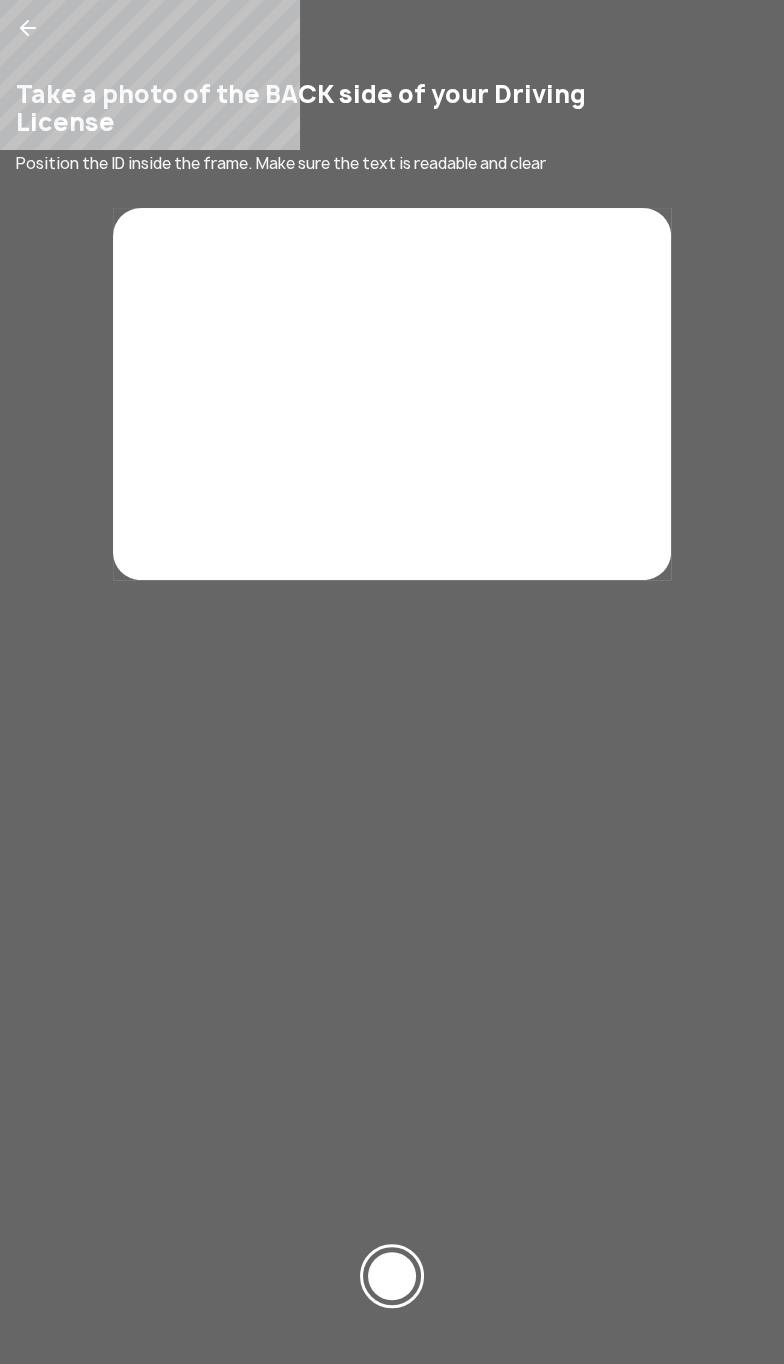 click 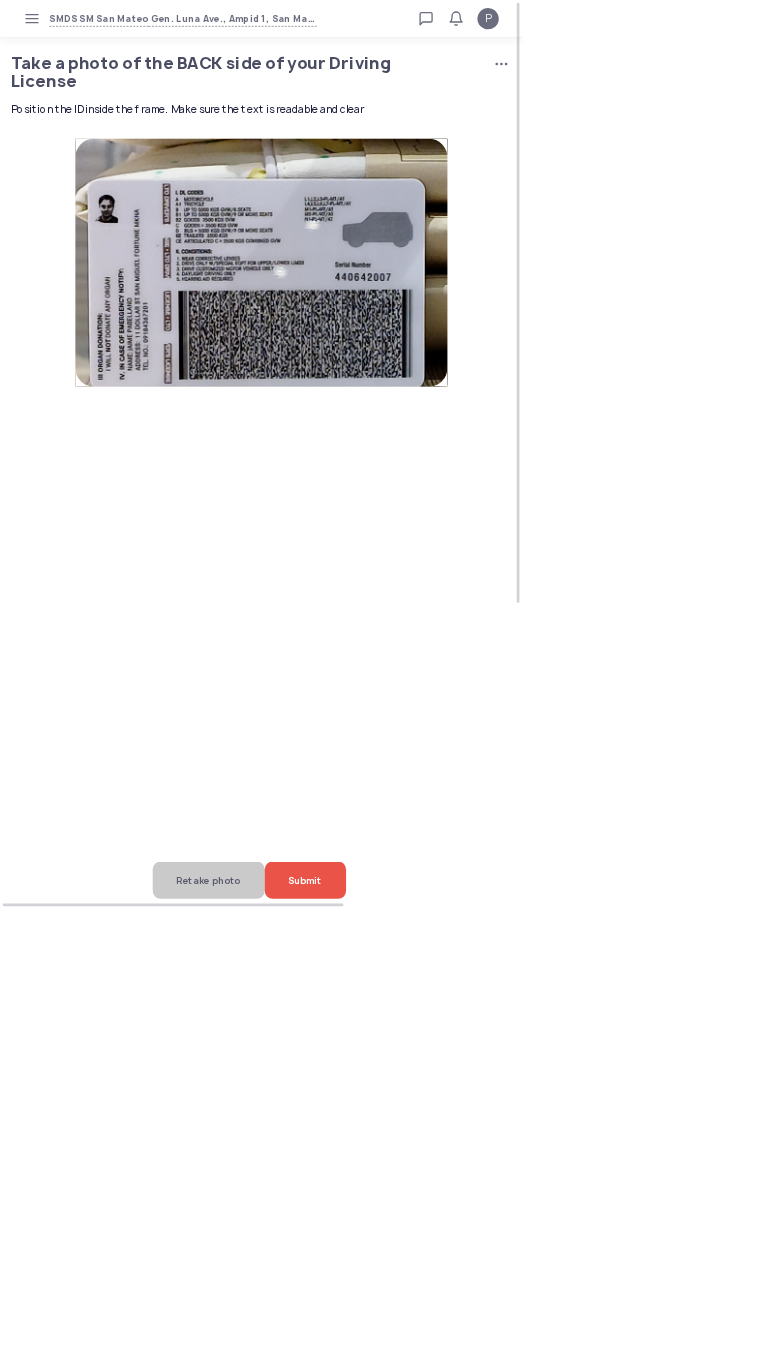 click on "Submit" 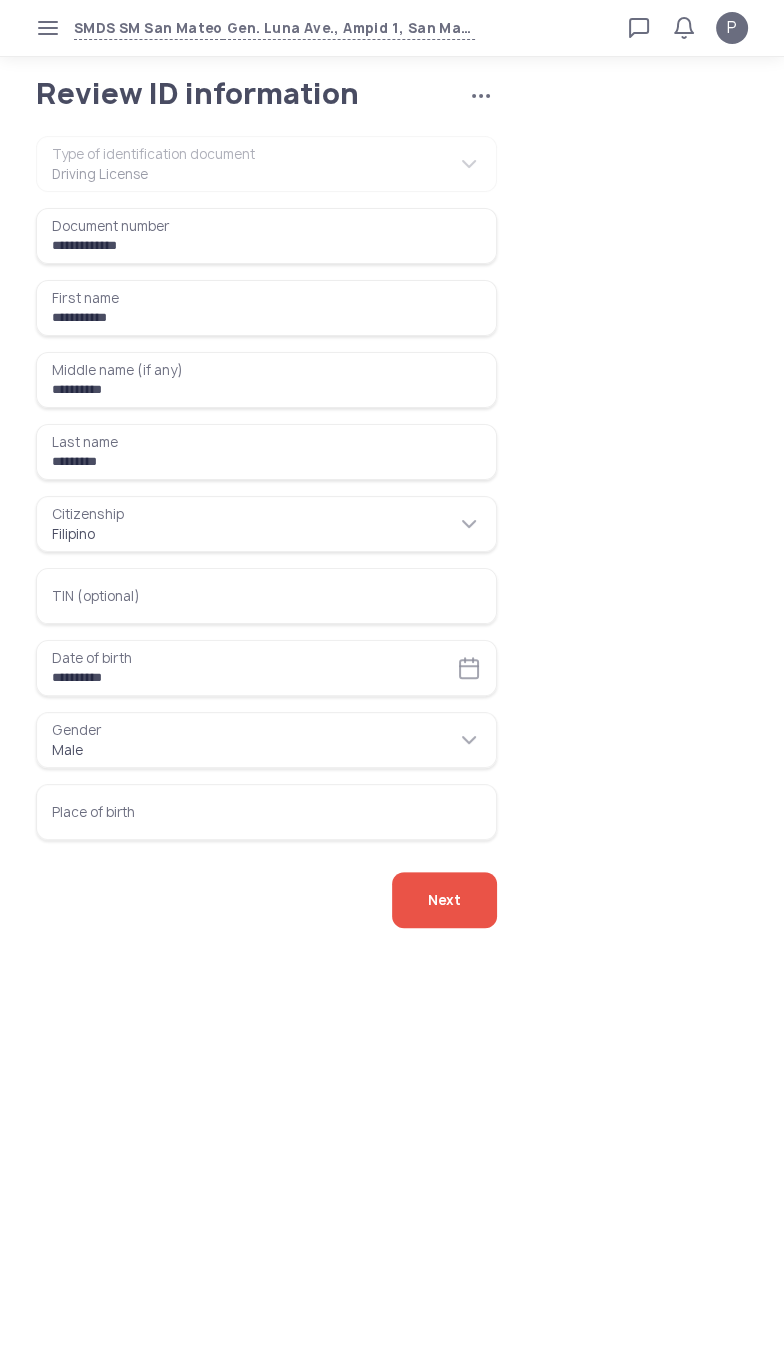 click on "SMDS SM [ADDRESS], [CITY], [STATE] Loan calculator Loan applications FAQs Refund P Review ID information Save and exit Cancel application P Verified agent Full name Ma.Kristina Perez Telephone number [PHONE] E-mail m.perez@sa.salmon.ph Log out Review ID information Save and exit Cancel application Driving License Type of identification document Driving License Document number N01-13-014860 First name Keith Aries Middle name (if any) Ventocilla Last name Pabellano Filipino Citizenship Filipino TIN (optional) 04/15/1990 Male Gender Male Place of birth Next" at bounding box center (392, 682) 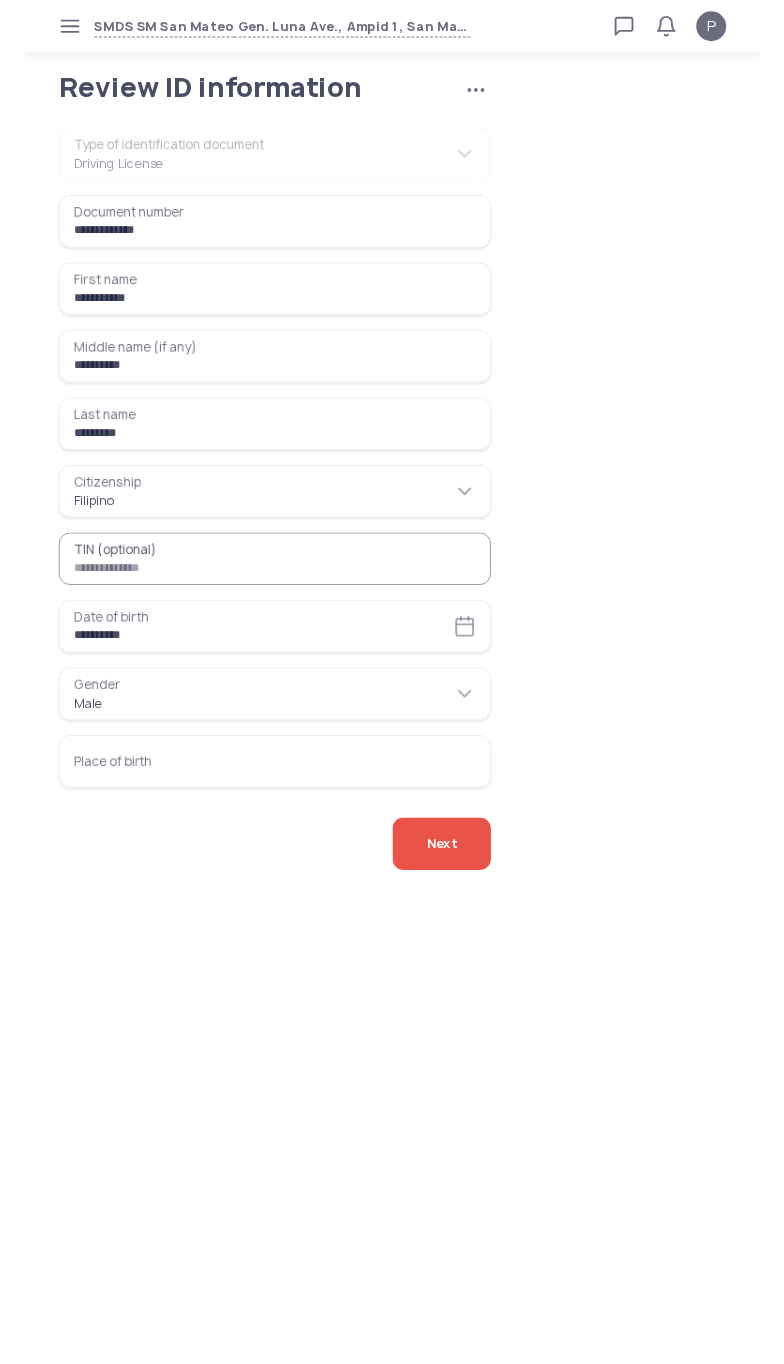 scroll, scrollTop: 0, scrollLeft: 0, axis: both 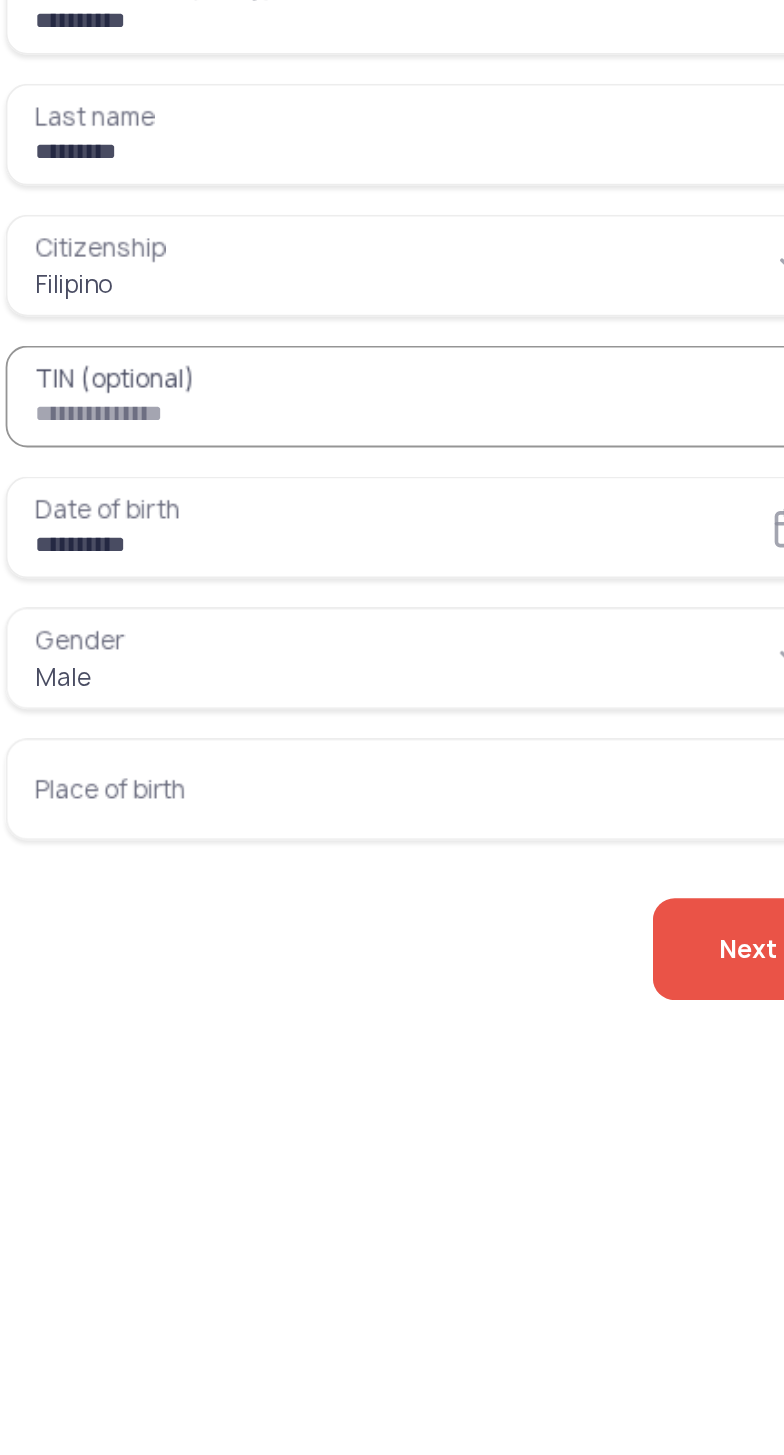 click on "Place of birth" at bounding box center [266, 812] 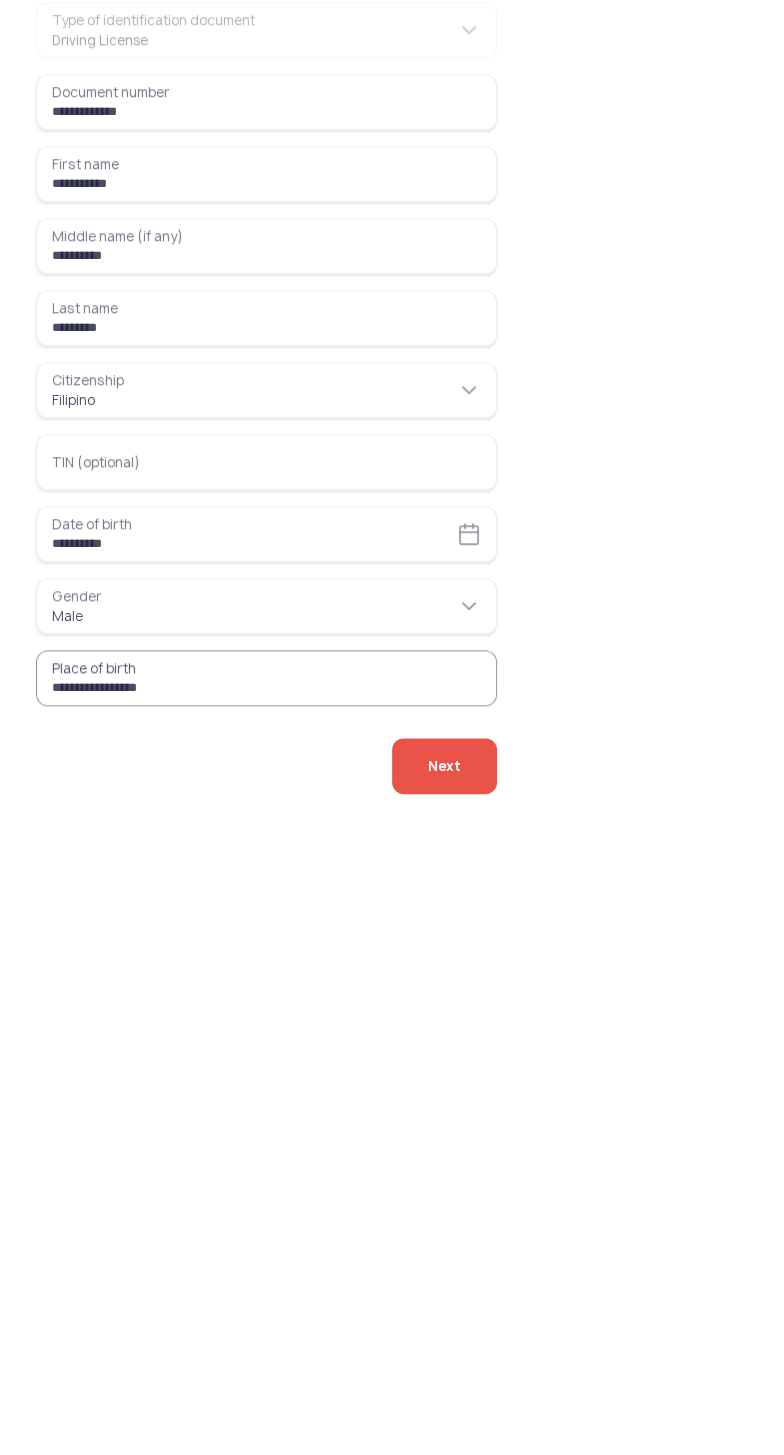 type on "**********" 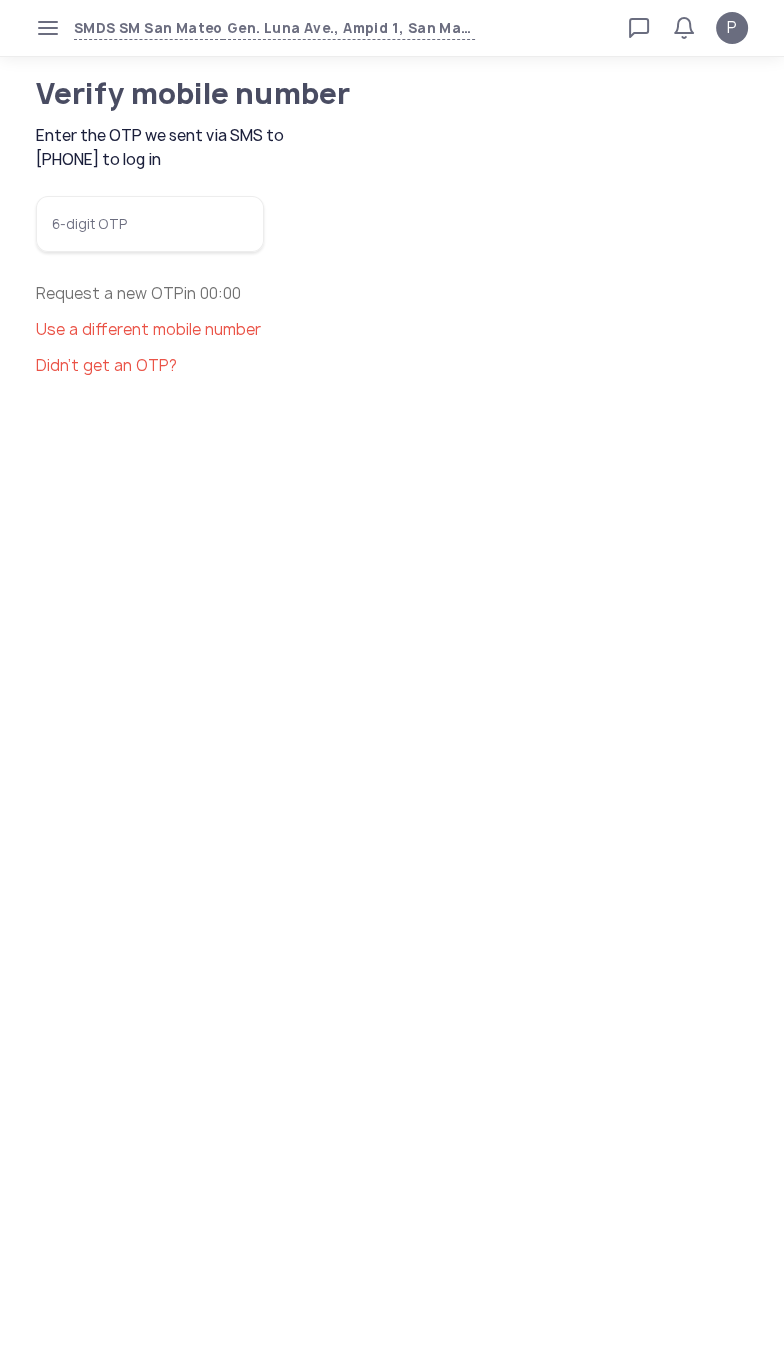click on "6-digit OTP" at bounding box center (150, 224) 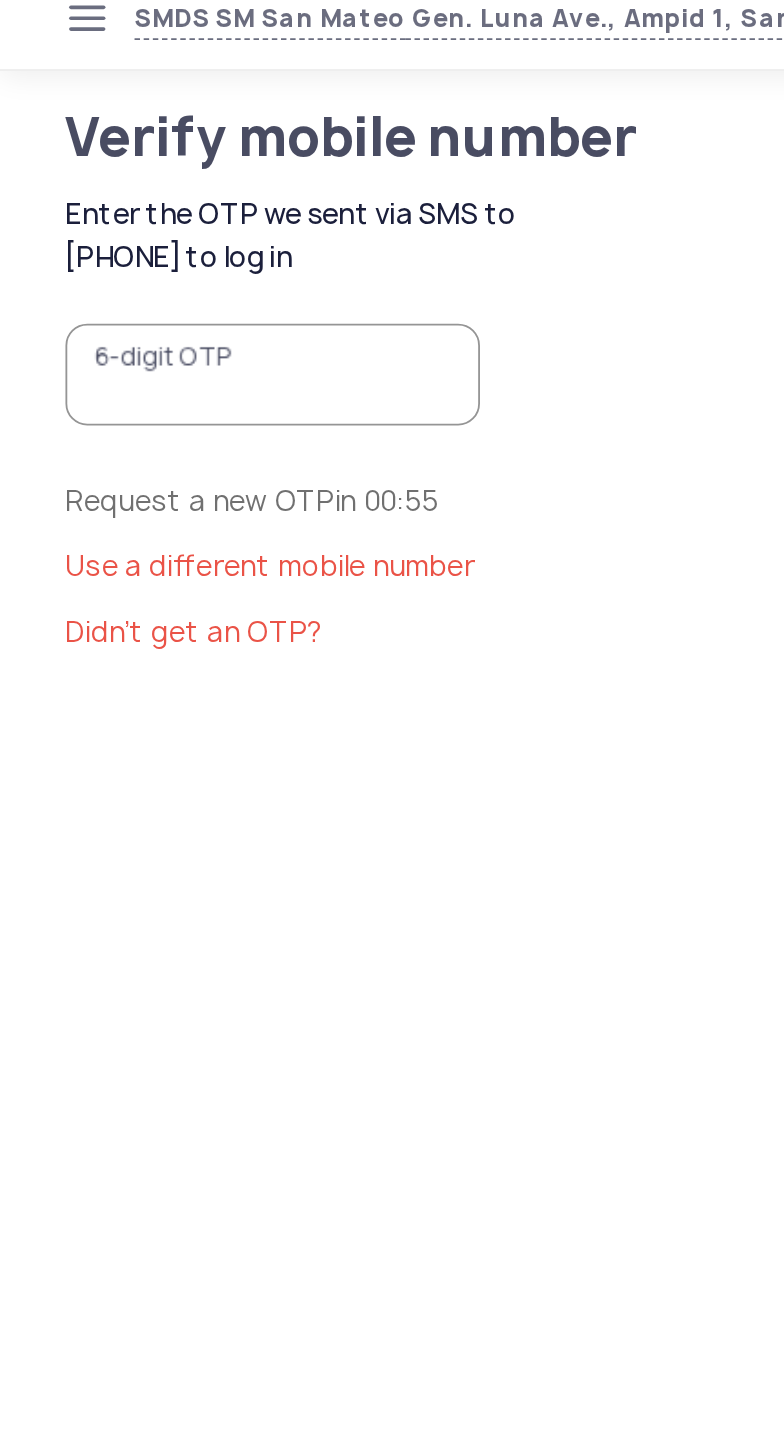 click on "6-digit OTP" at bounding box center (150, 224) 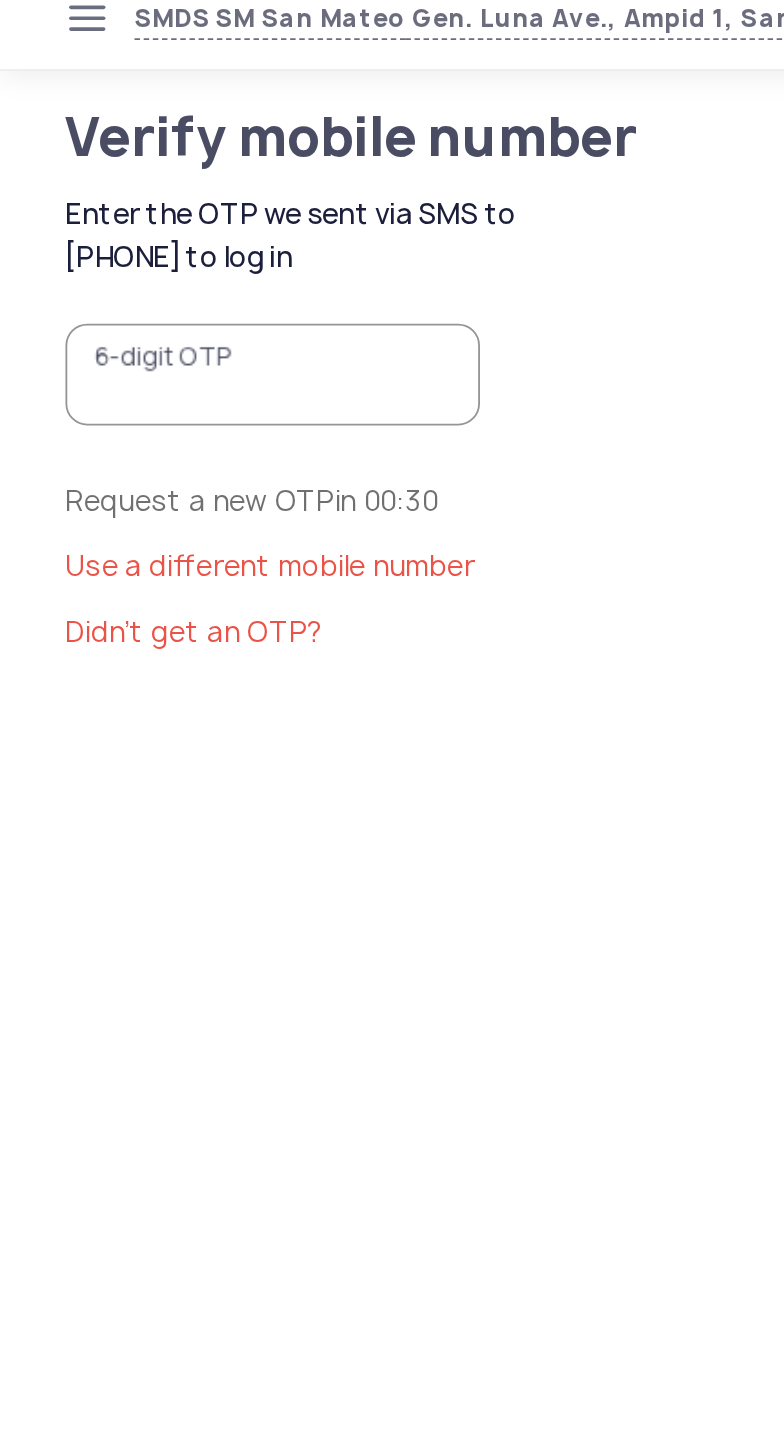 click on "6-digit OTP" at bounding box center (150, 224) 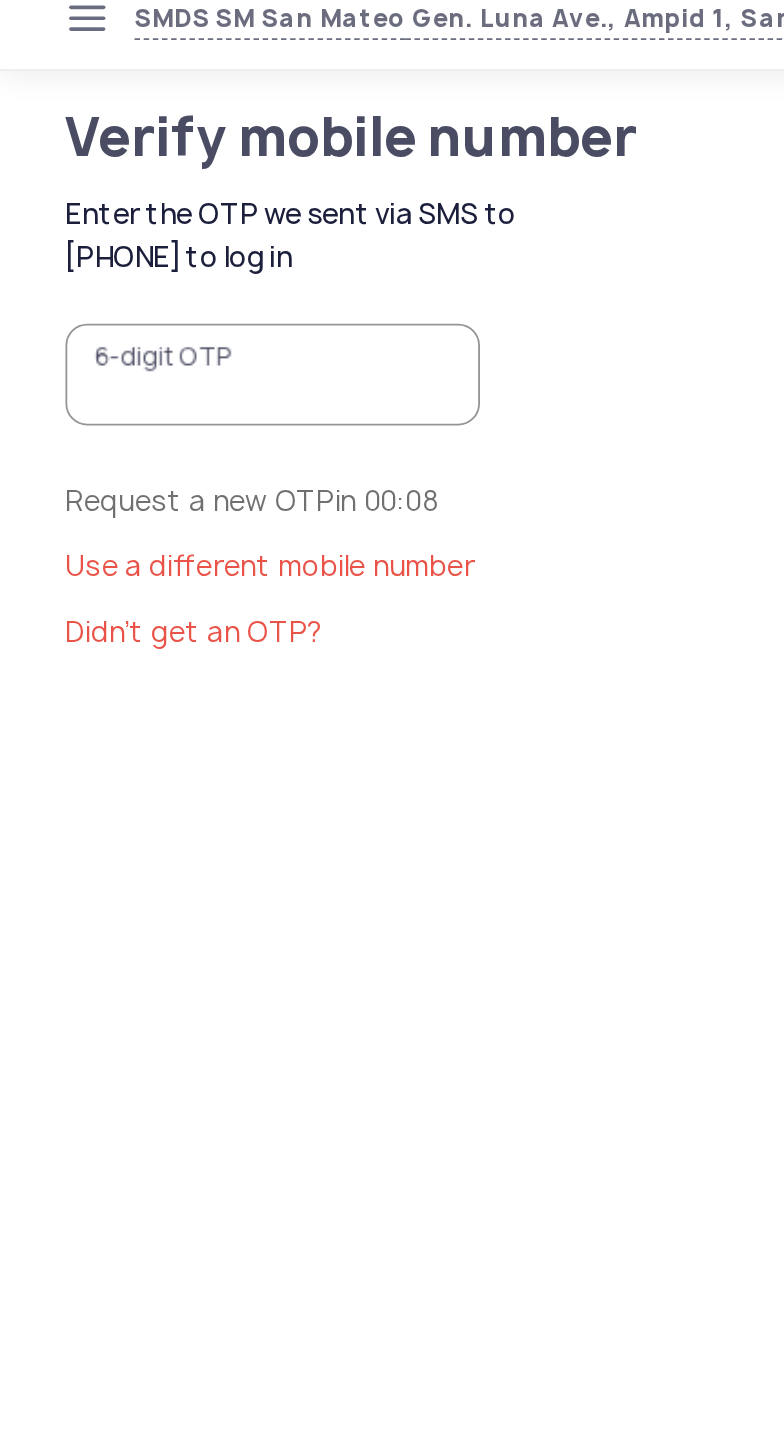 click on "6-digit OTP" at bounding box center (150, 224) 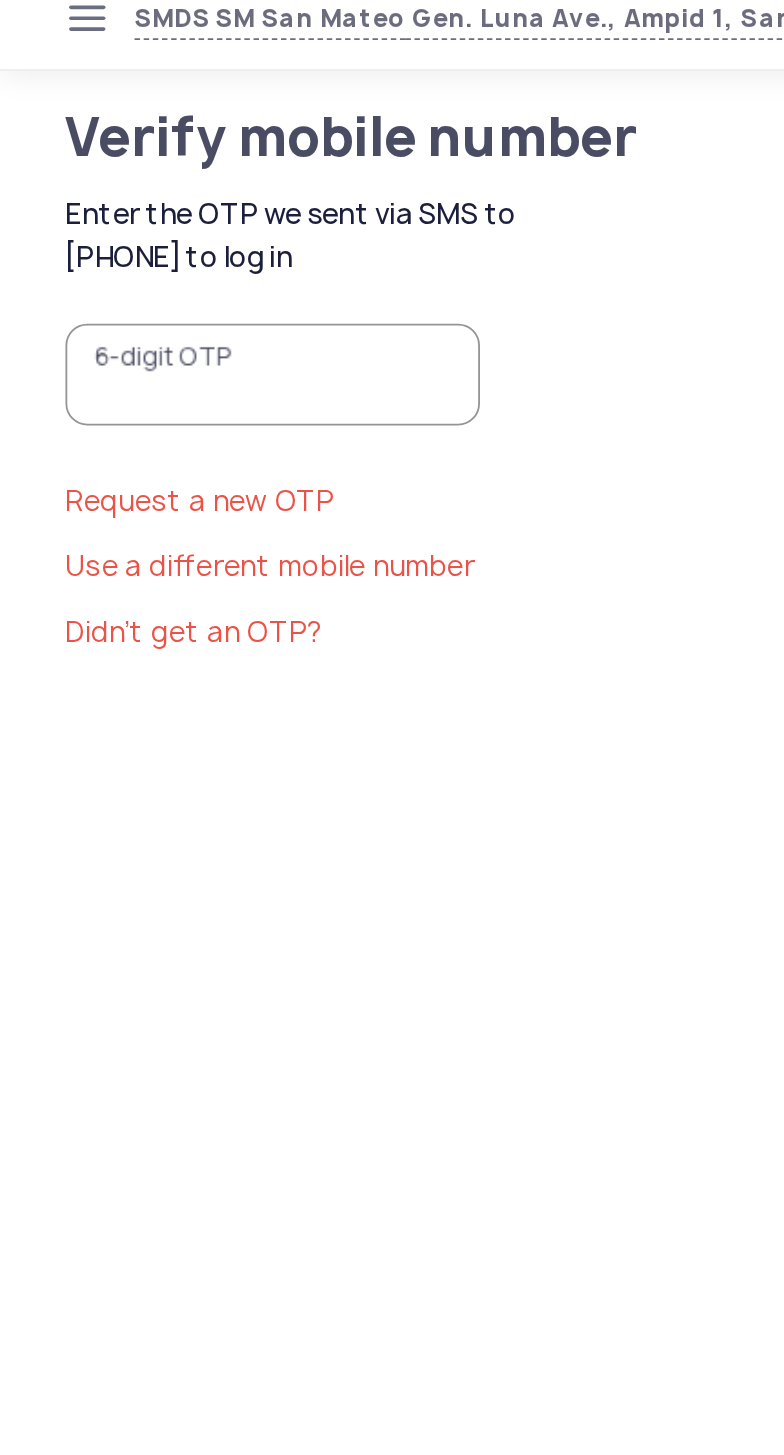 click on "6-digit OTP" at bounding box center [150, 224] 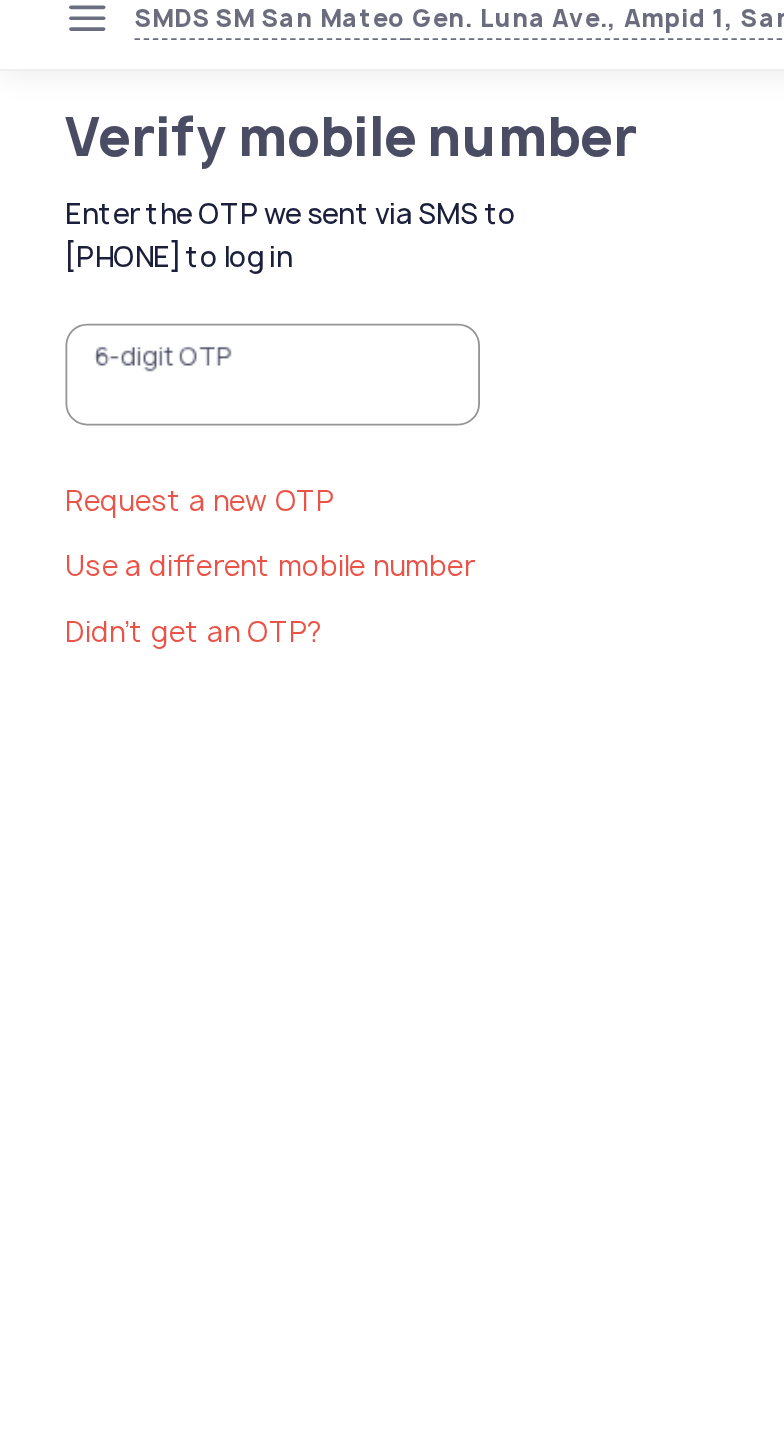 click on "6-digit OTP" at bounding box center [150, 224] 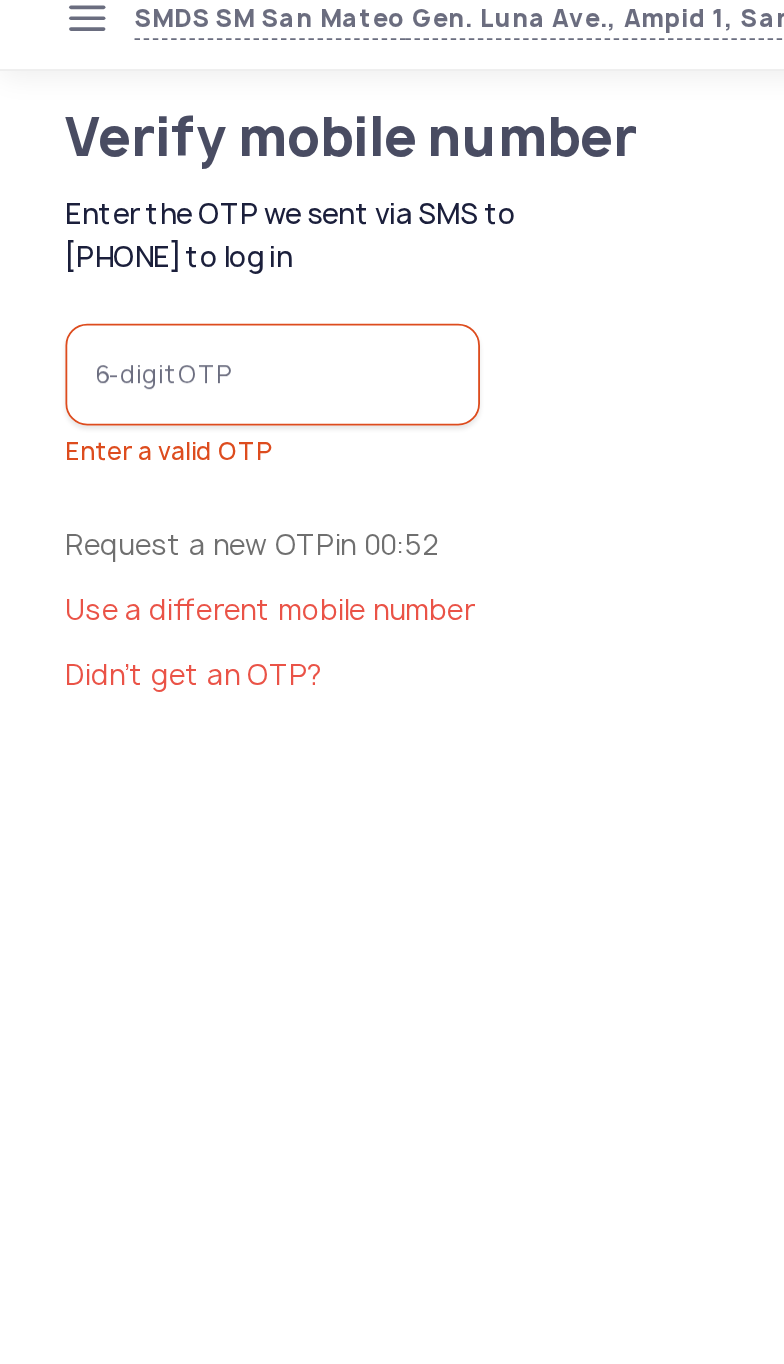 click on "6-digit OTP" at bounding box center [150, 224] 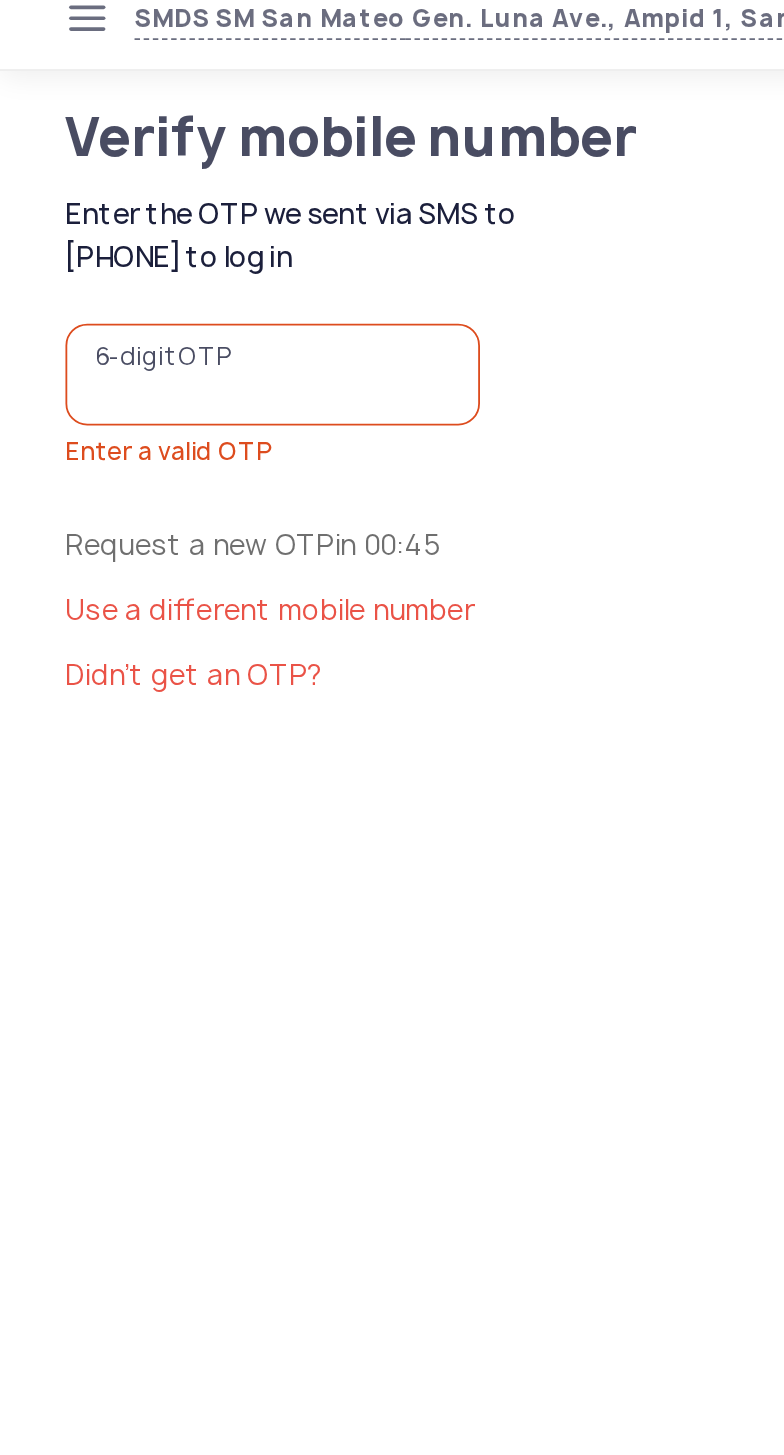 click on "6-digit OTP" at bounding box center [150, 224] 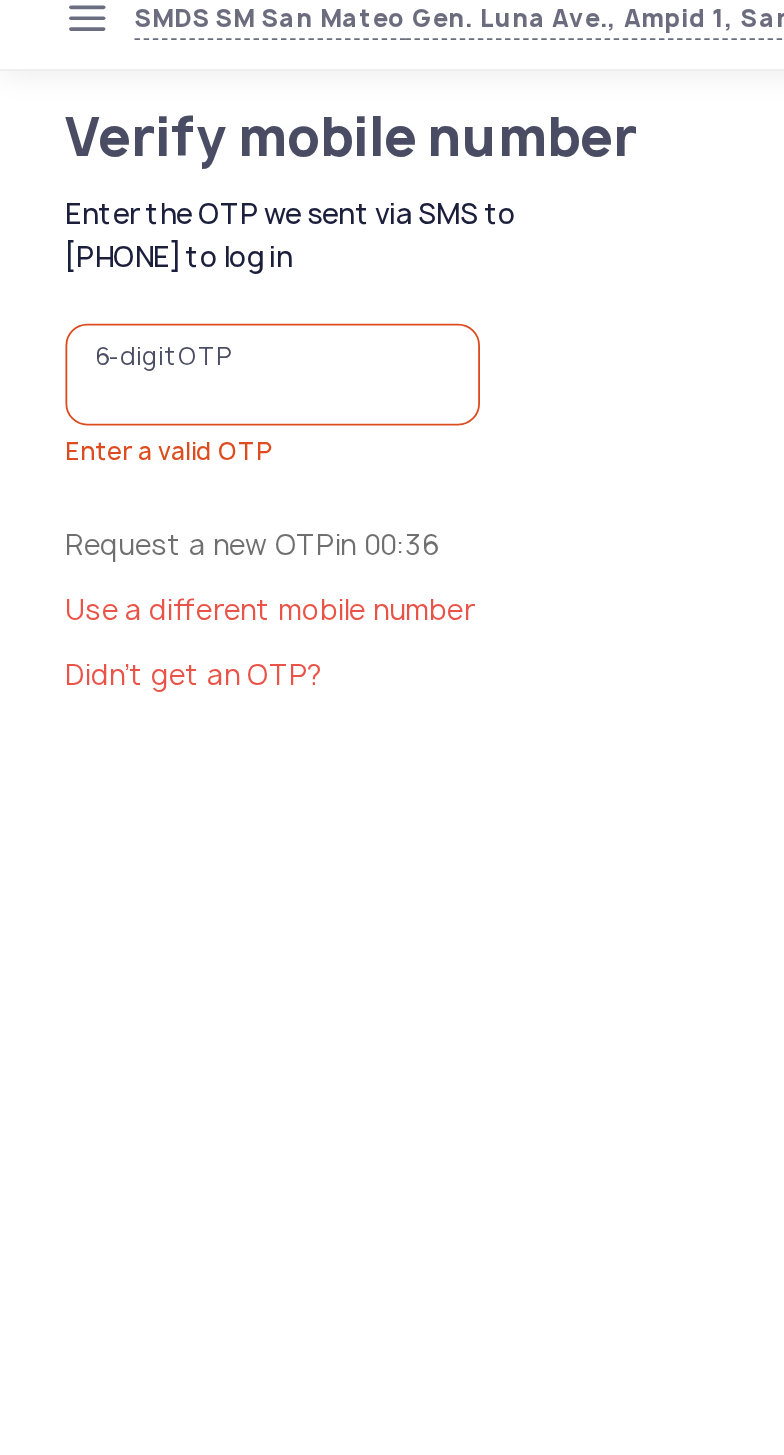 click on "6-digit OTP" at bounding box center (150, 224) 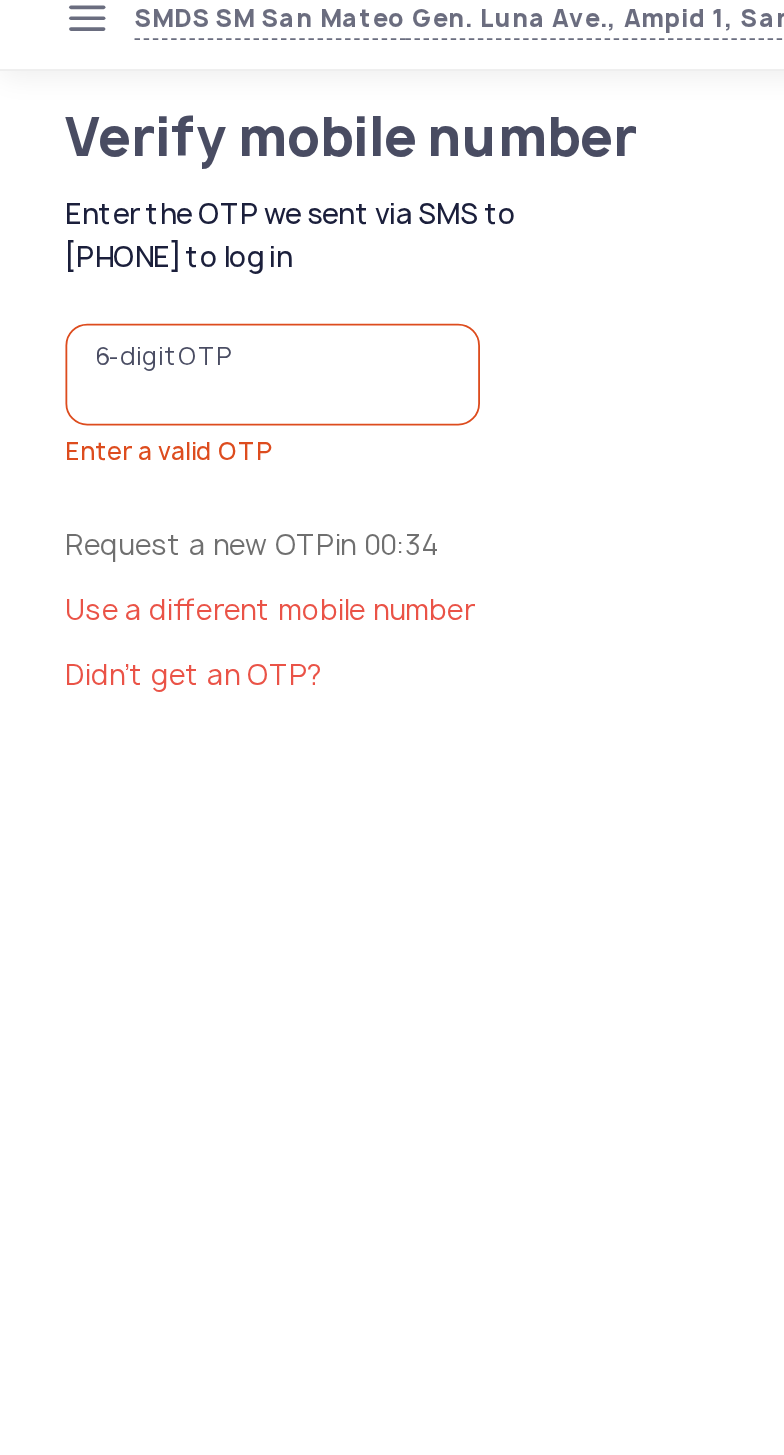 click on "Didn’t get an OTP?" 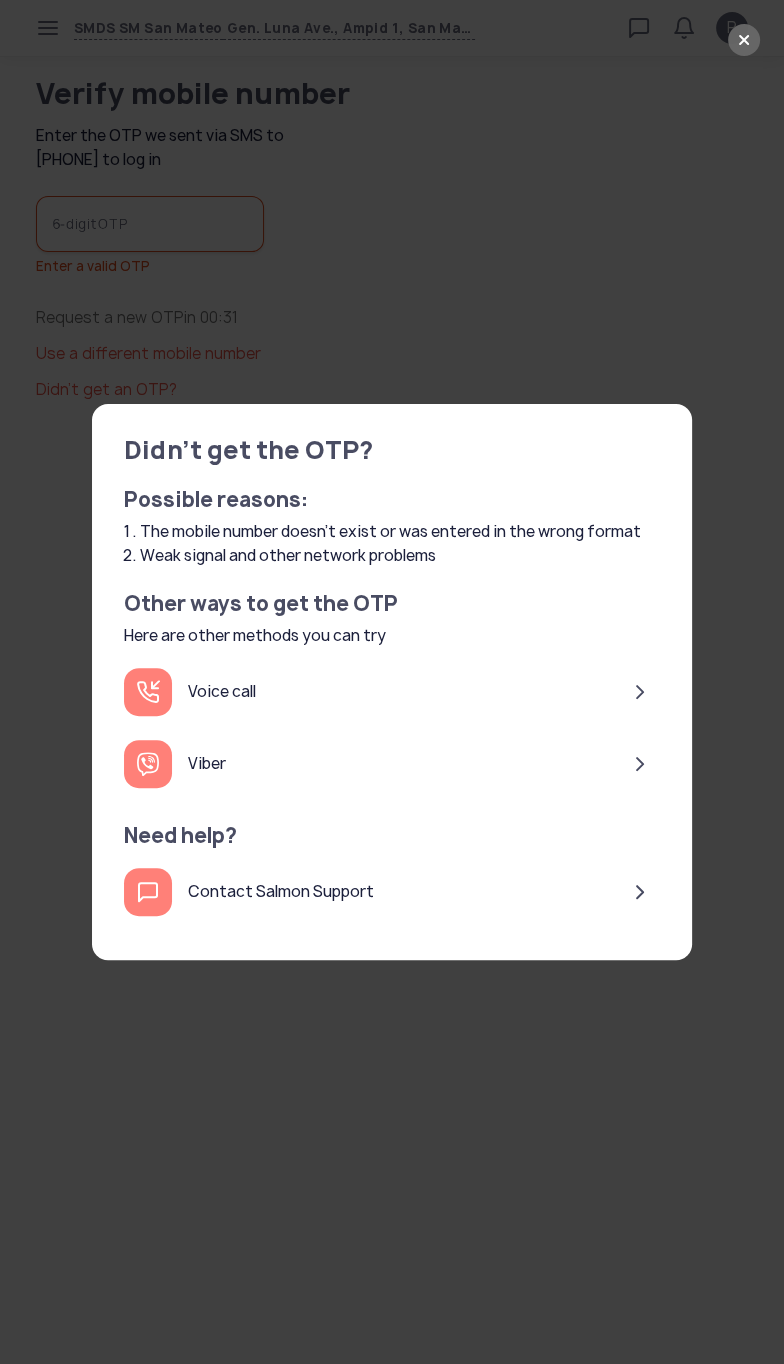 click on "Voice call" 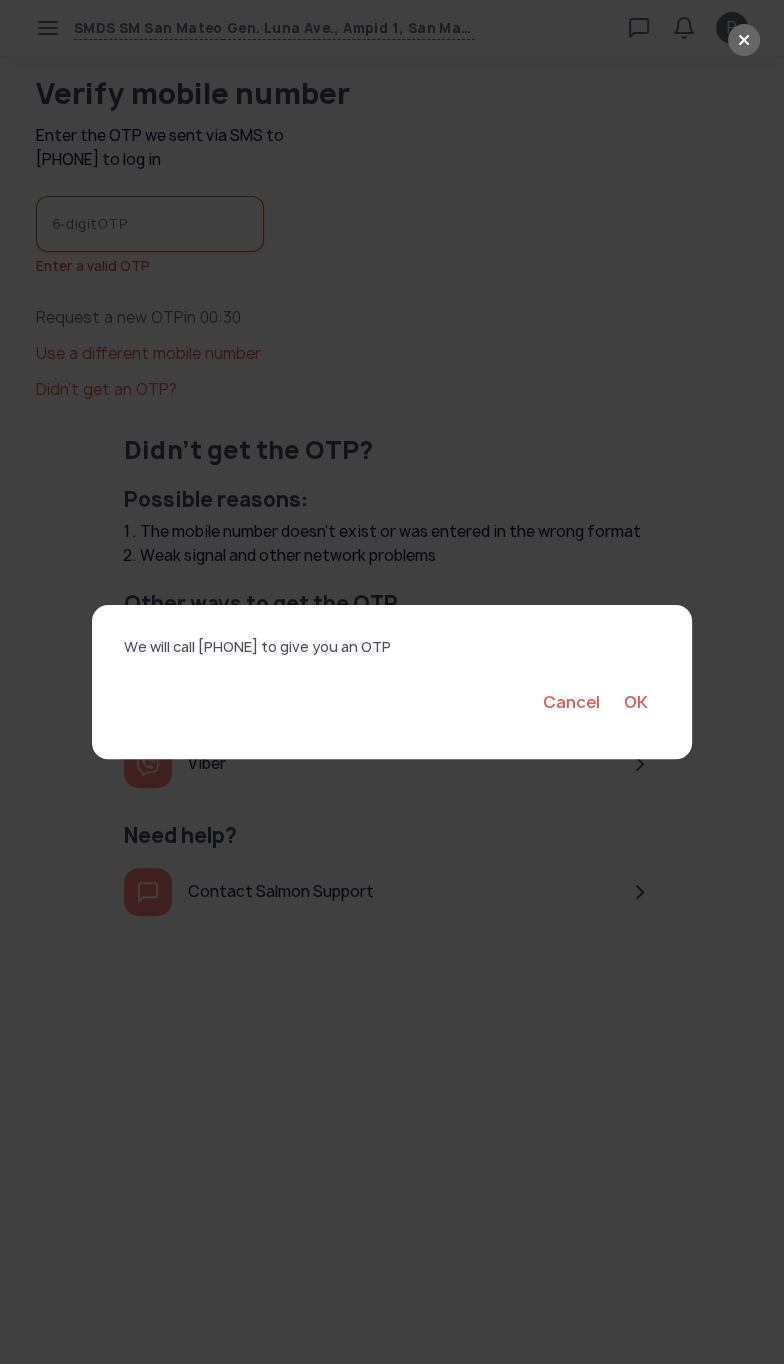 click on "OK" 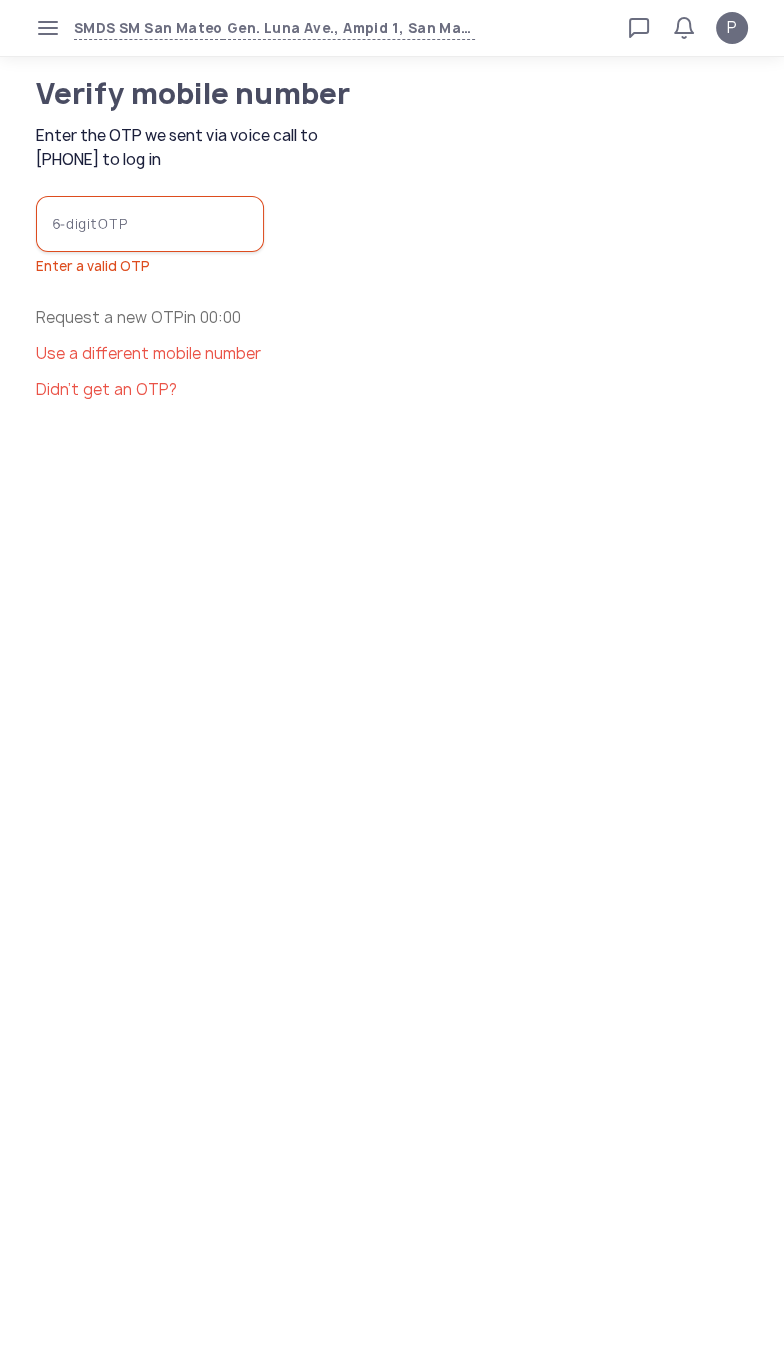 click on "6-digit OTP" at bounding box center [150, 224] 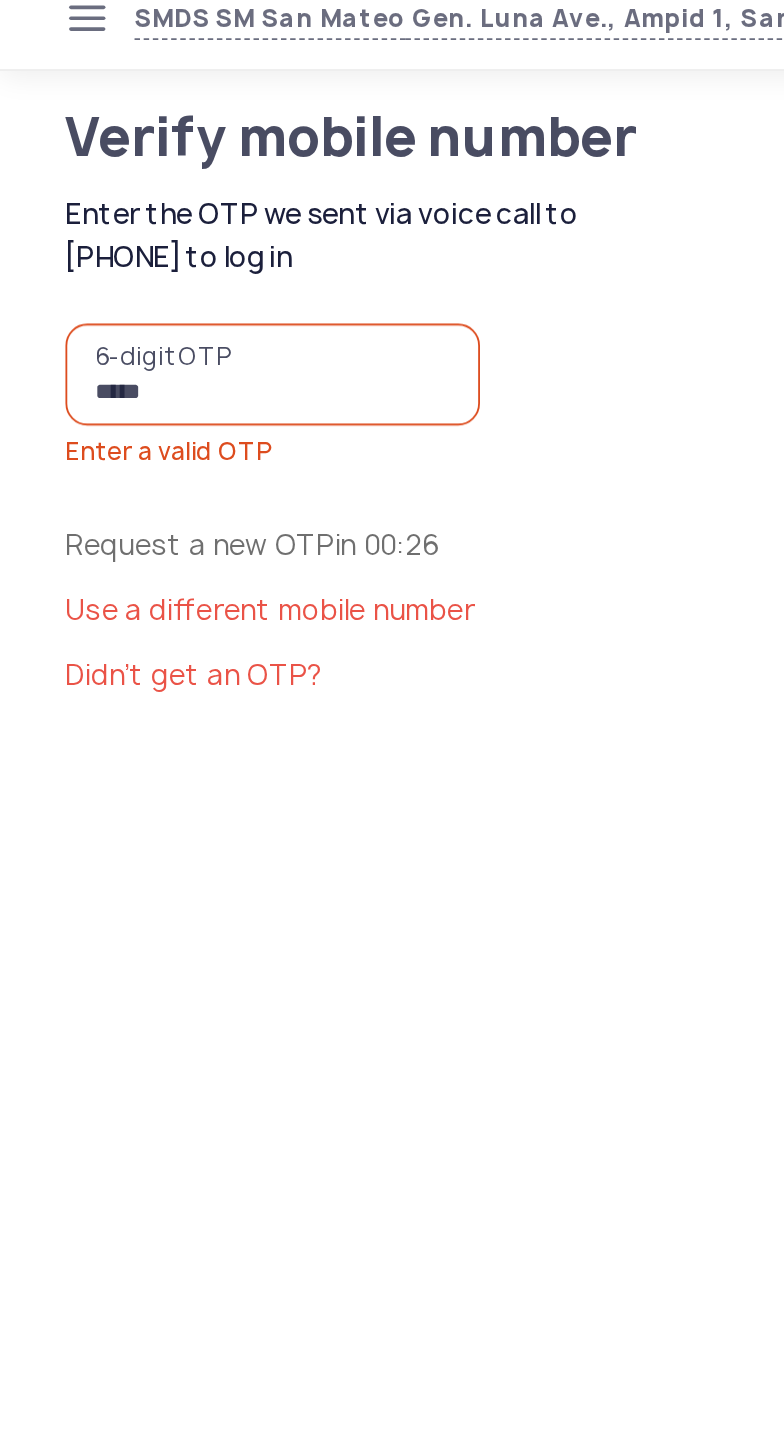 type on "******" 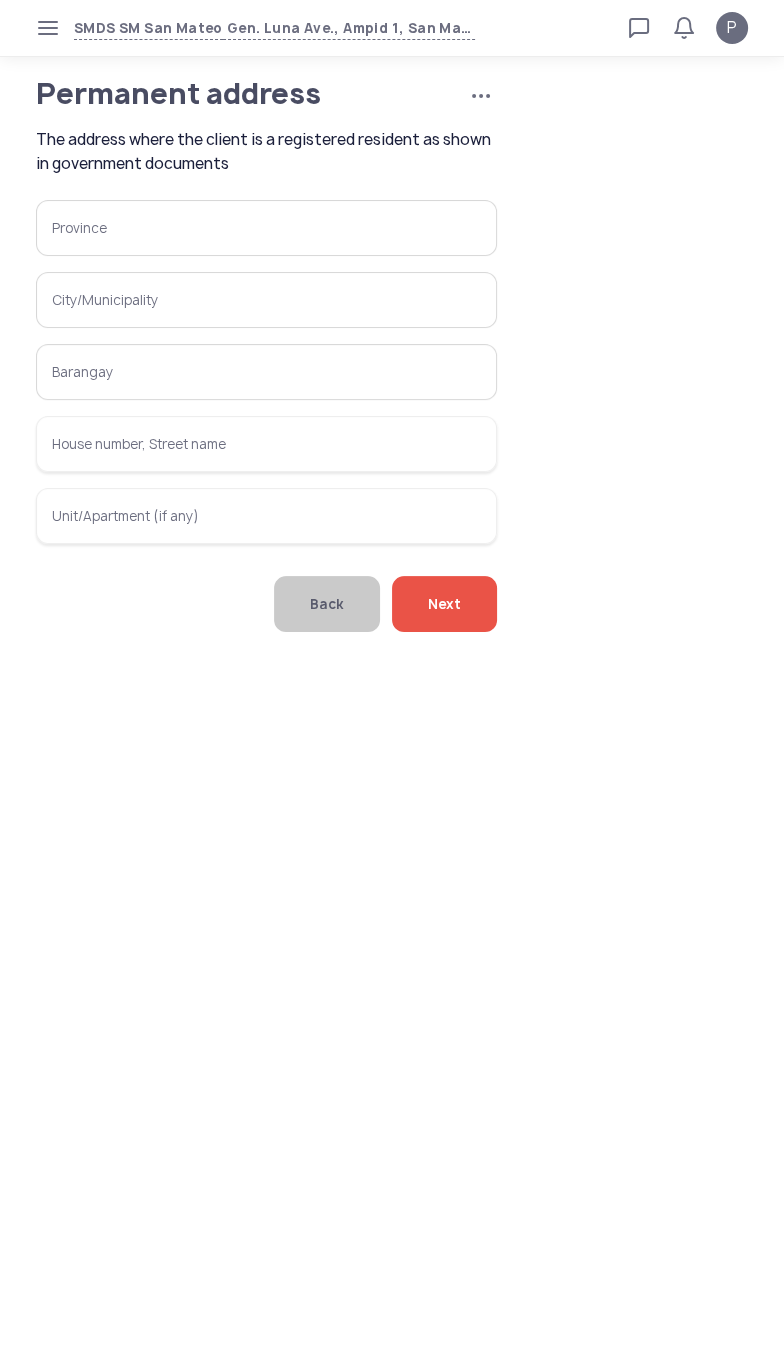 click on "Province" at bounding box center (266, 228) 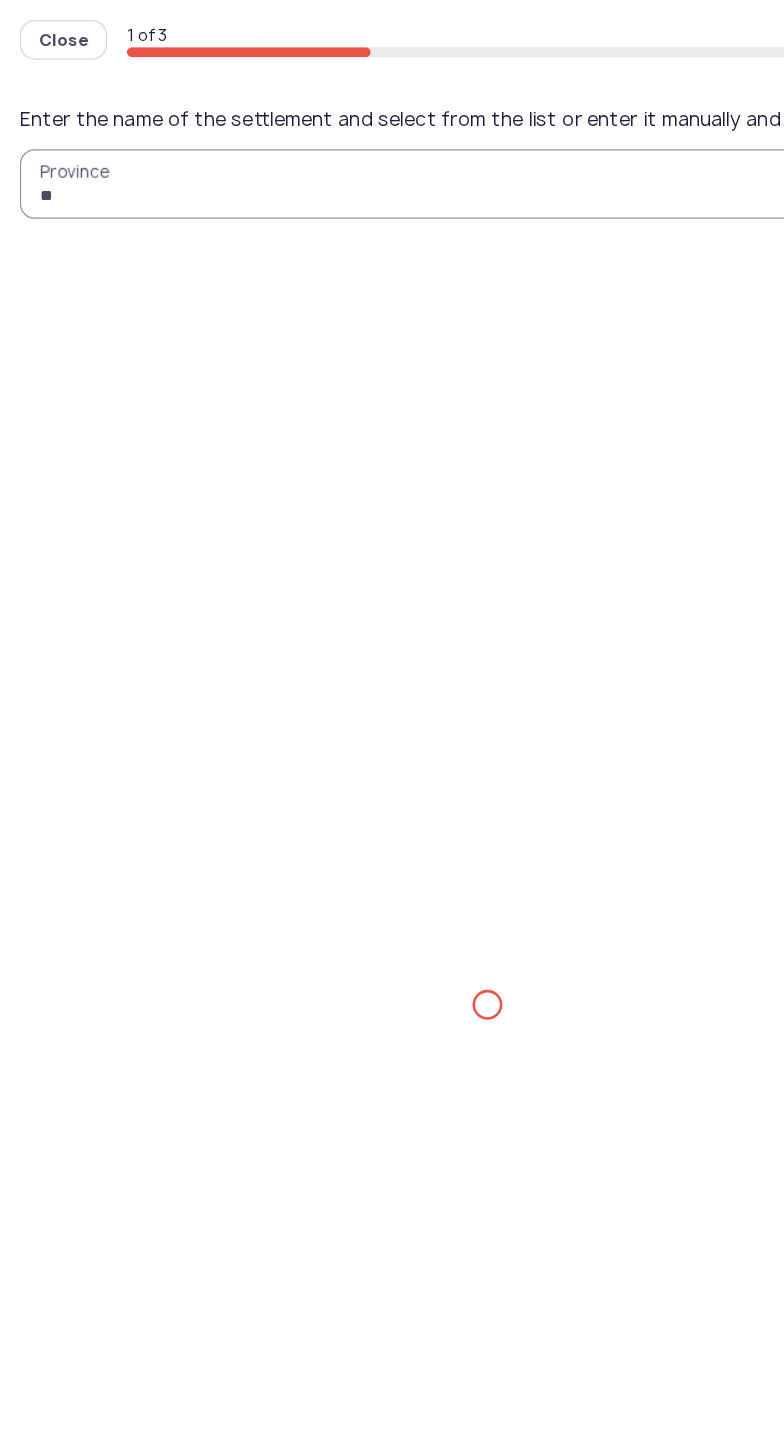 type on "*" 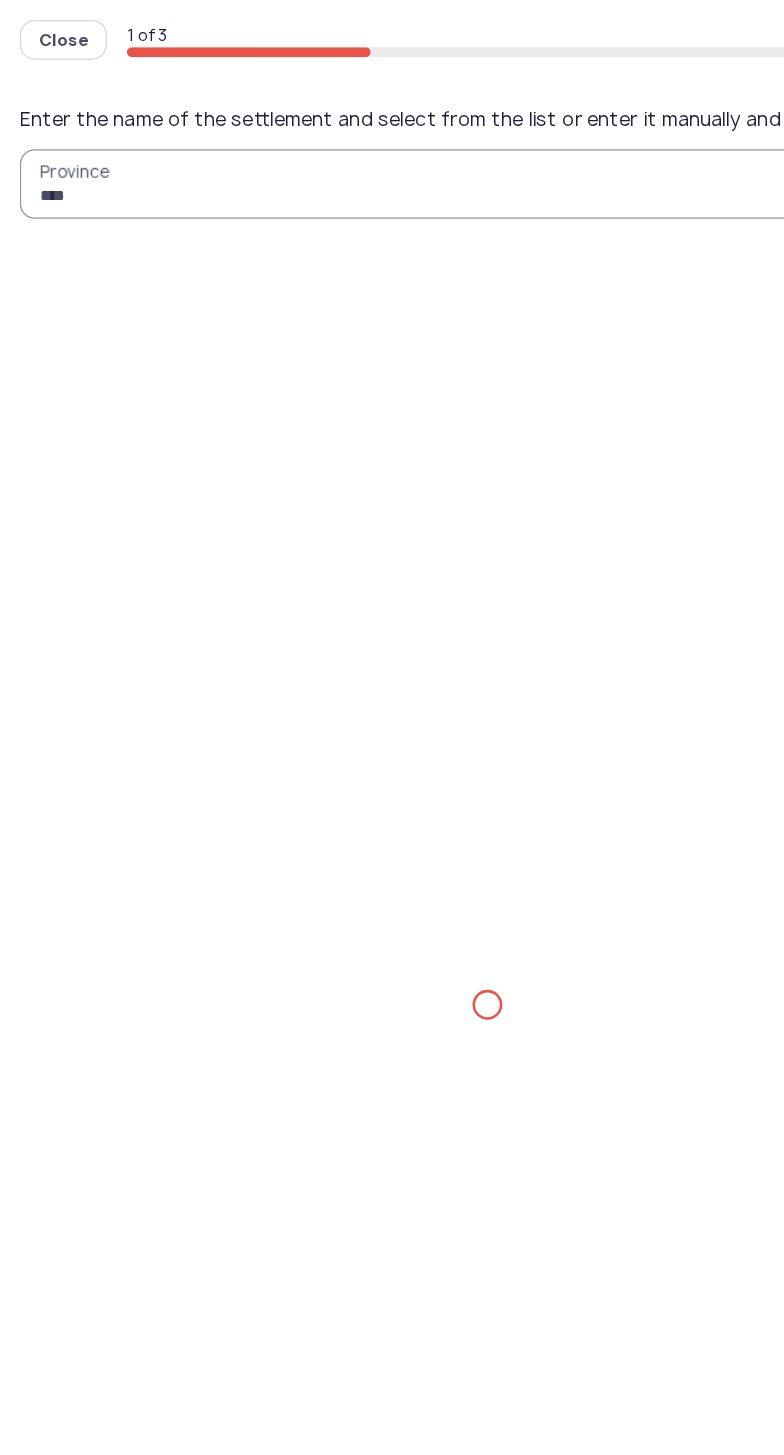type on "*****" 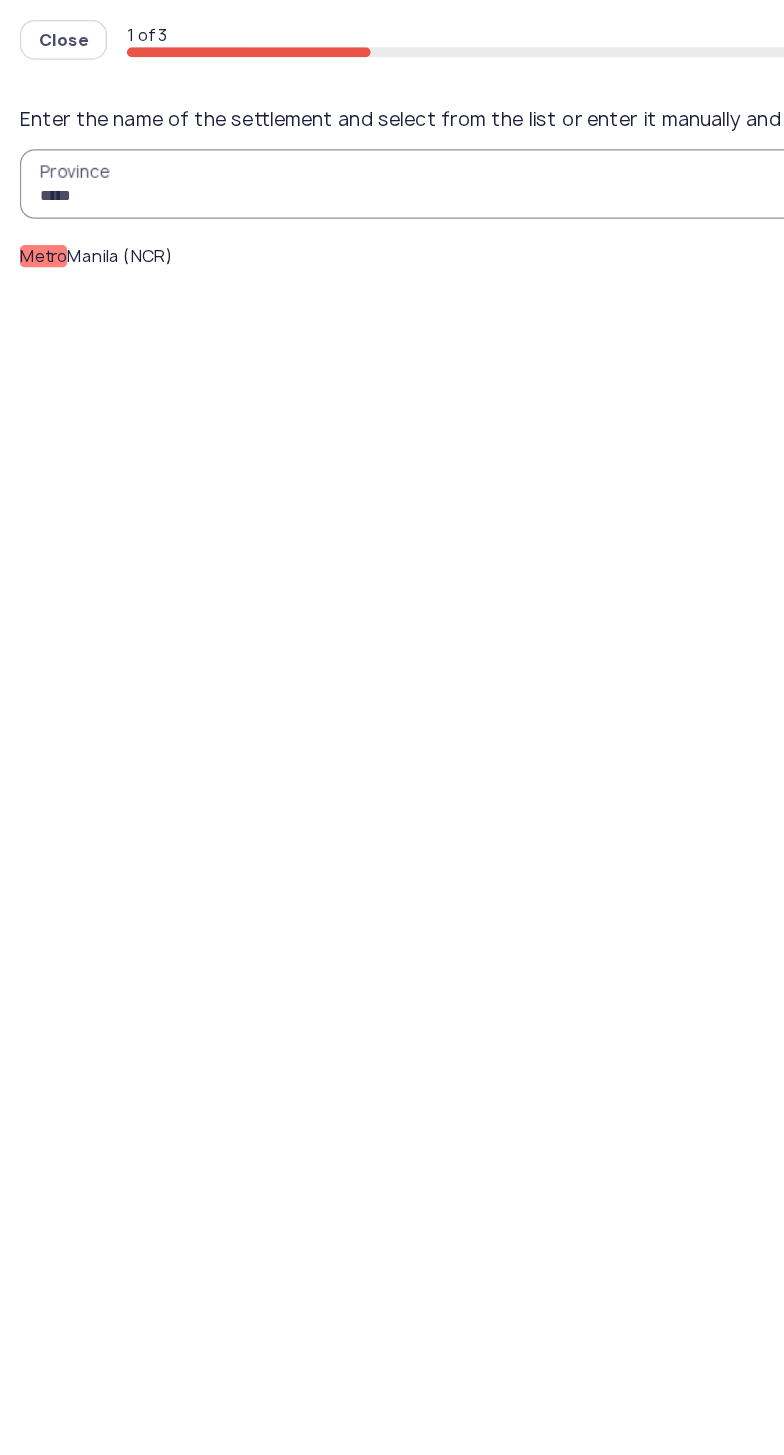 click on "[CITY] ([REGION])" 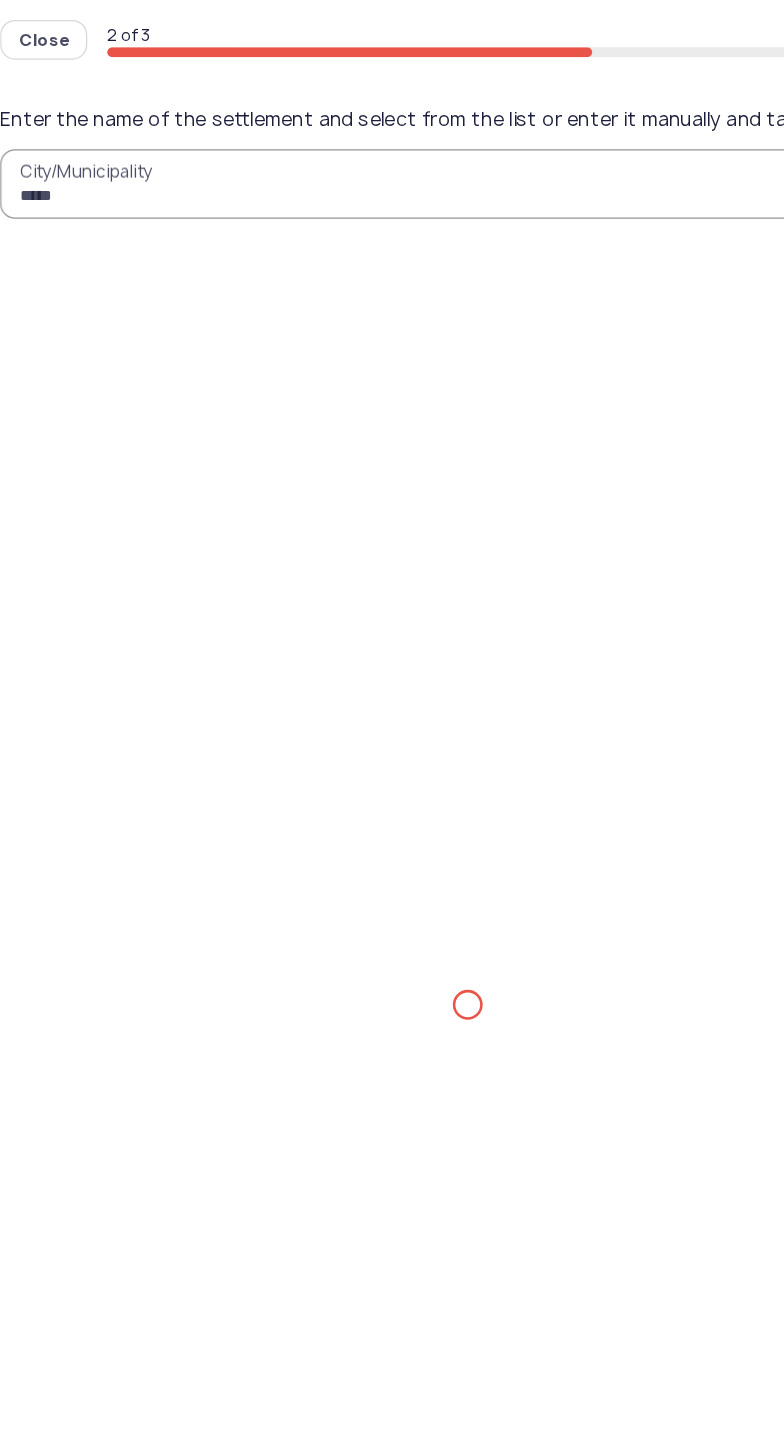 type on "******" 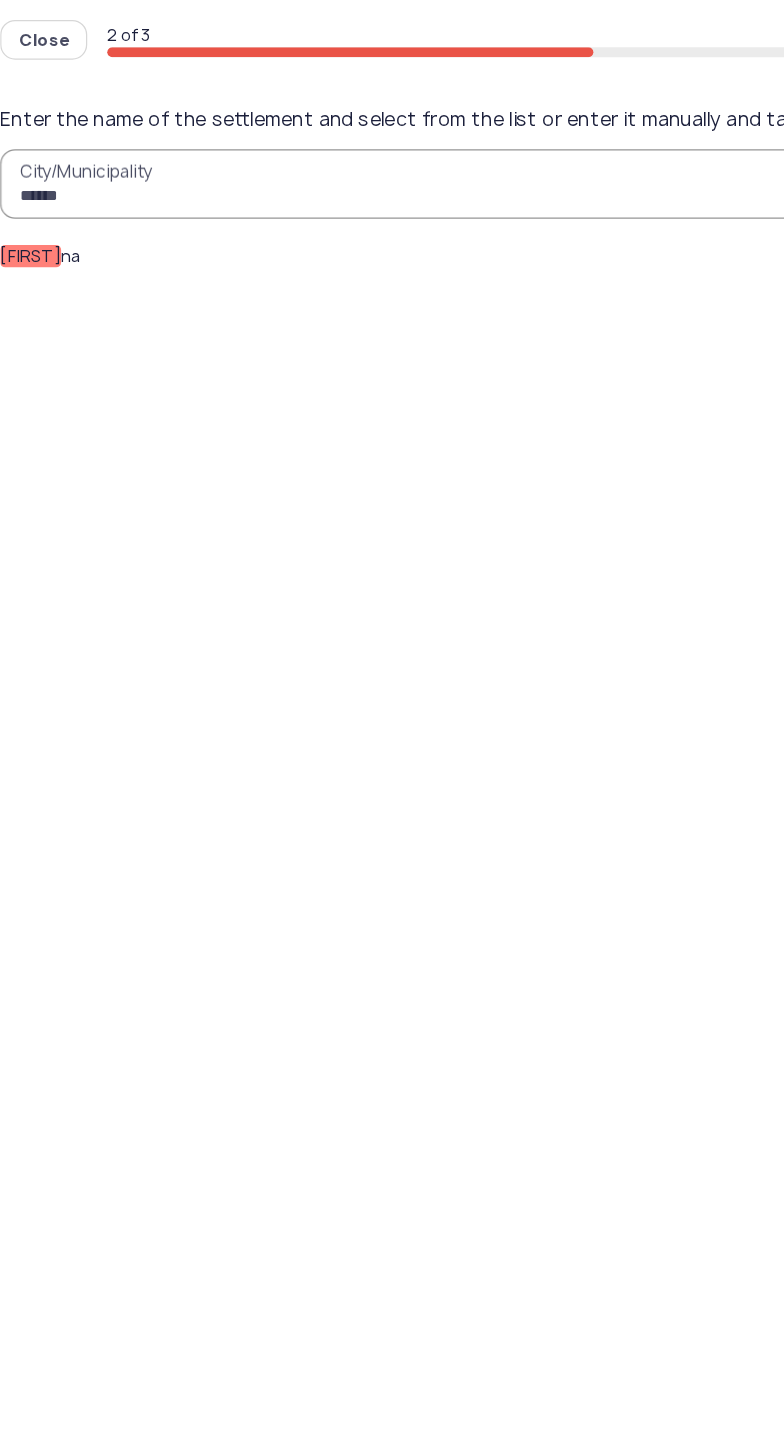 click on "[FIRST]" 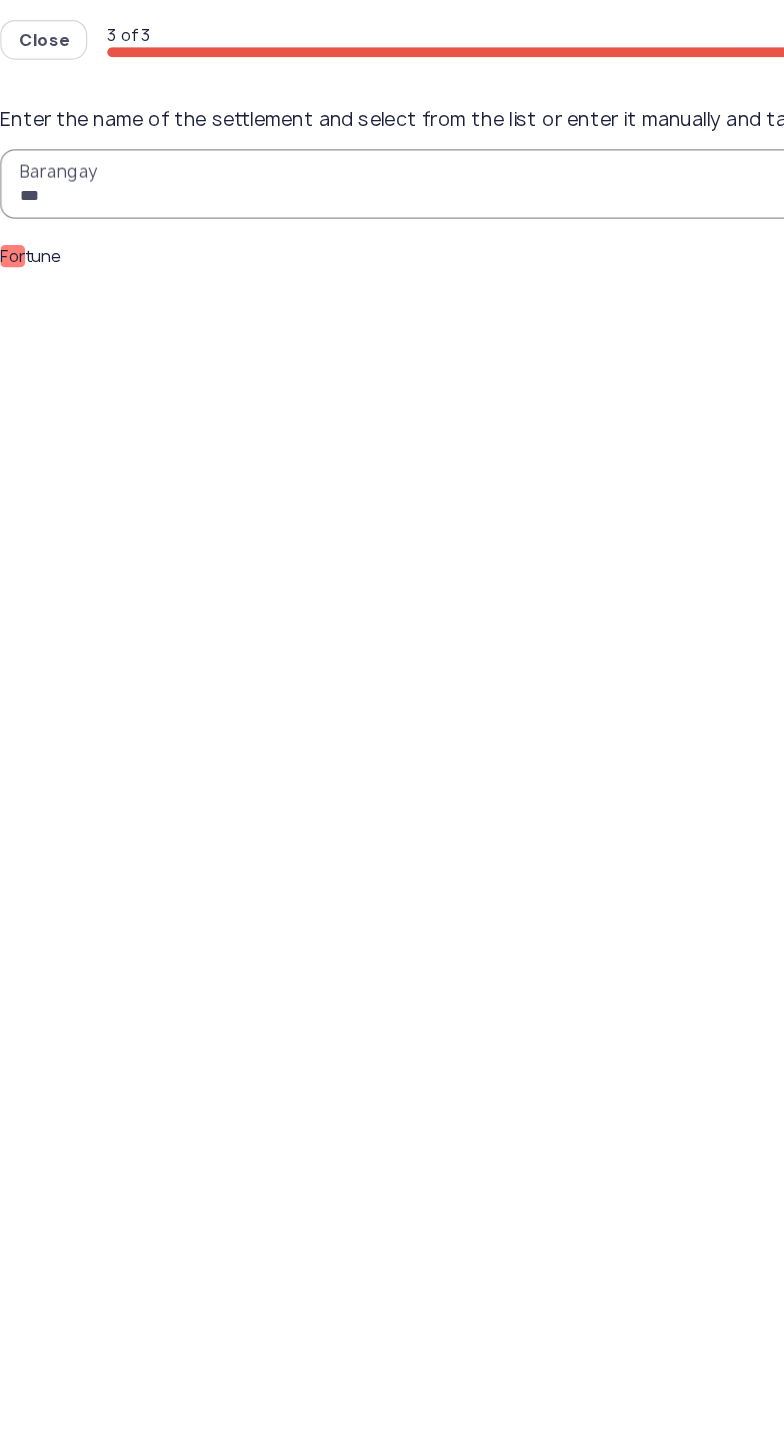type on "***" 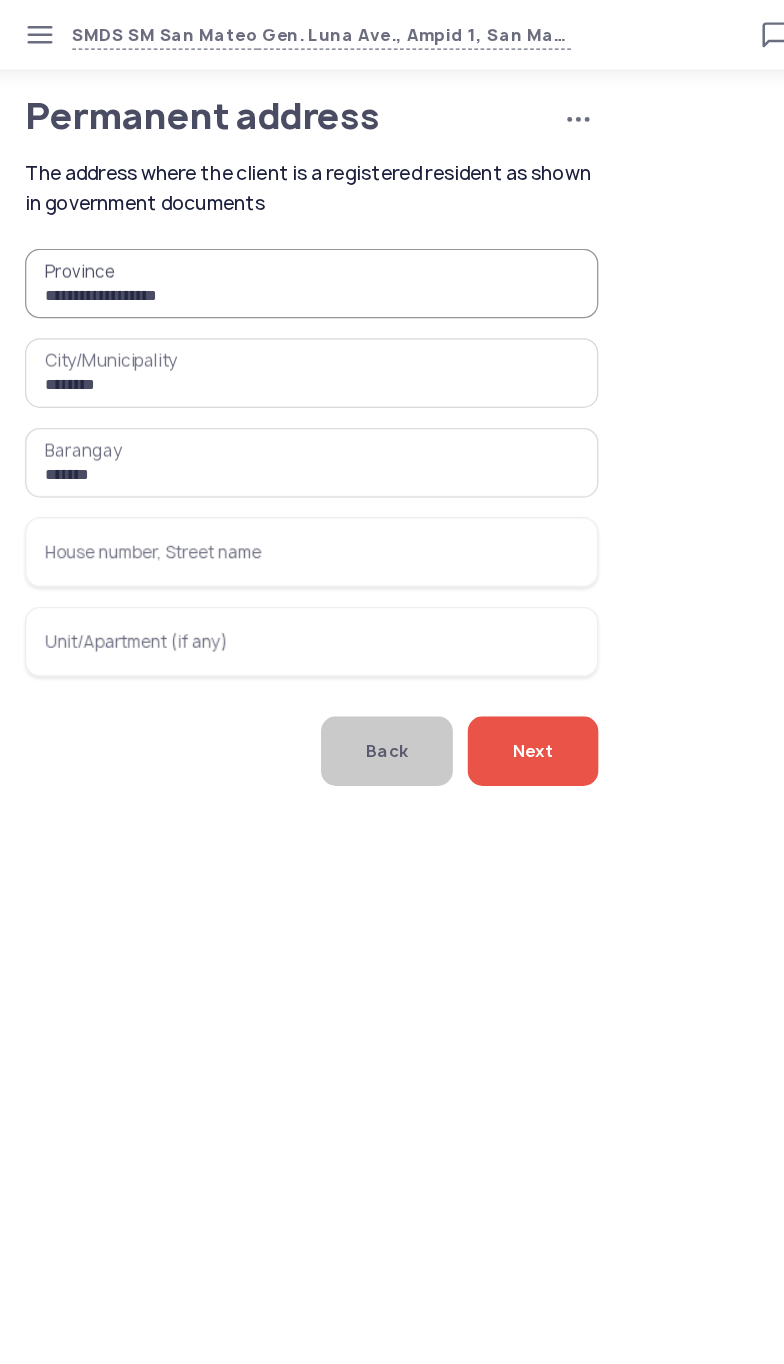 click on "House number, Street name" at bounding box center [266, 444] 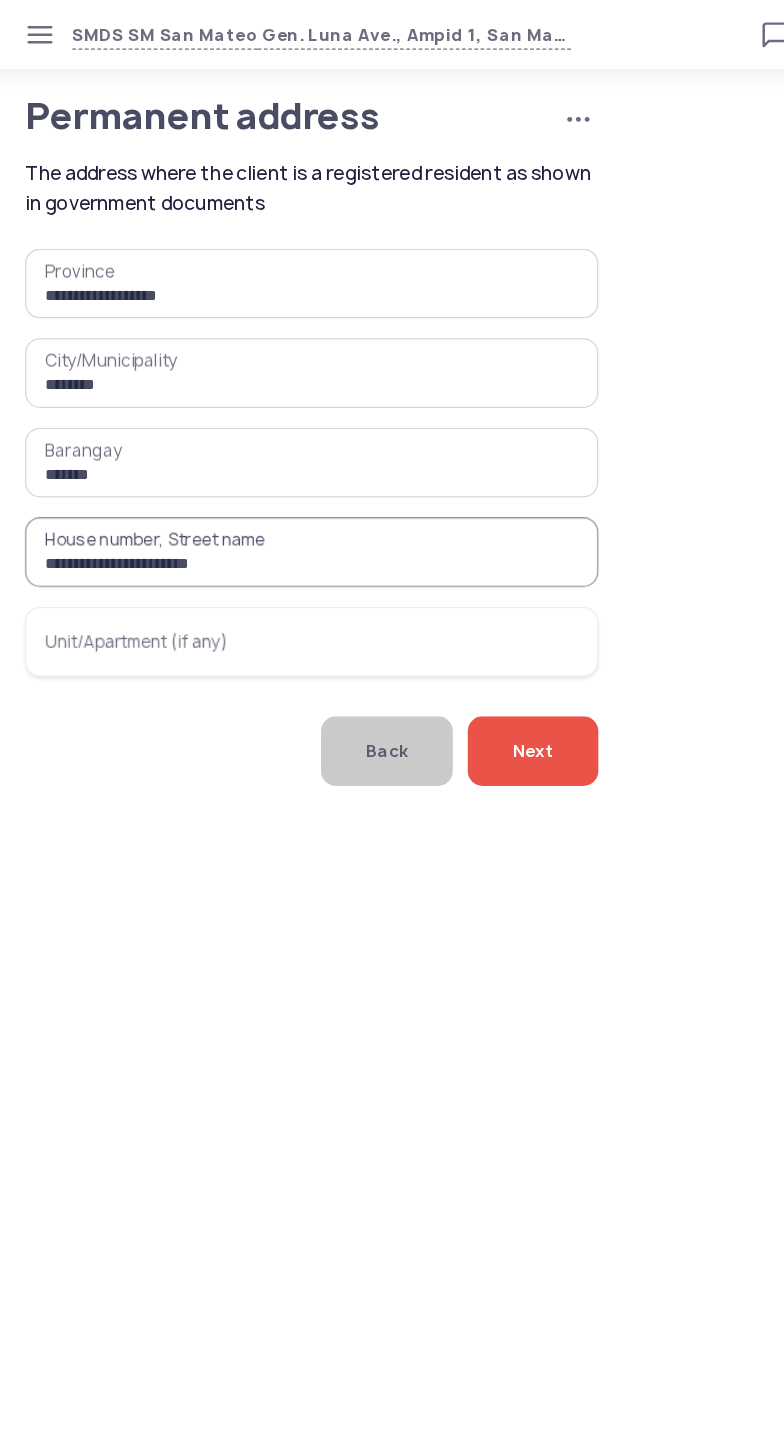 type on "**********" 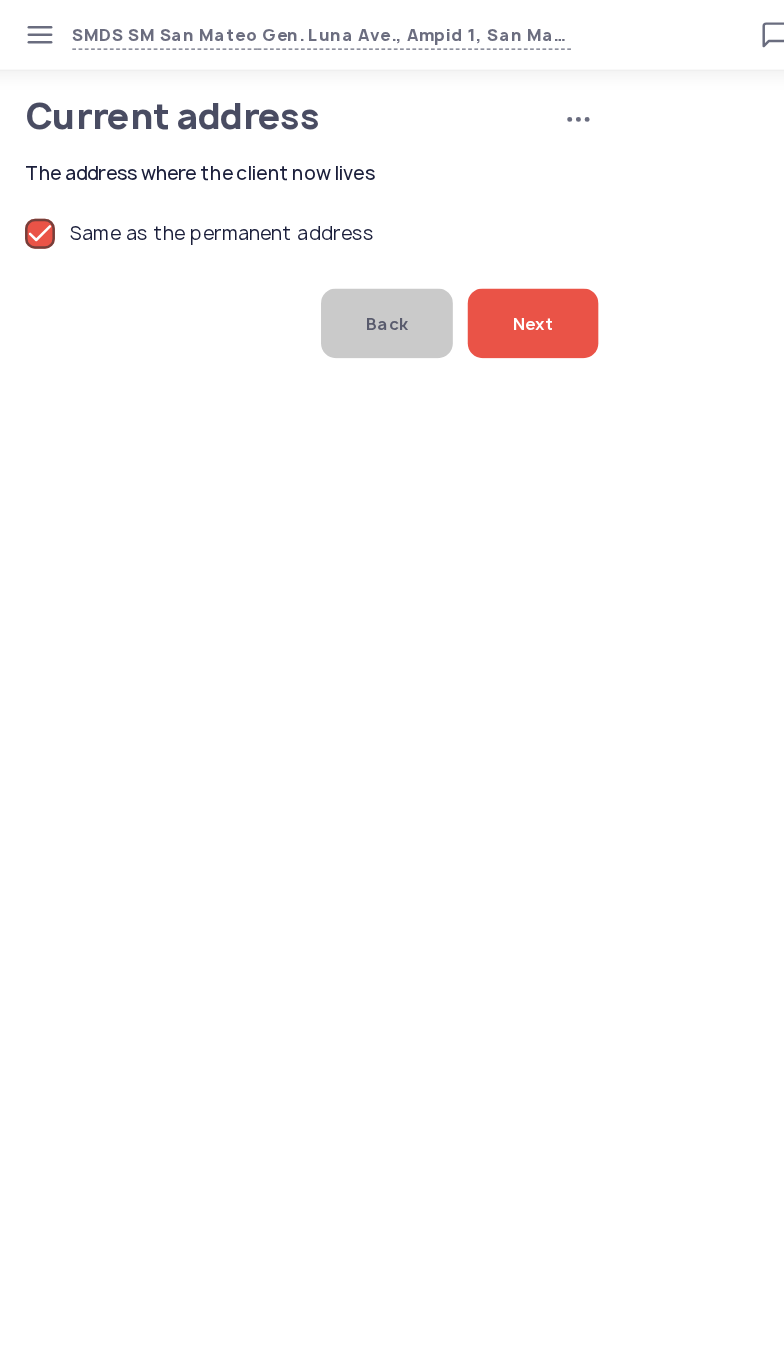click on "Next" 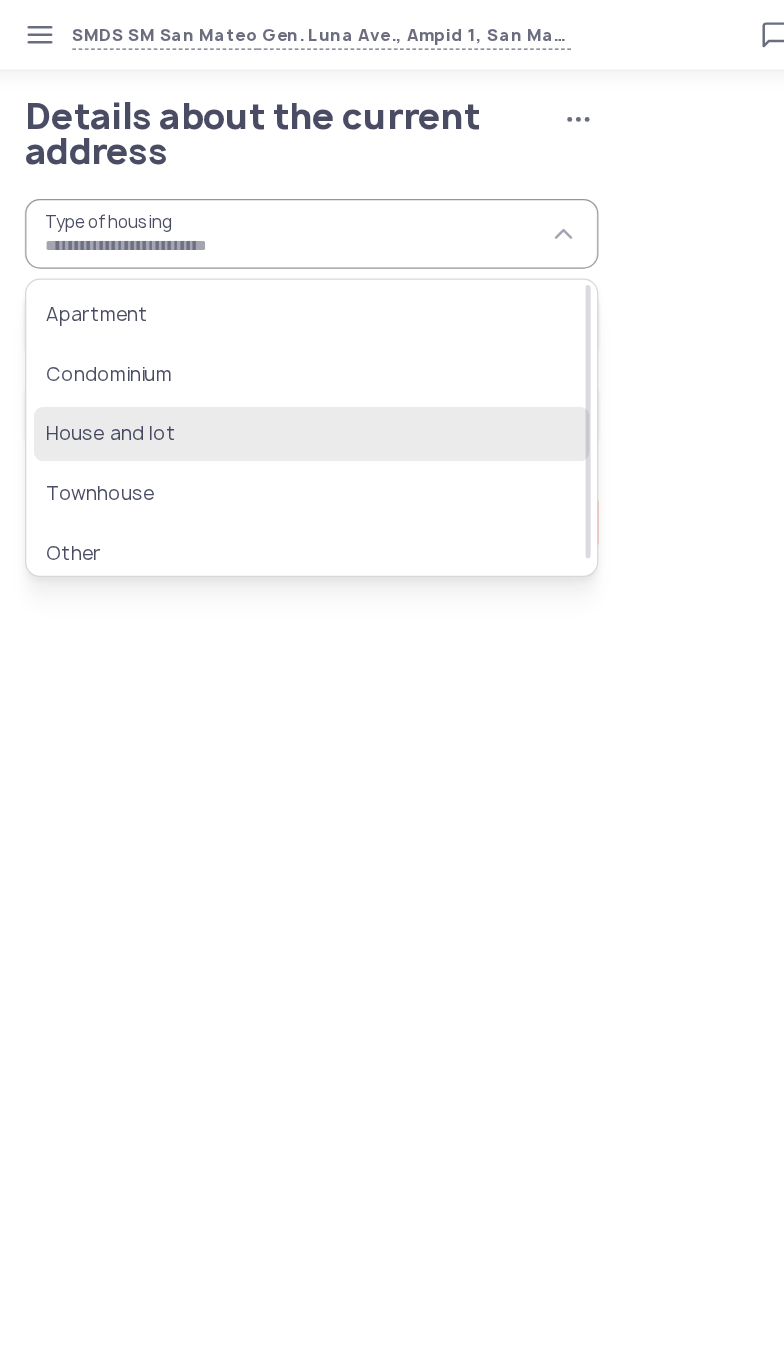 click on "House and lot" 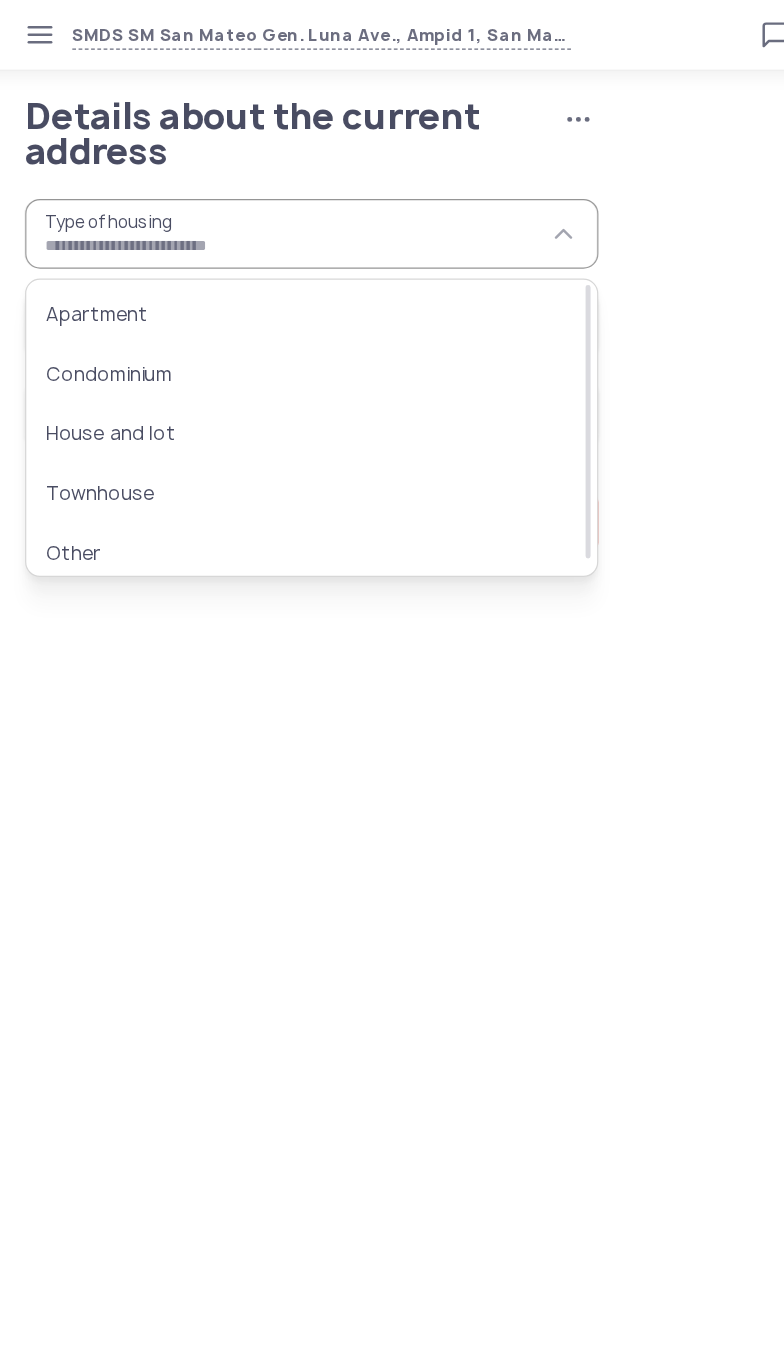 type on "**********" 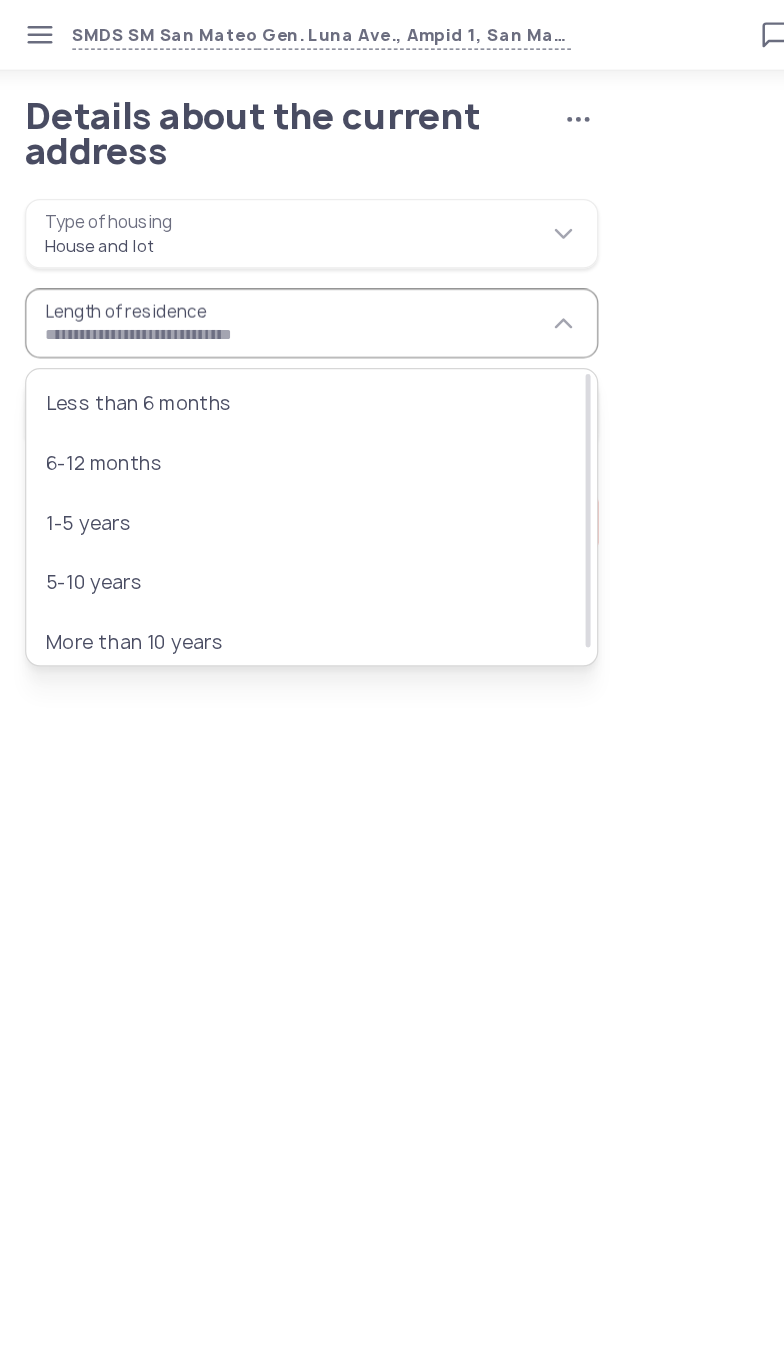 scroll, scrollTop: 9, scrollLeft: 0, axis: vertical 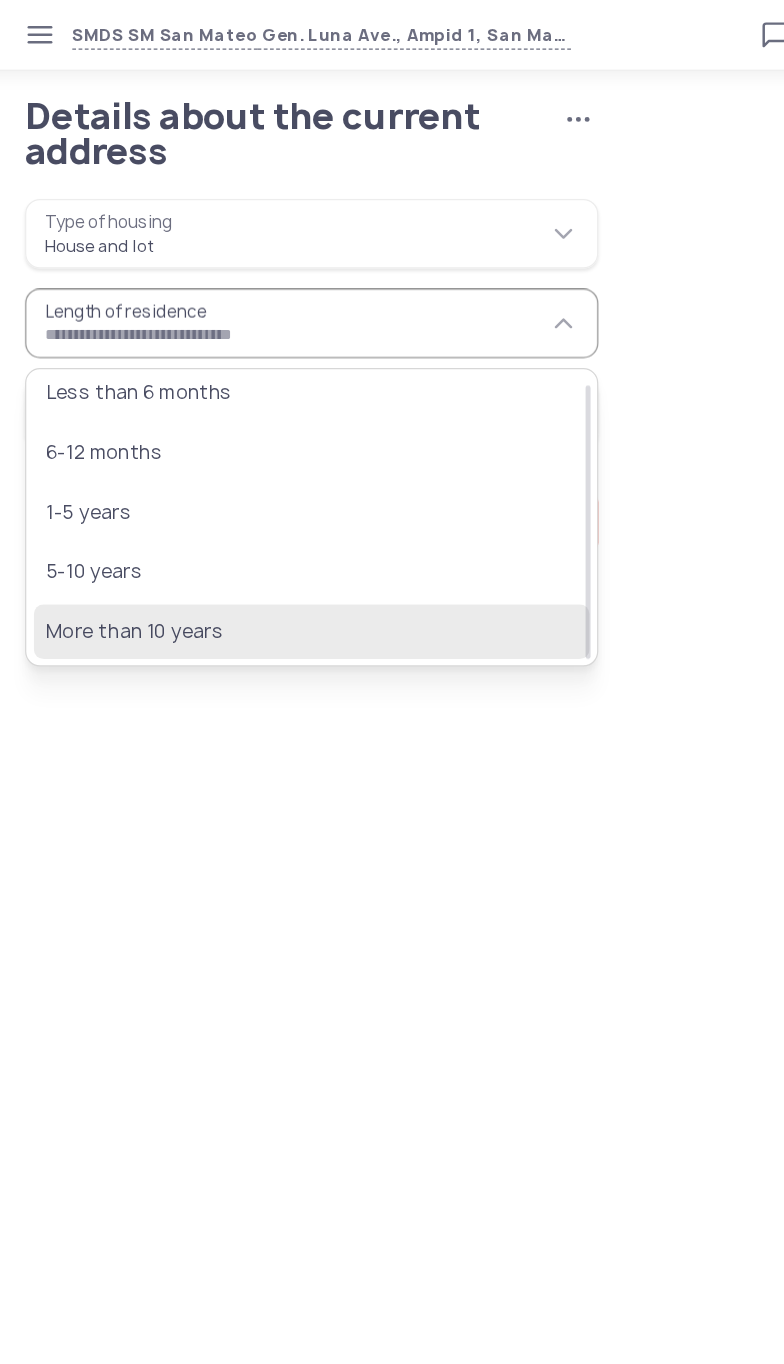 click on "More than 10 years" 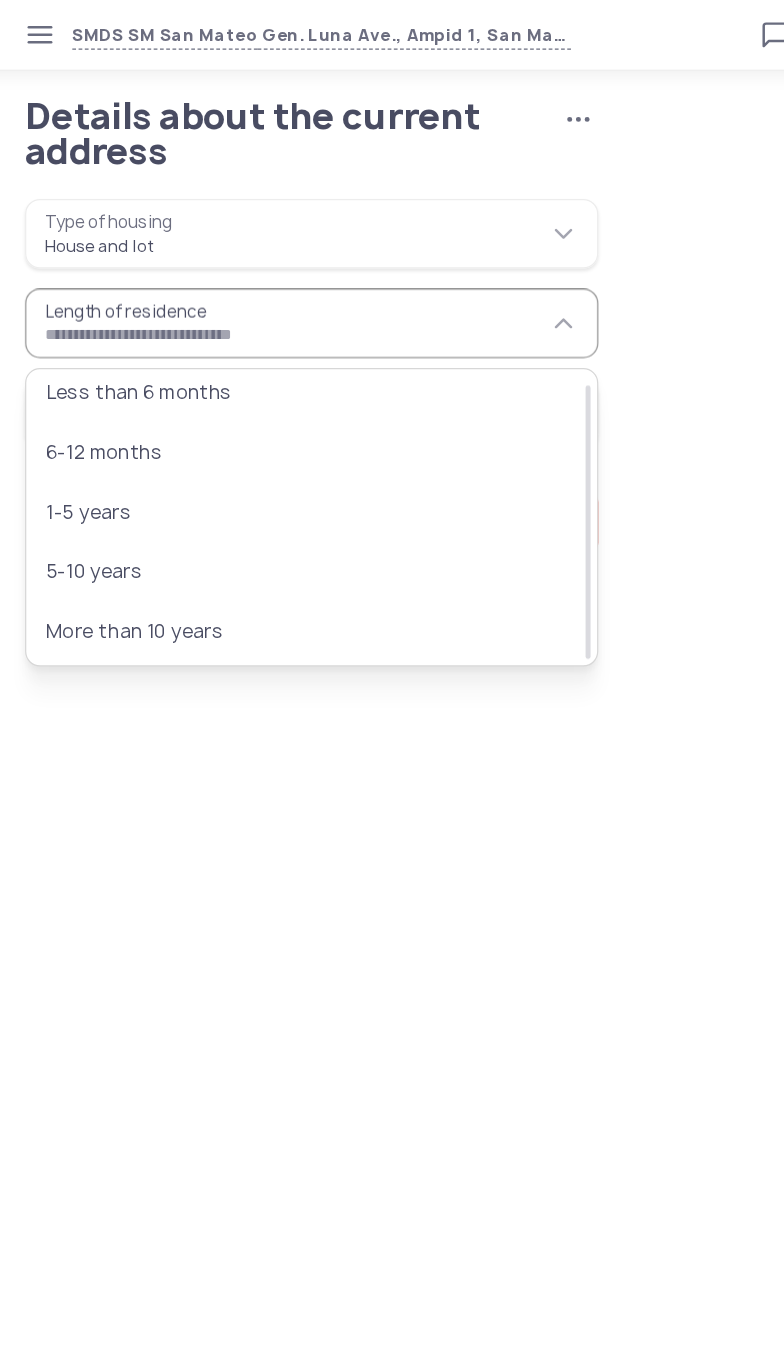 type on "**********" 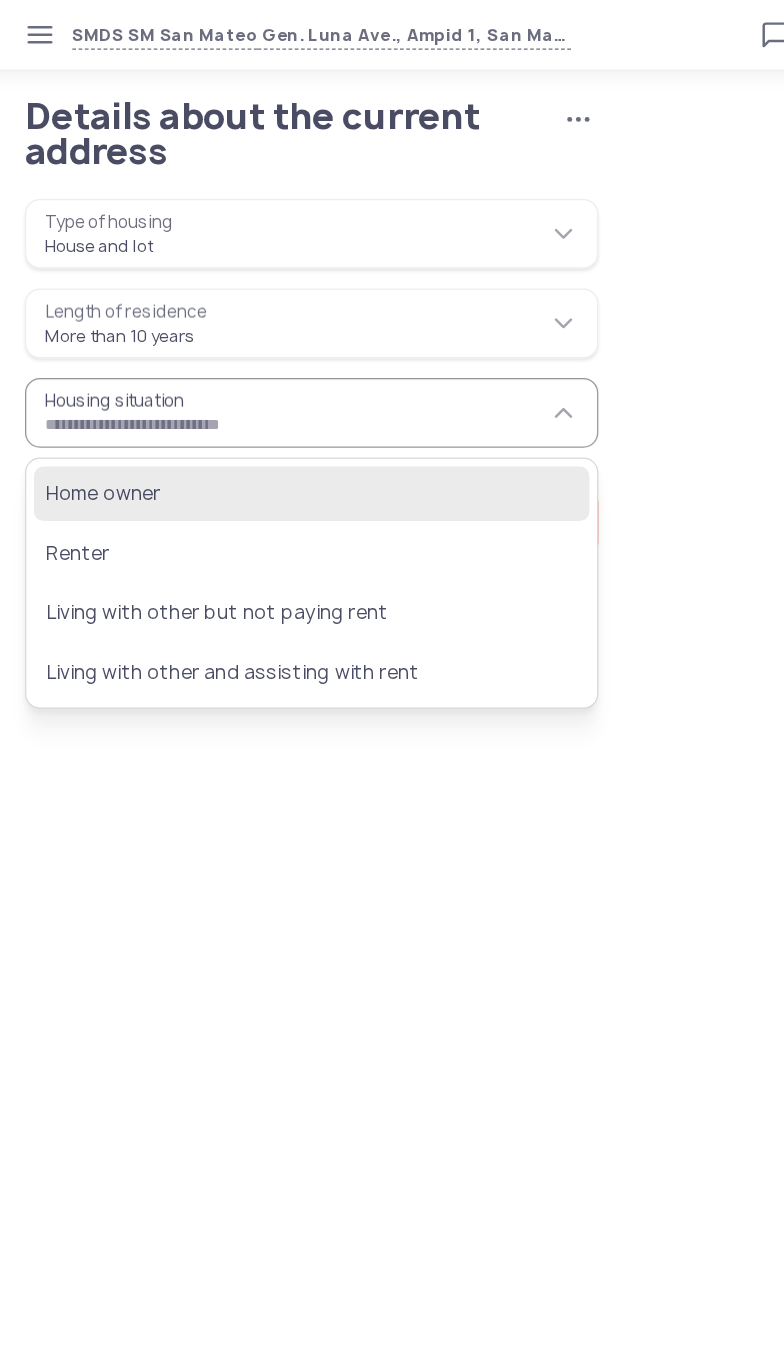 click on "Home owner" 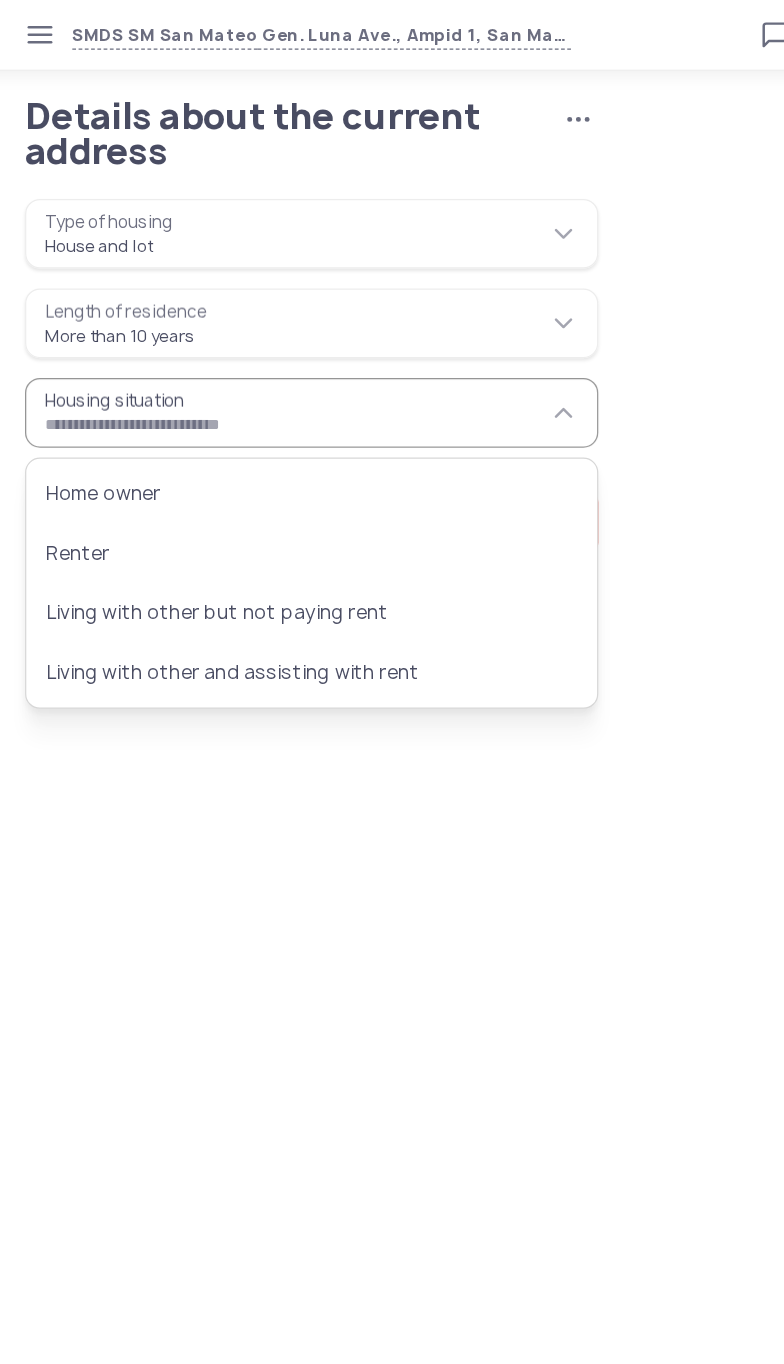 type on "**********" 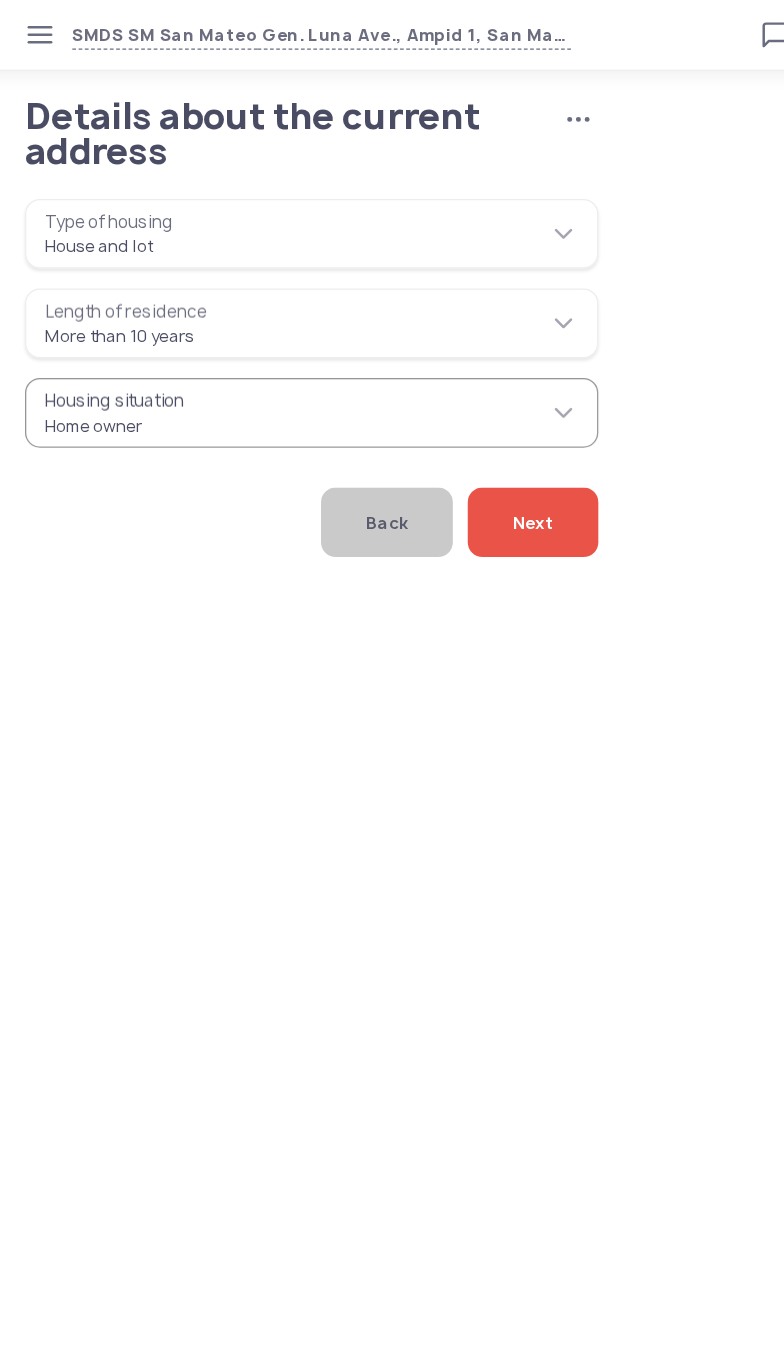 click on "Next" 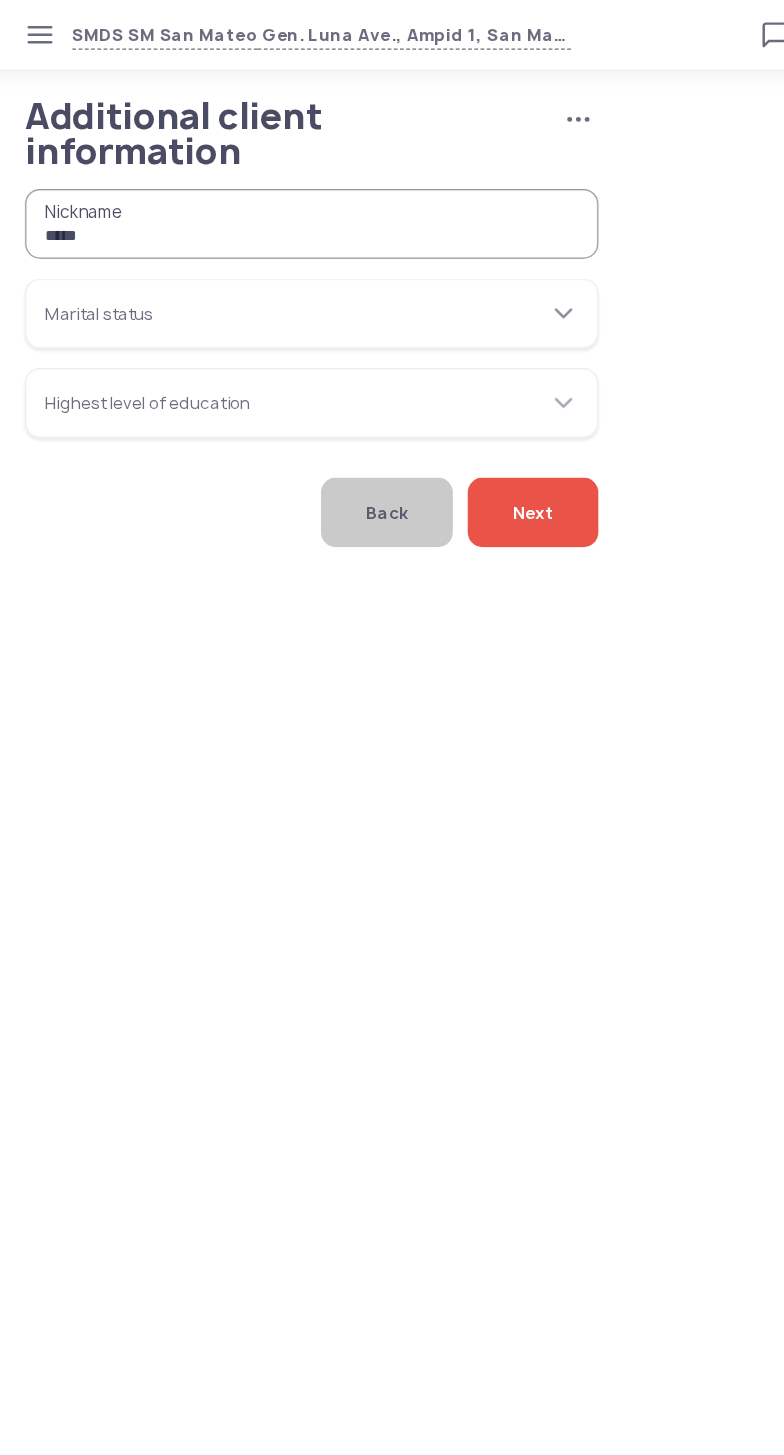 type on "*****" 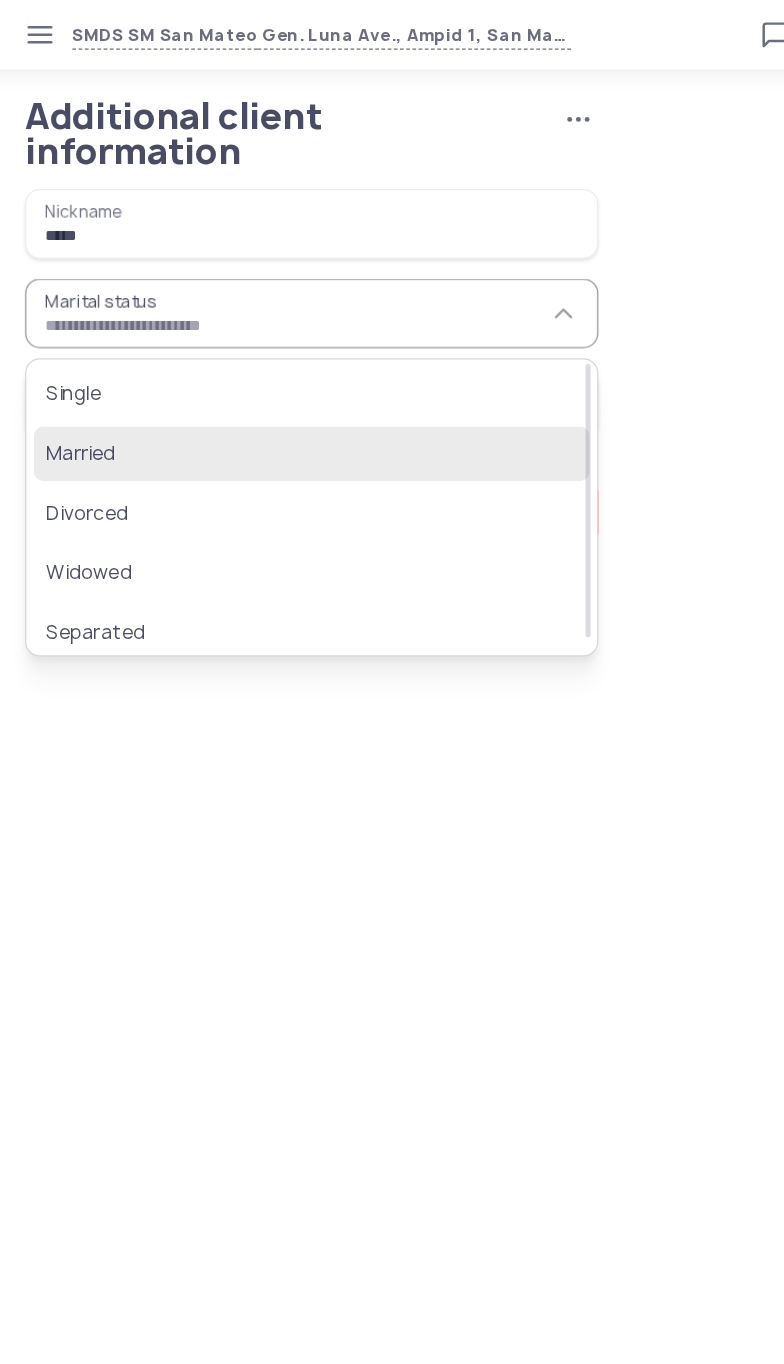 click on "Married" 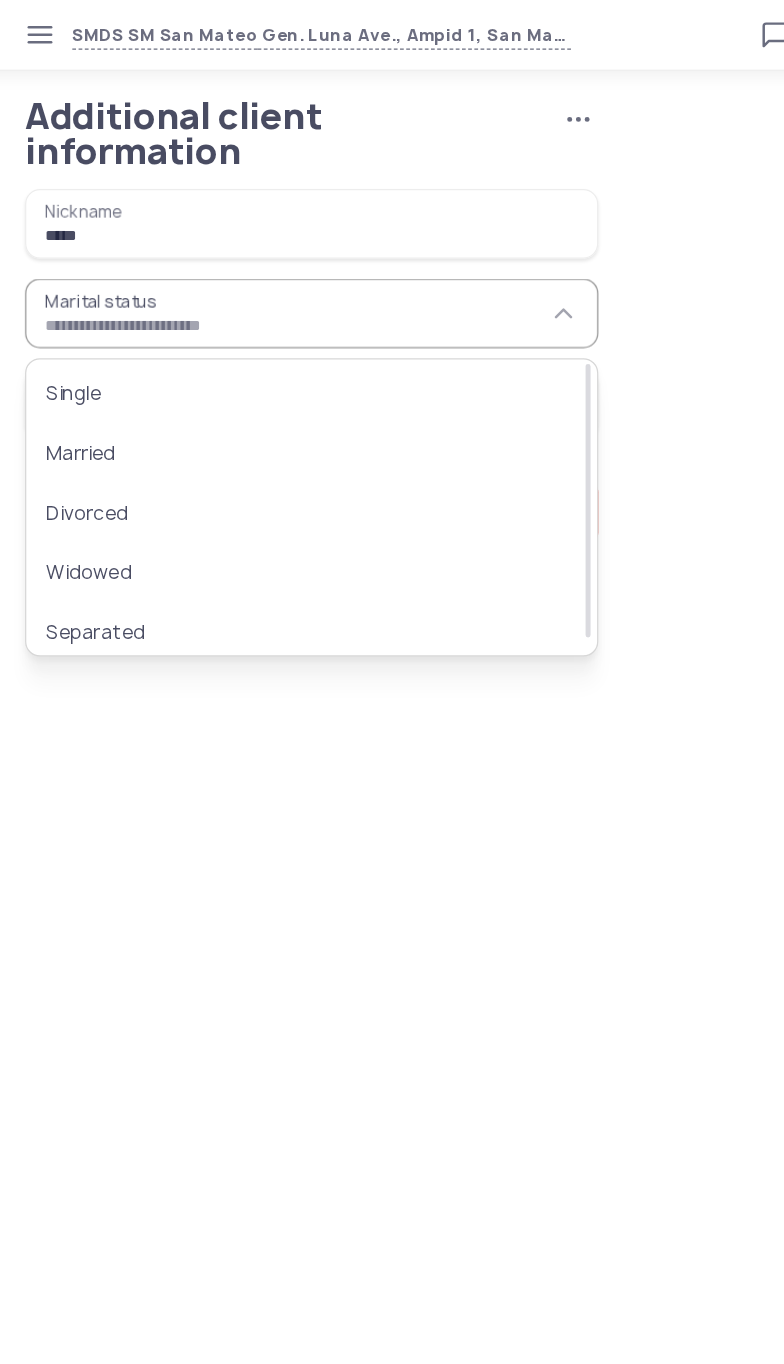 type on "*******" 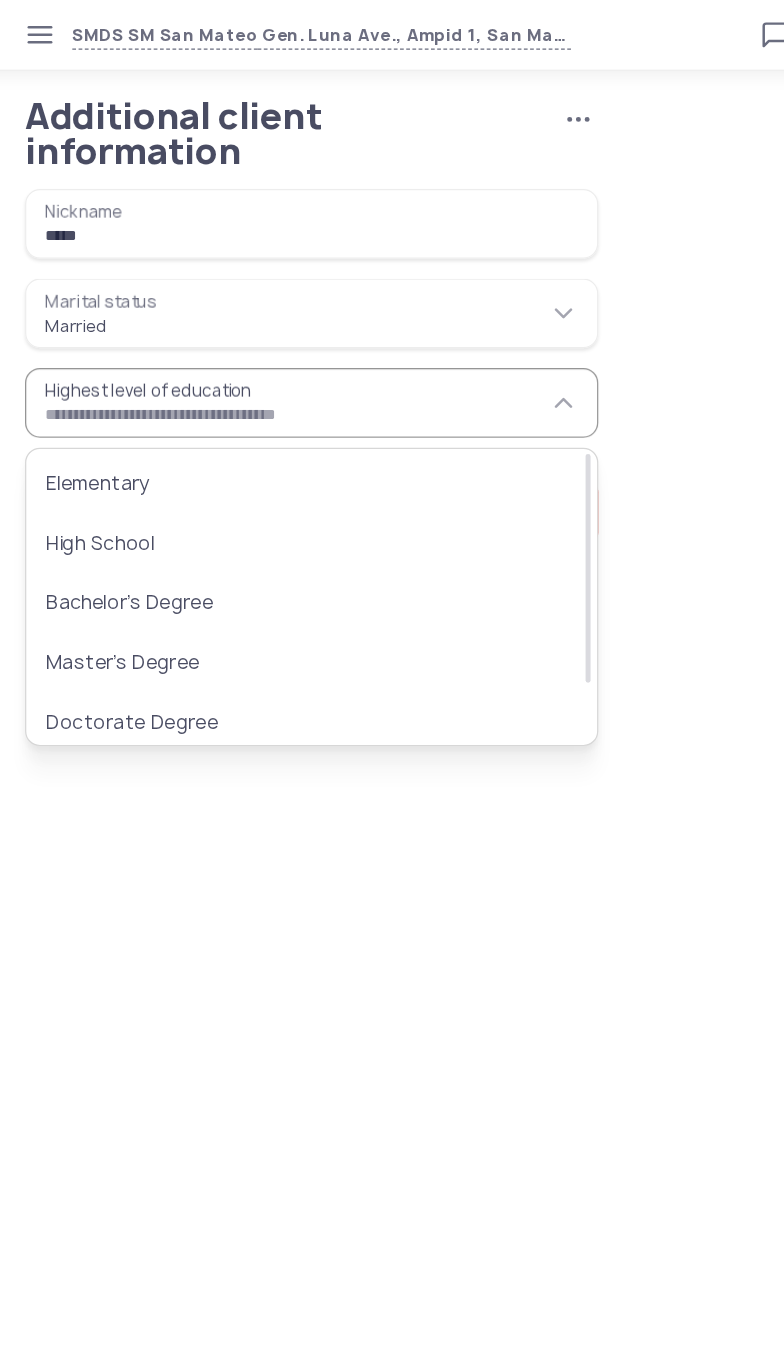 scroll, scrollTop: 57, scrollLeft: 0, axis: vertical 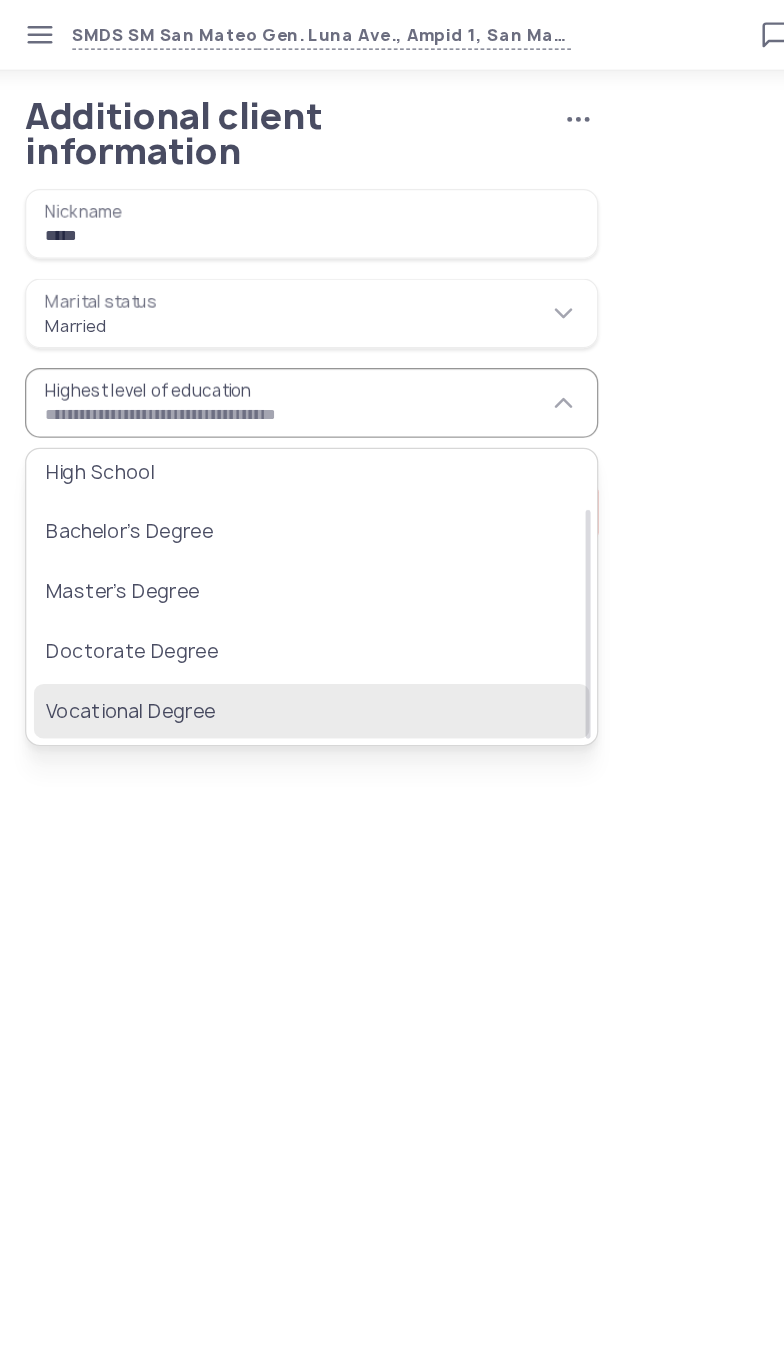 click on "Vocational Degree" 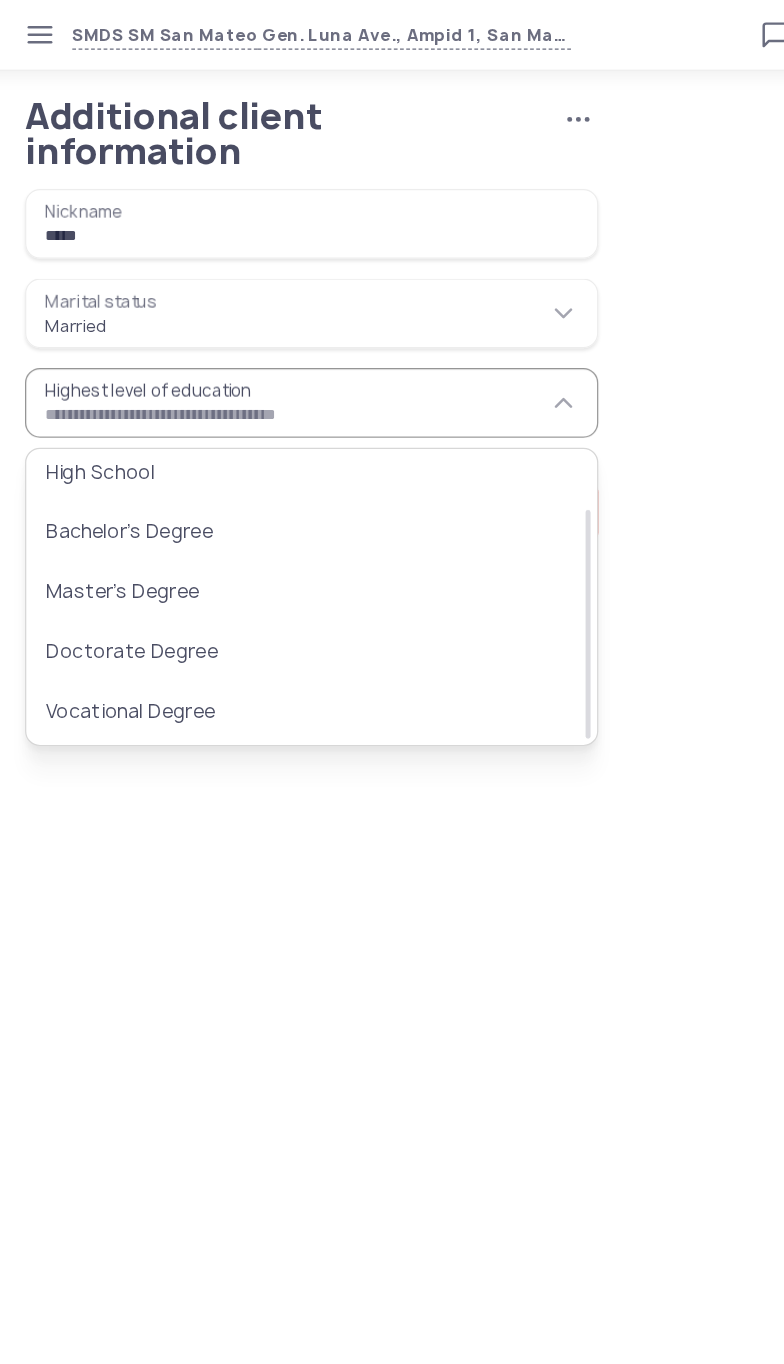 type on "**********" 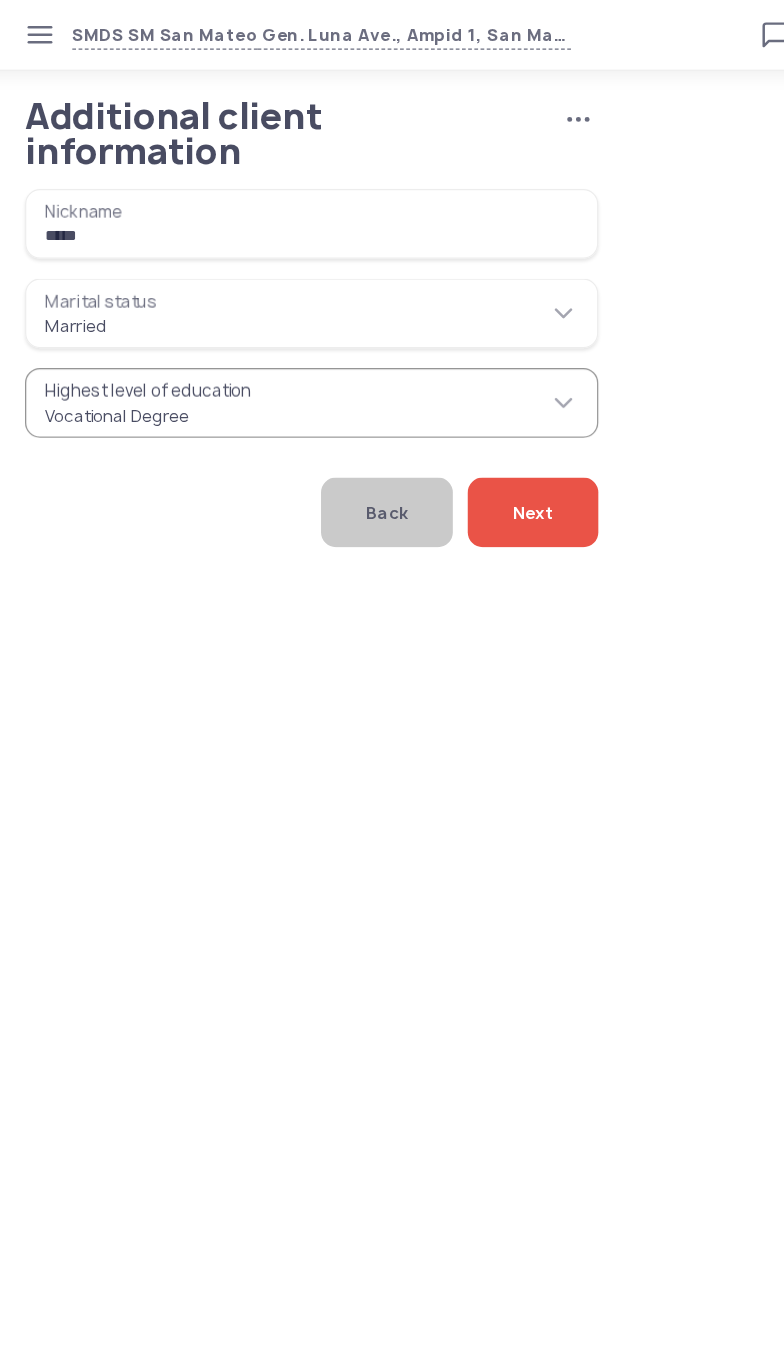 click on "Next" 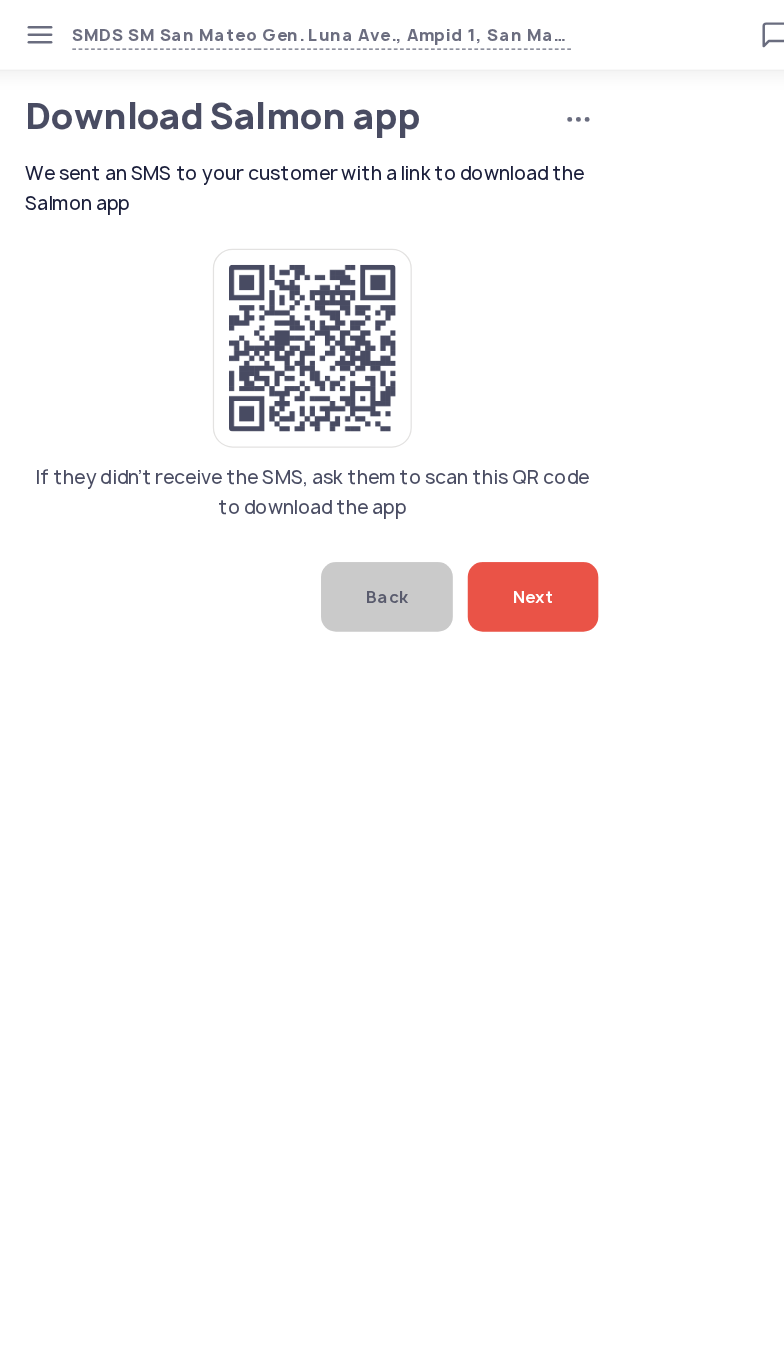 click on "Next" 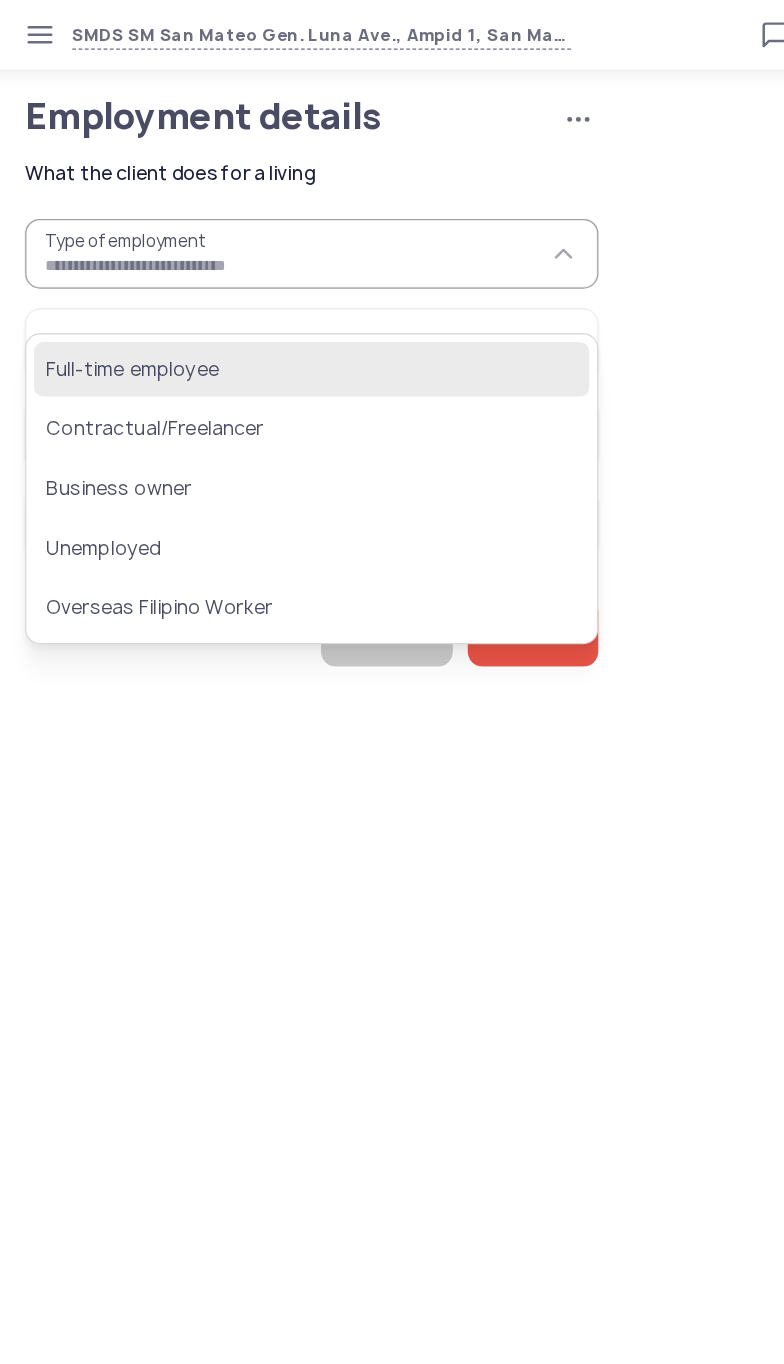 click on "Full-time employee" 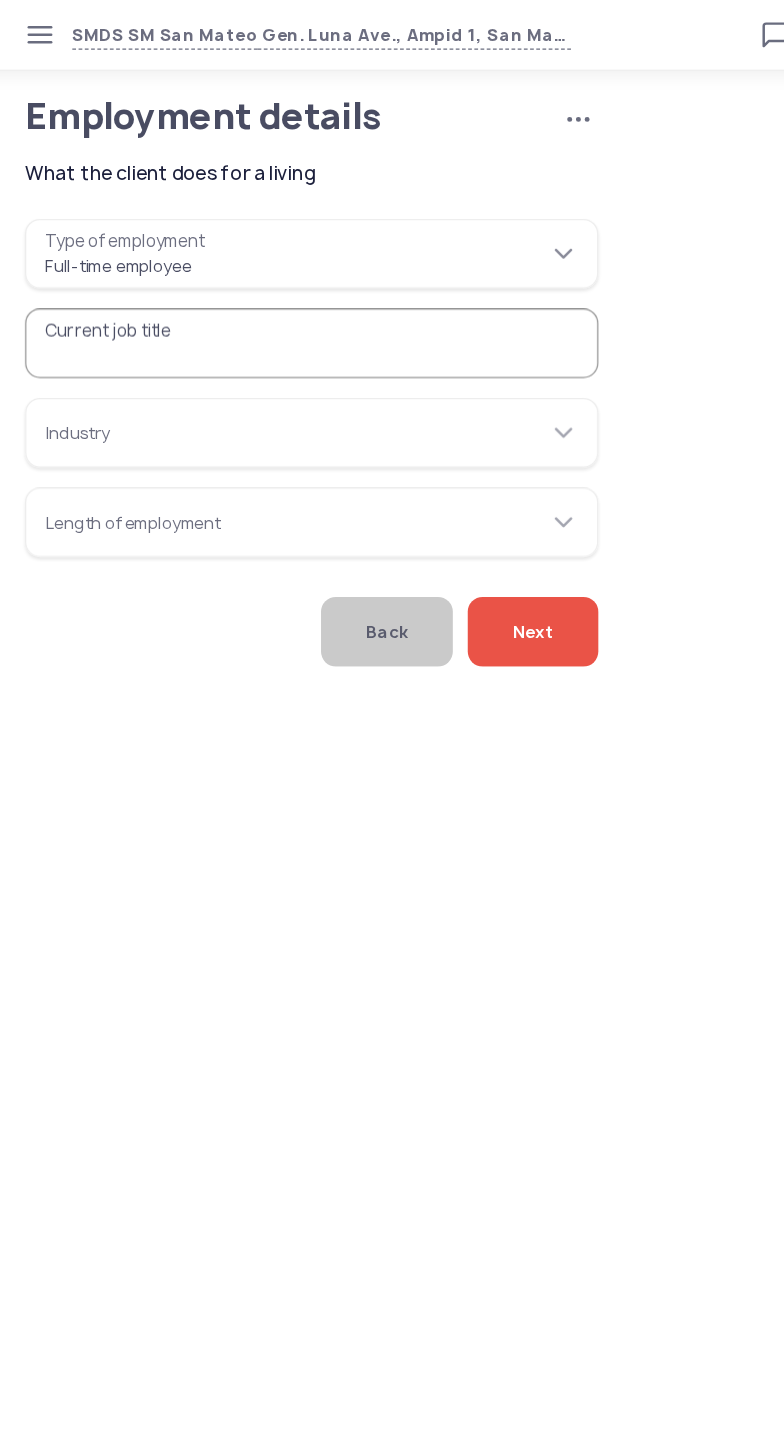 click on "**********" at bounding box center [266, 204] 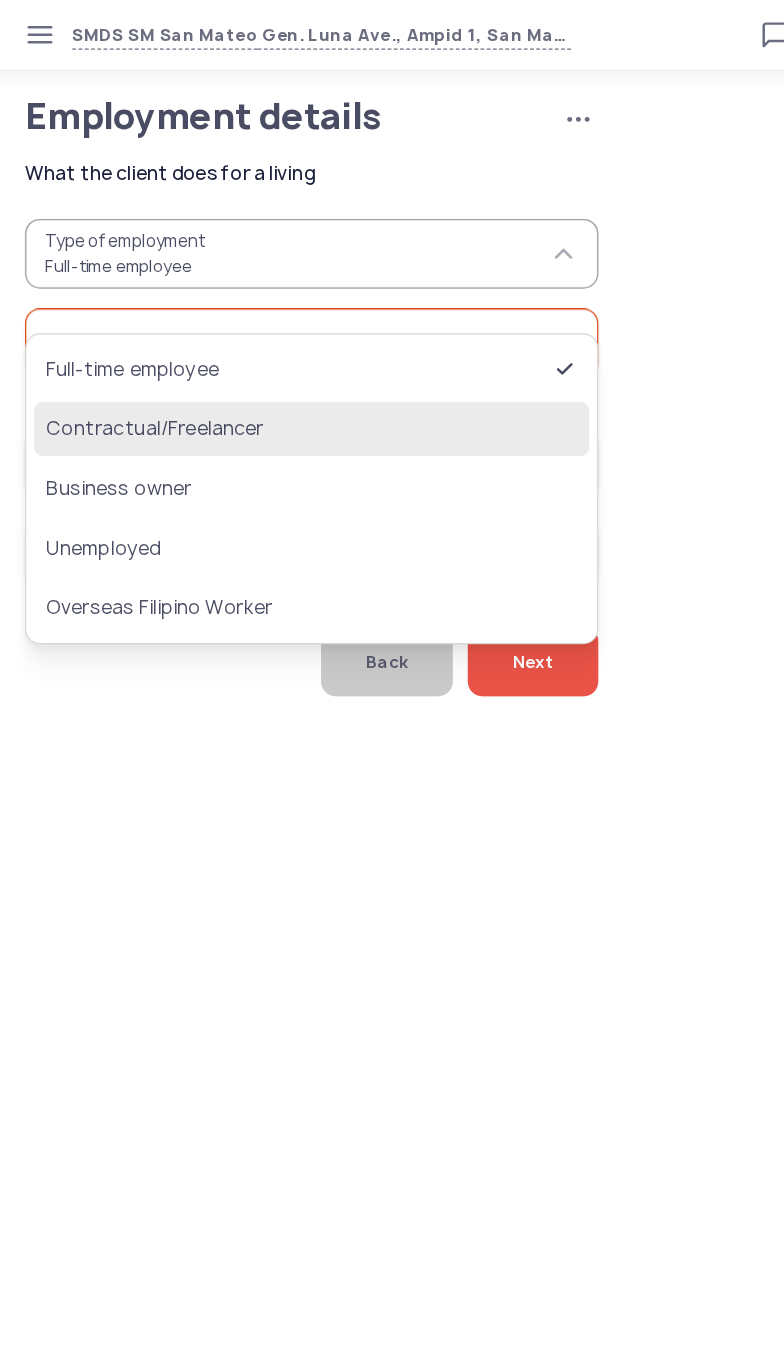 click on "Contractual/Freelancer" 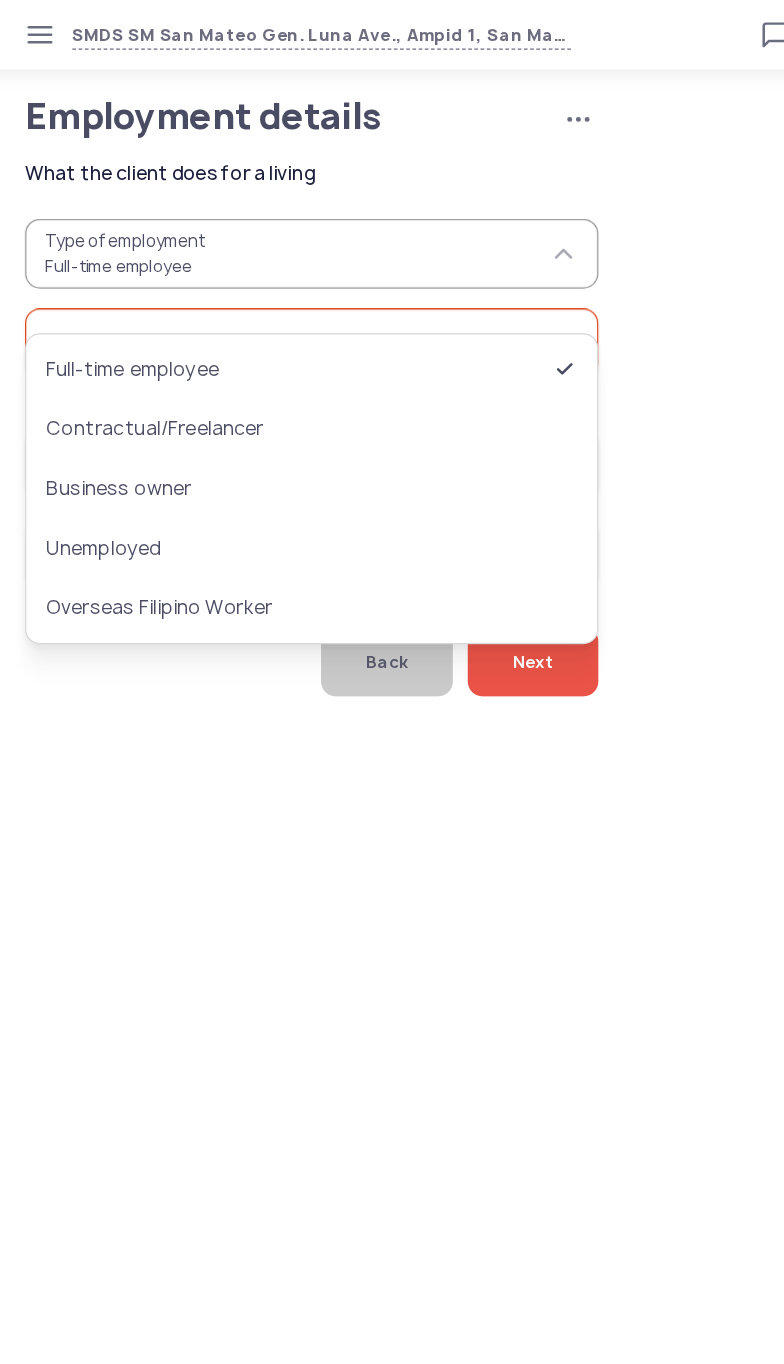 type on "**********" 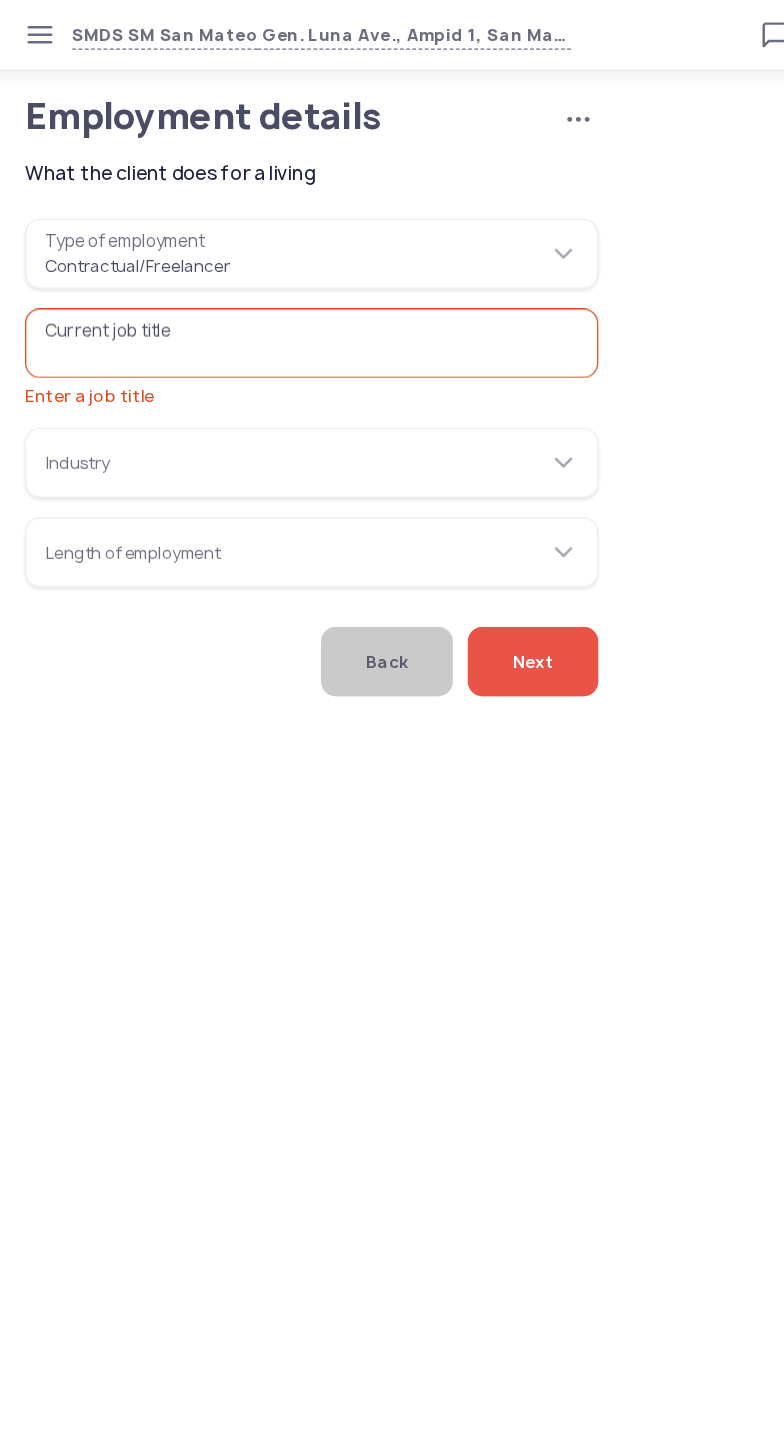 click on "Current job title   Enter a job title" at bounding box center (266, 276) 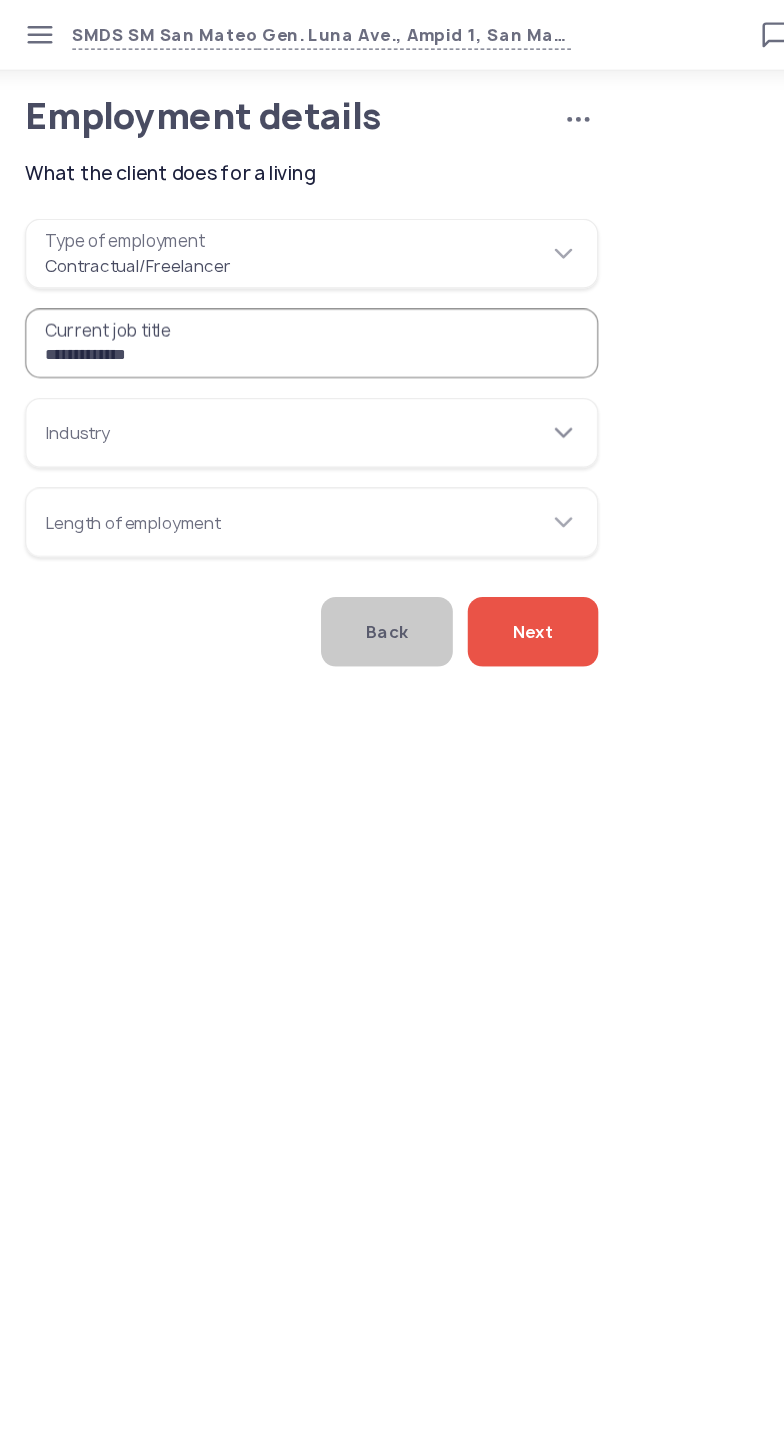 type on "**********" 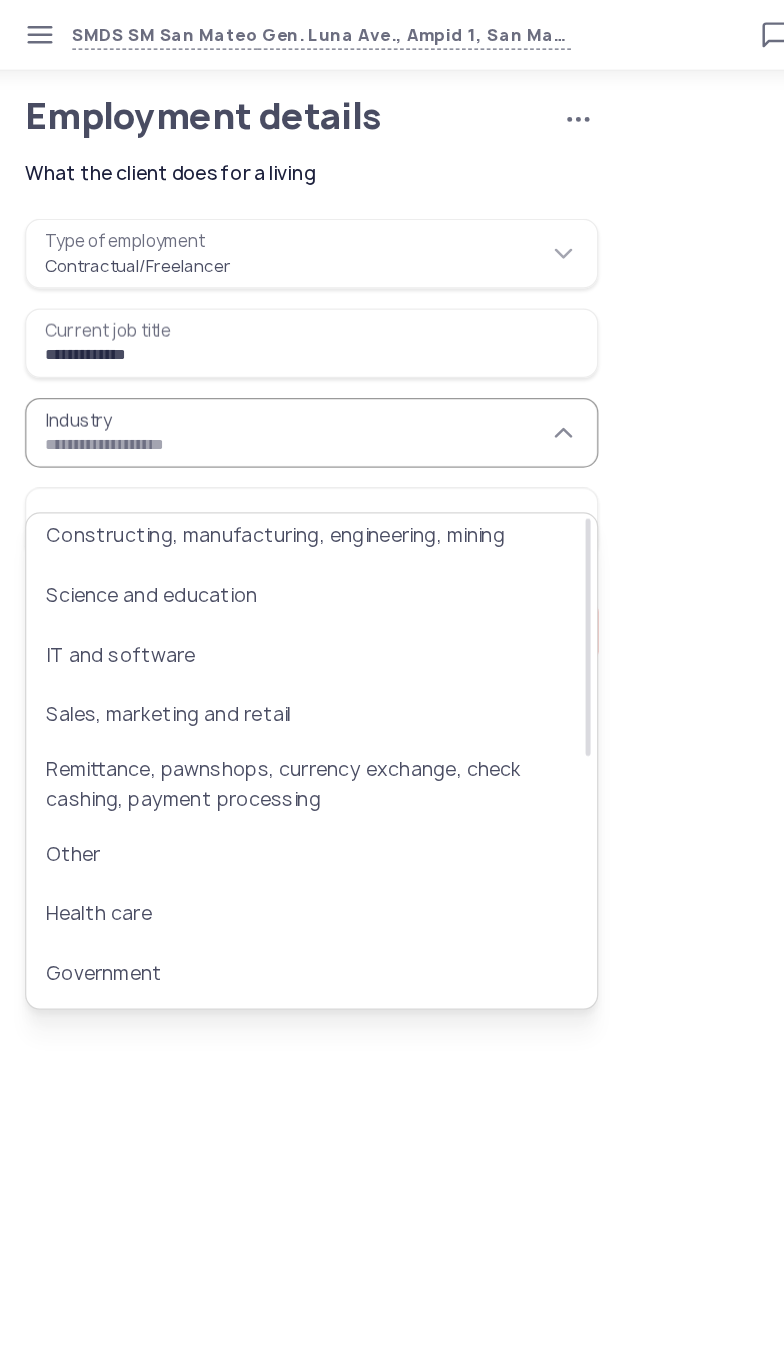 scroll, scrollTop: 405, scrollLeft: 0, axis: vertical 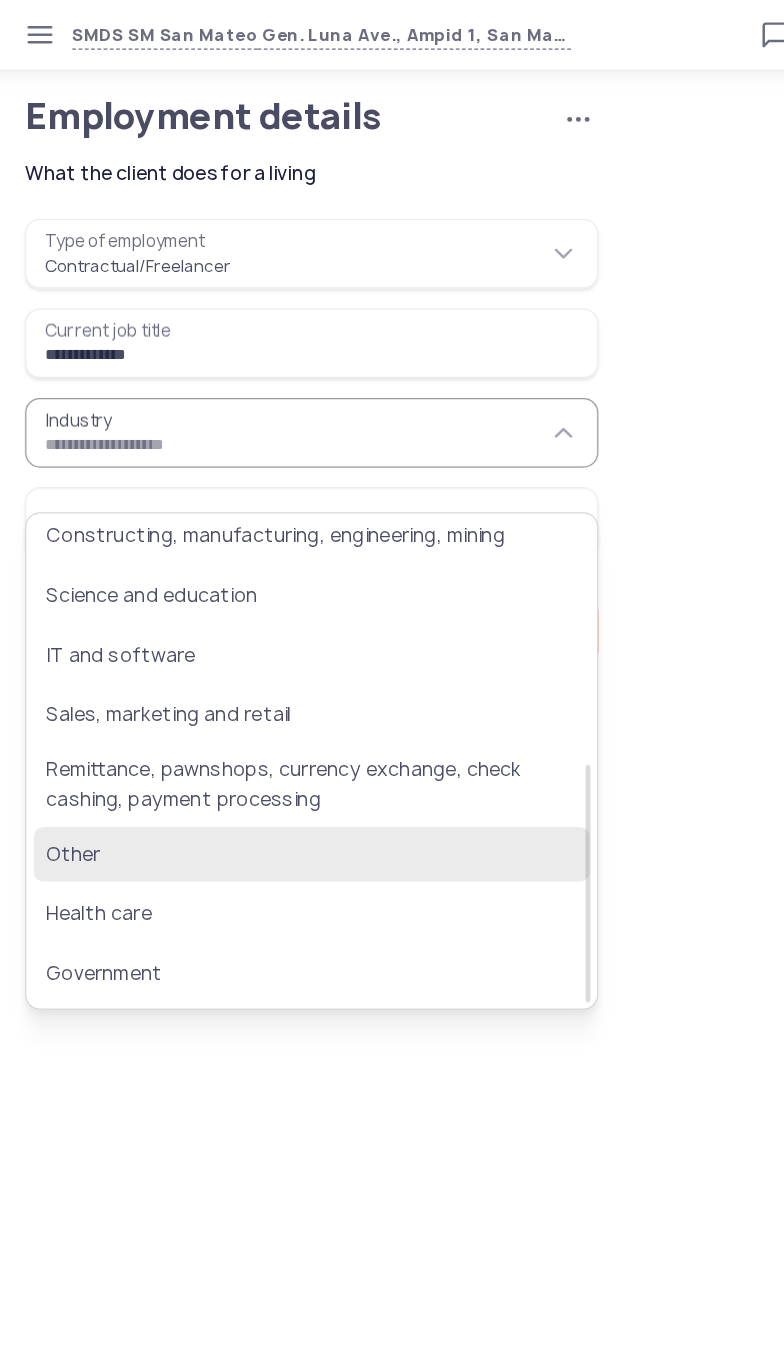 click on "Other" 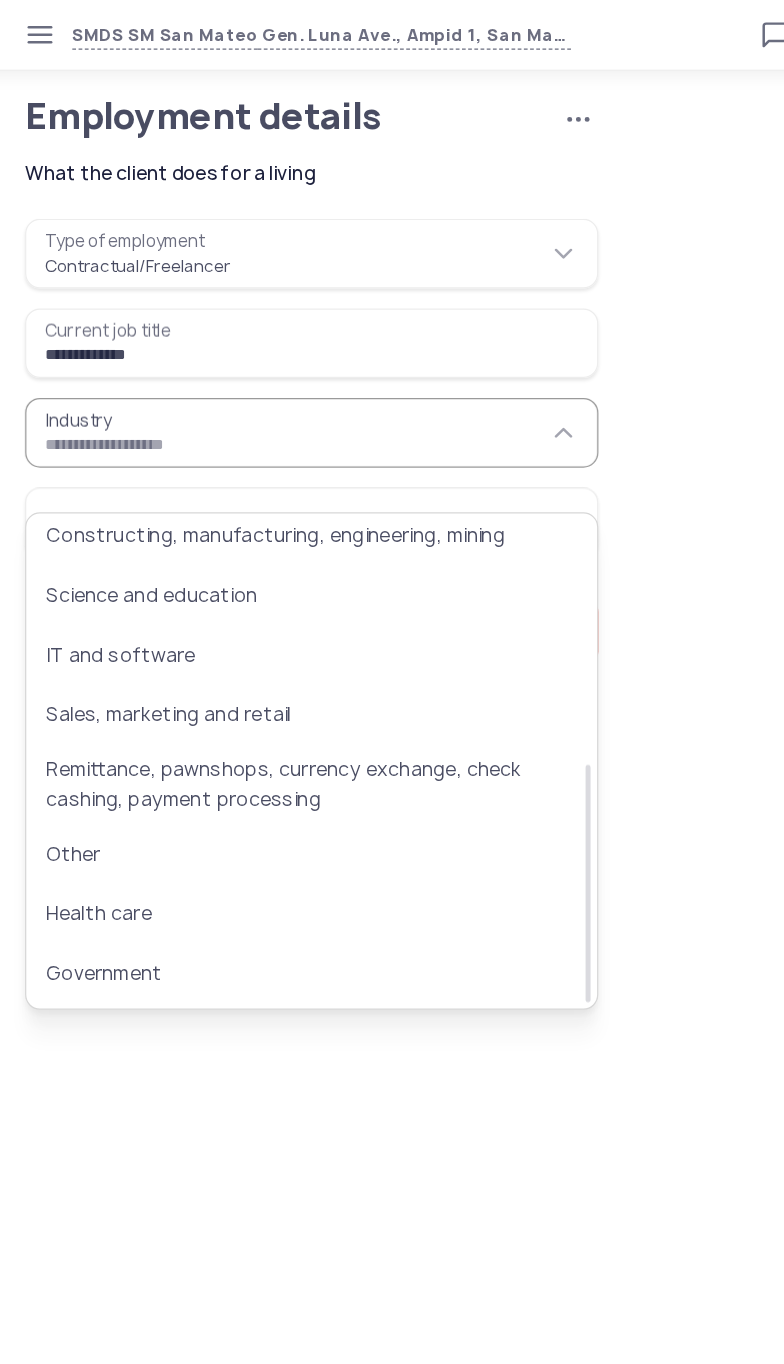 type on "*****" 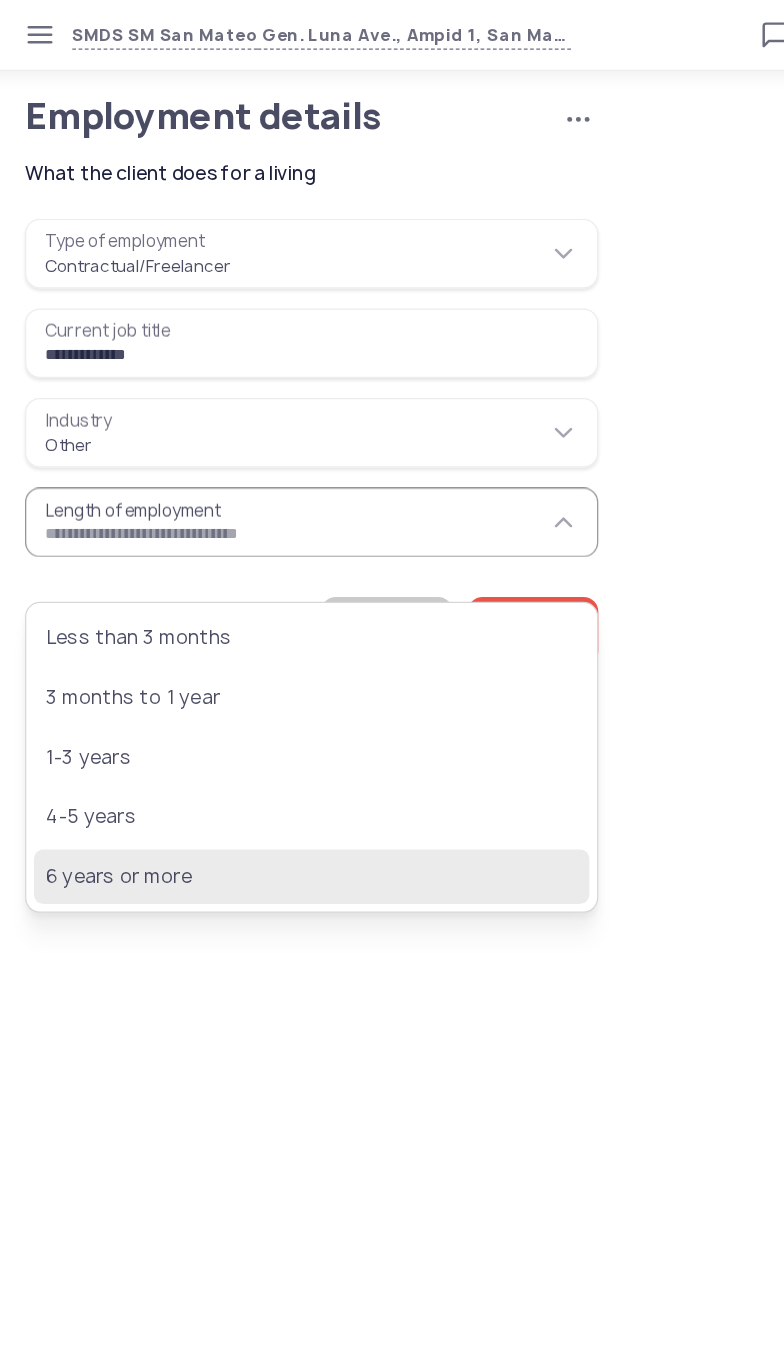 click on "6 years or more" 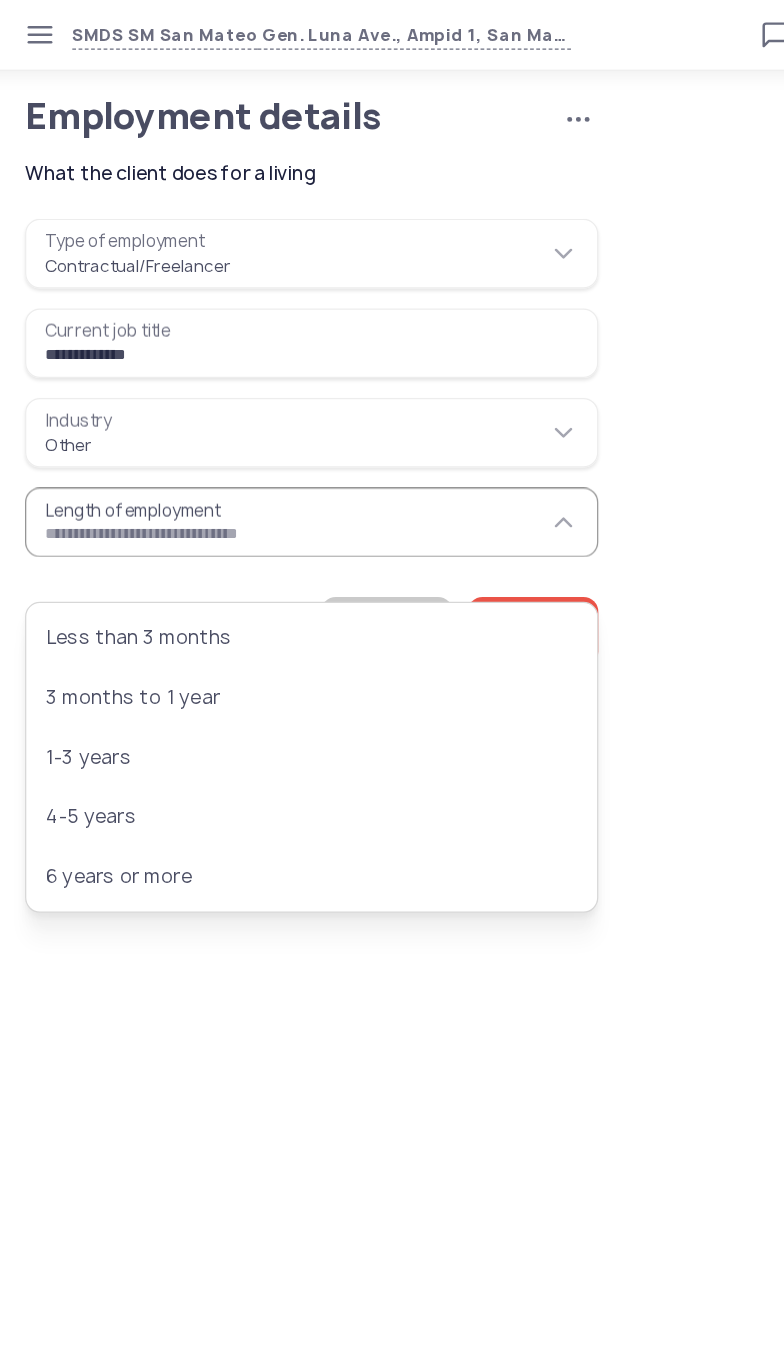type on "**********" 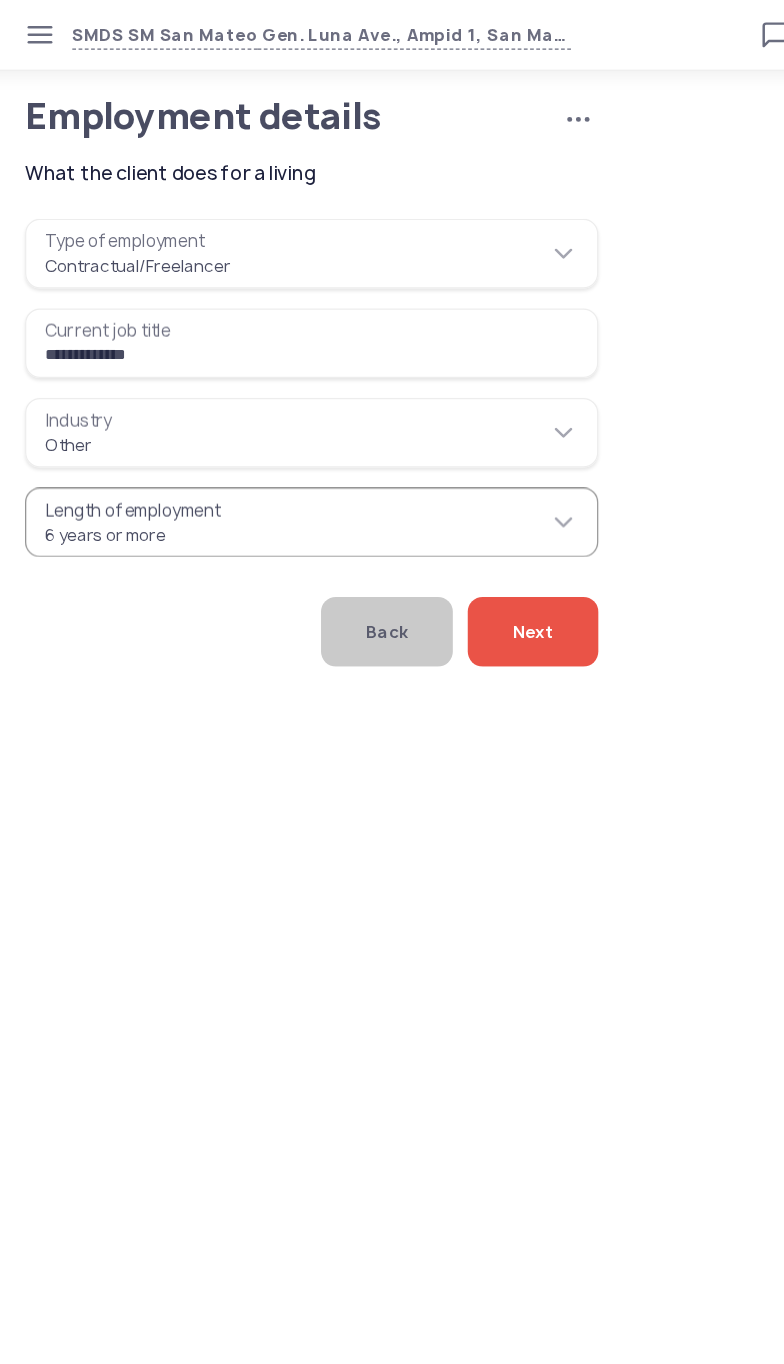 click on "Next" 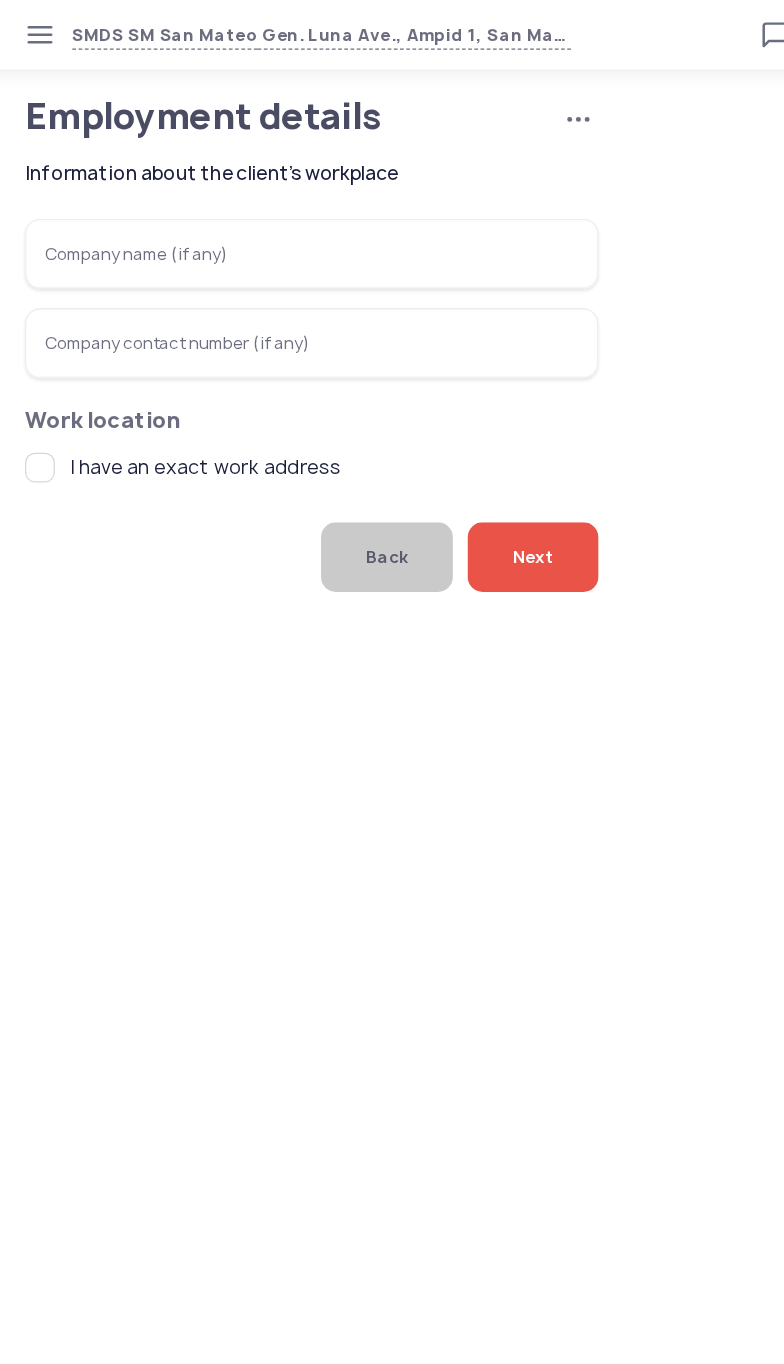click on "Next" 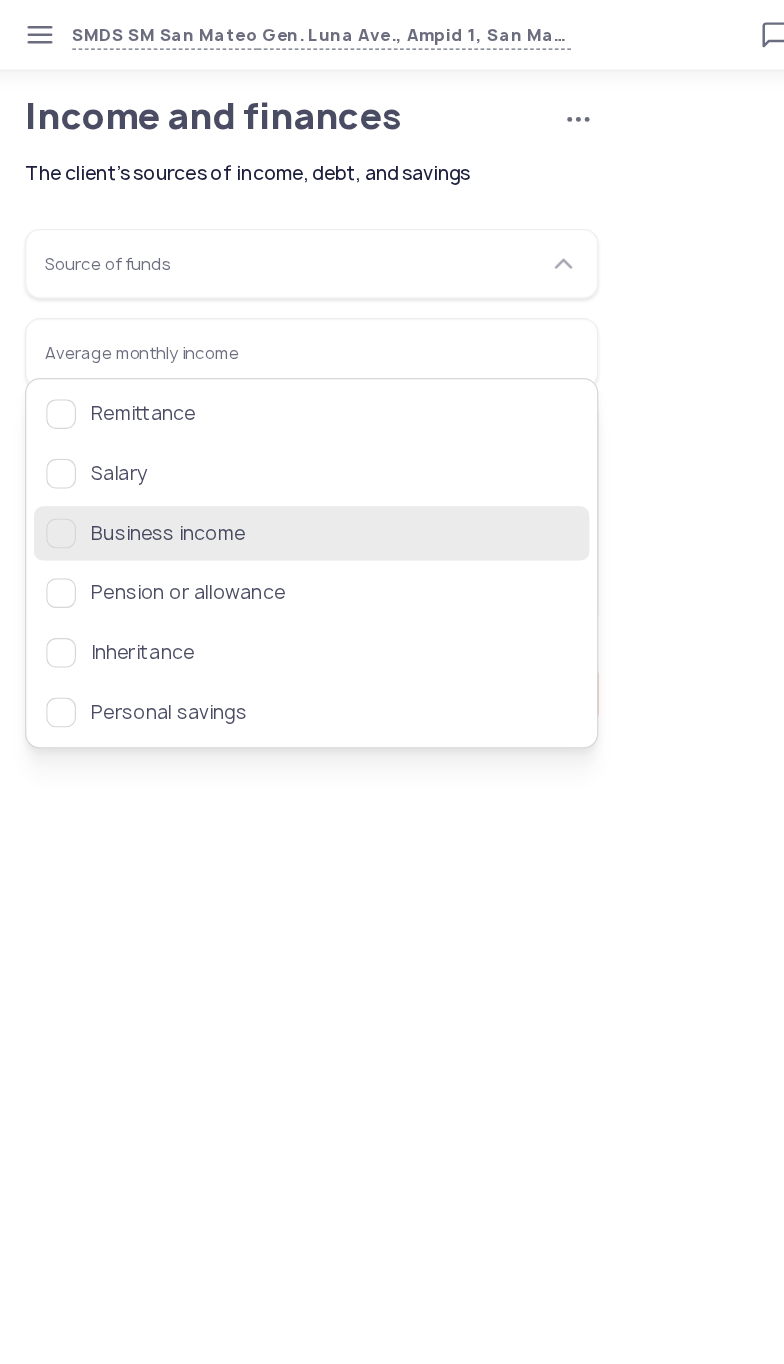 click on "Business income" 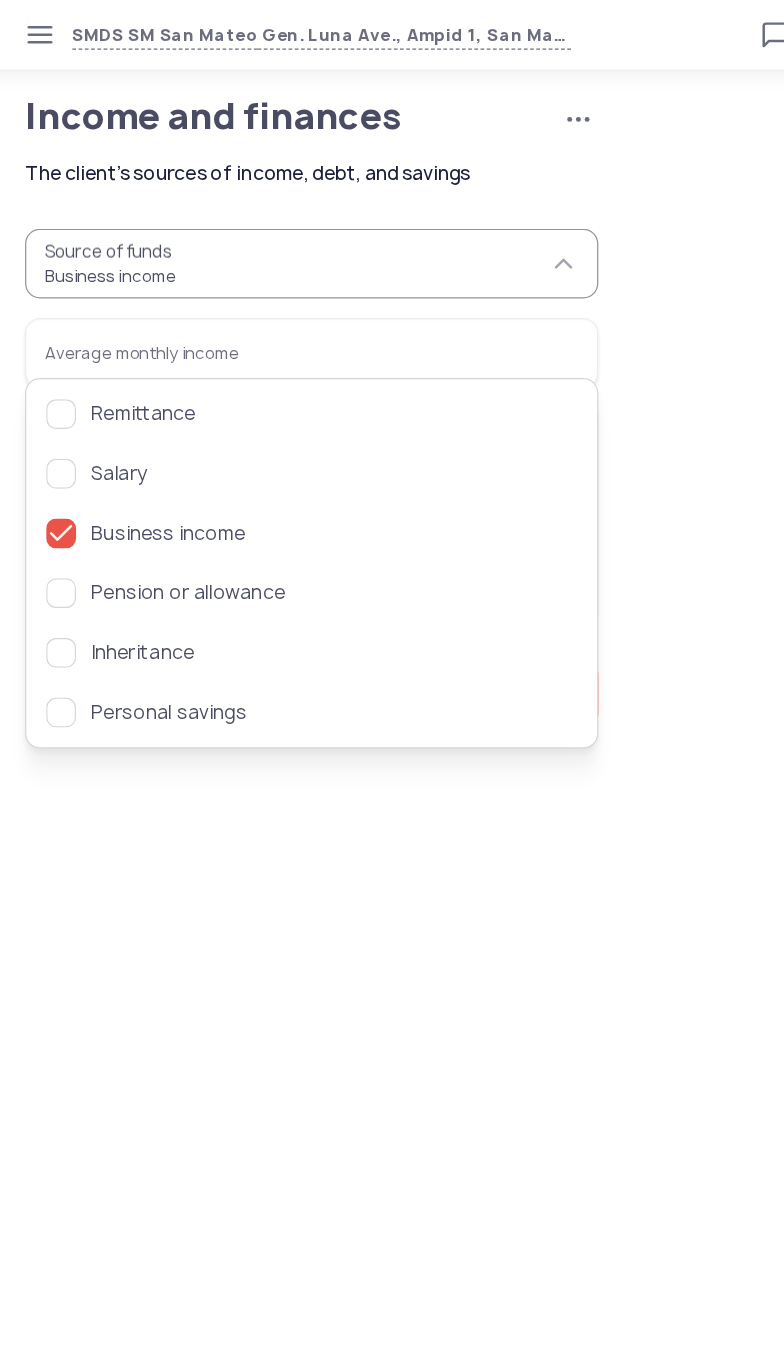 click on "Source of funds  Business income  Average monthly income   Has a bank account   Has taken a loan or credit card before   Has outstanding debt" 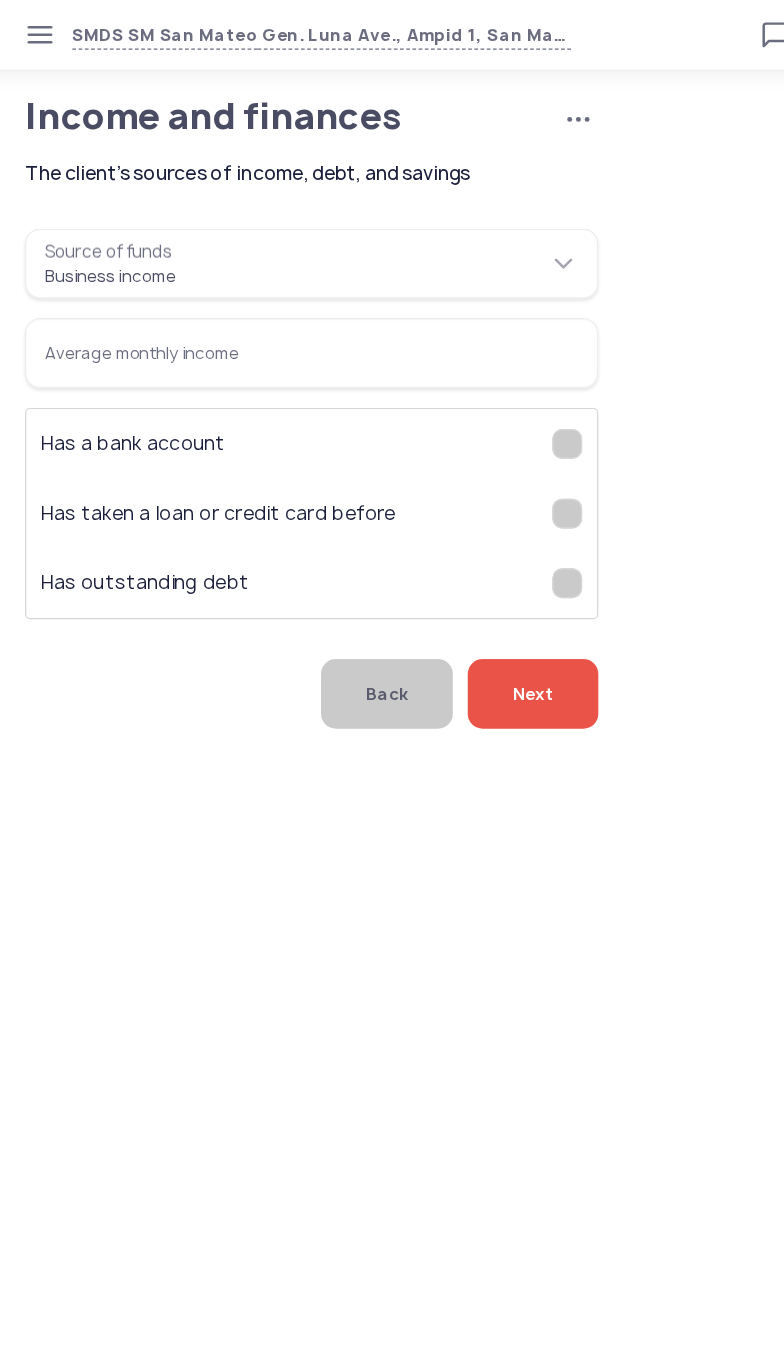 click on "Average monthly income" at bounding box center (266, 284) 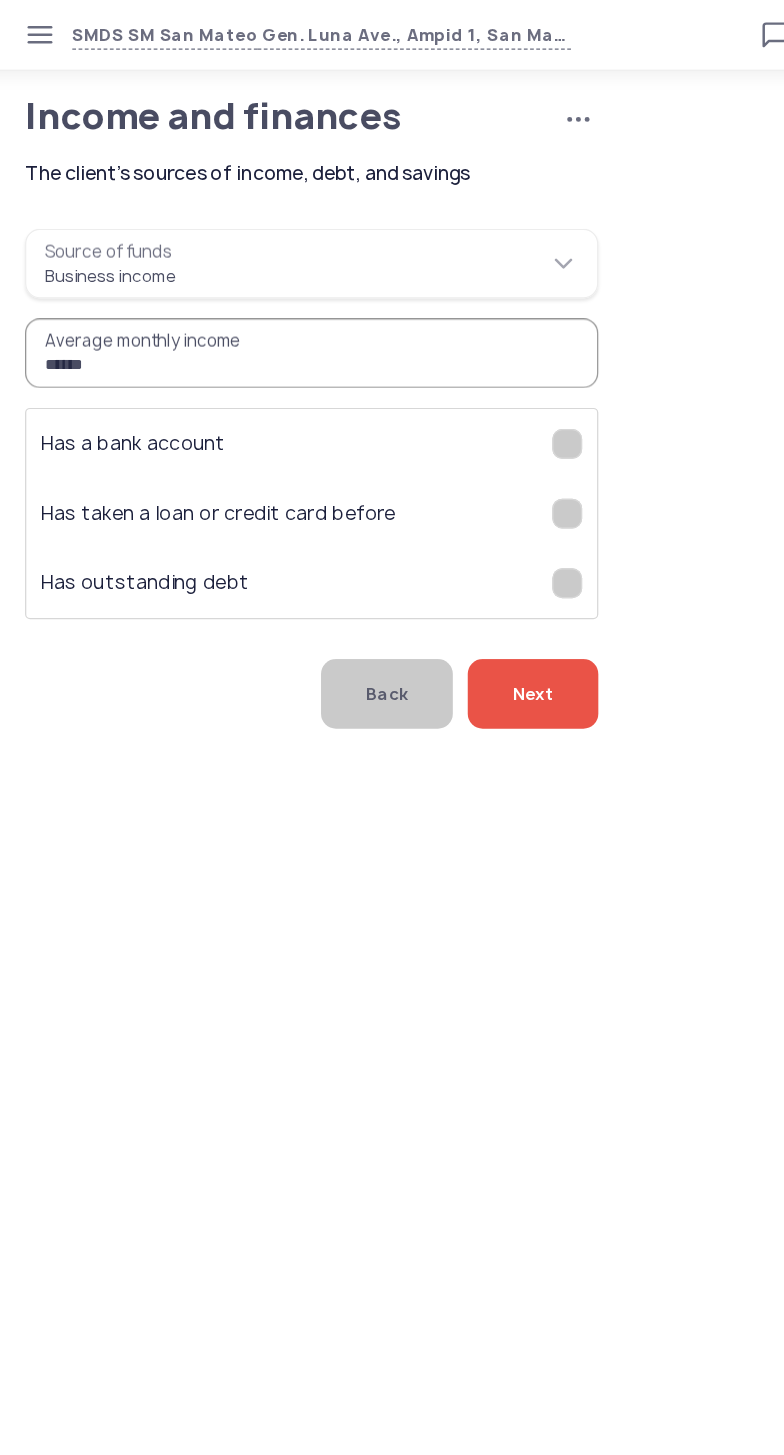 type on "******" 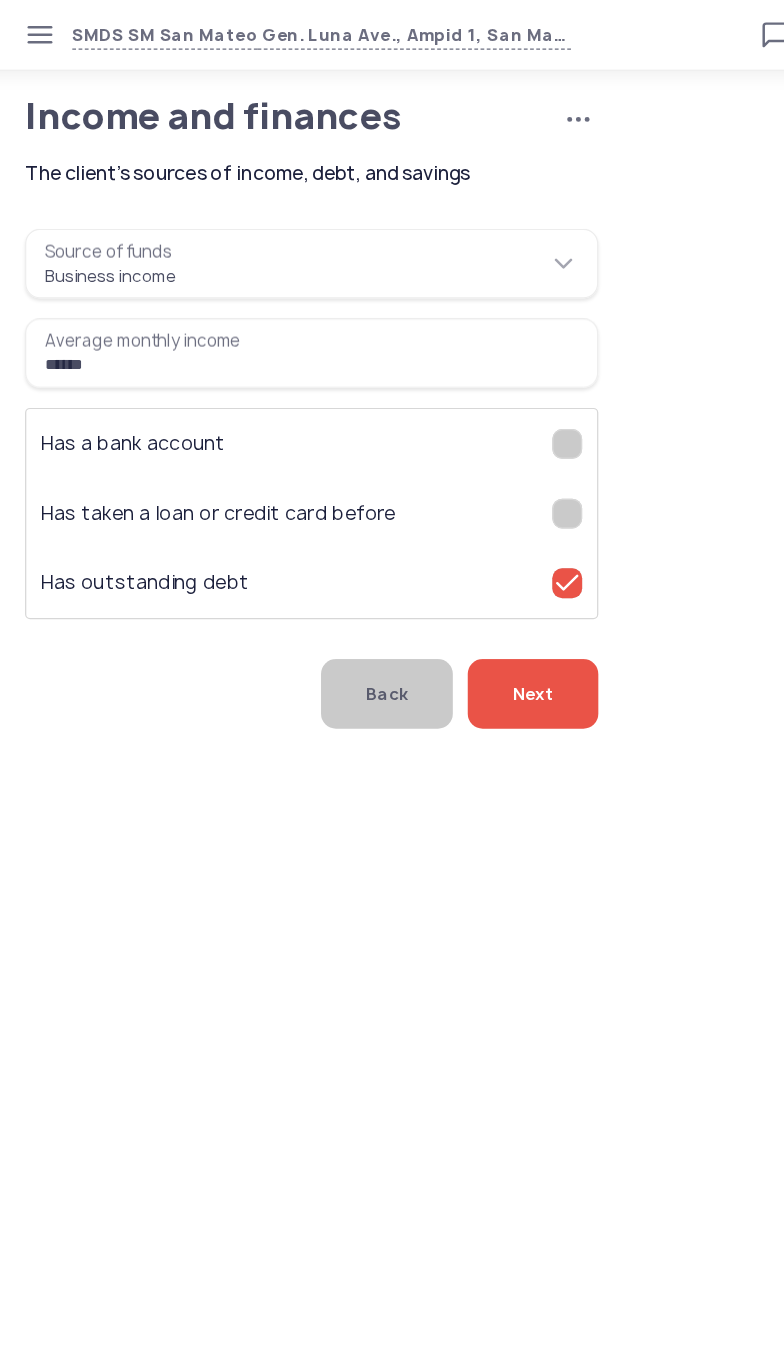 click on "Next" 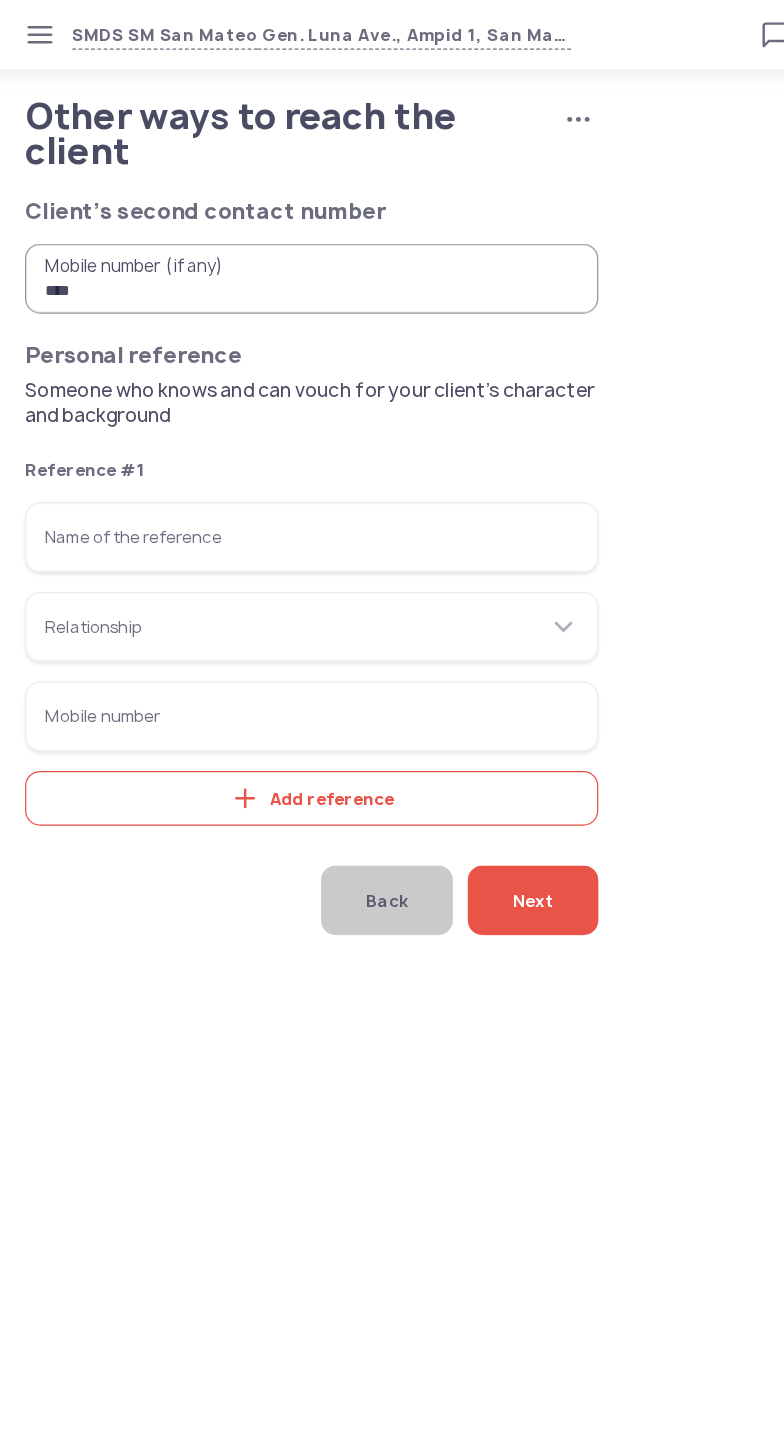 click on "Name of the reference" at bounding box center (266, 432) 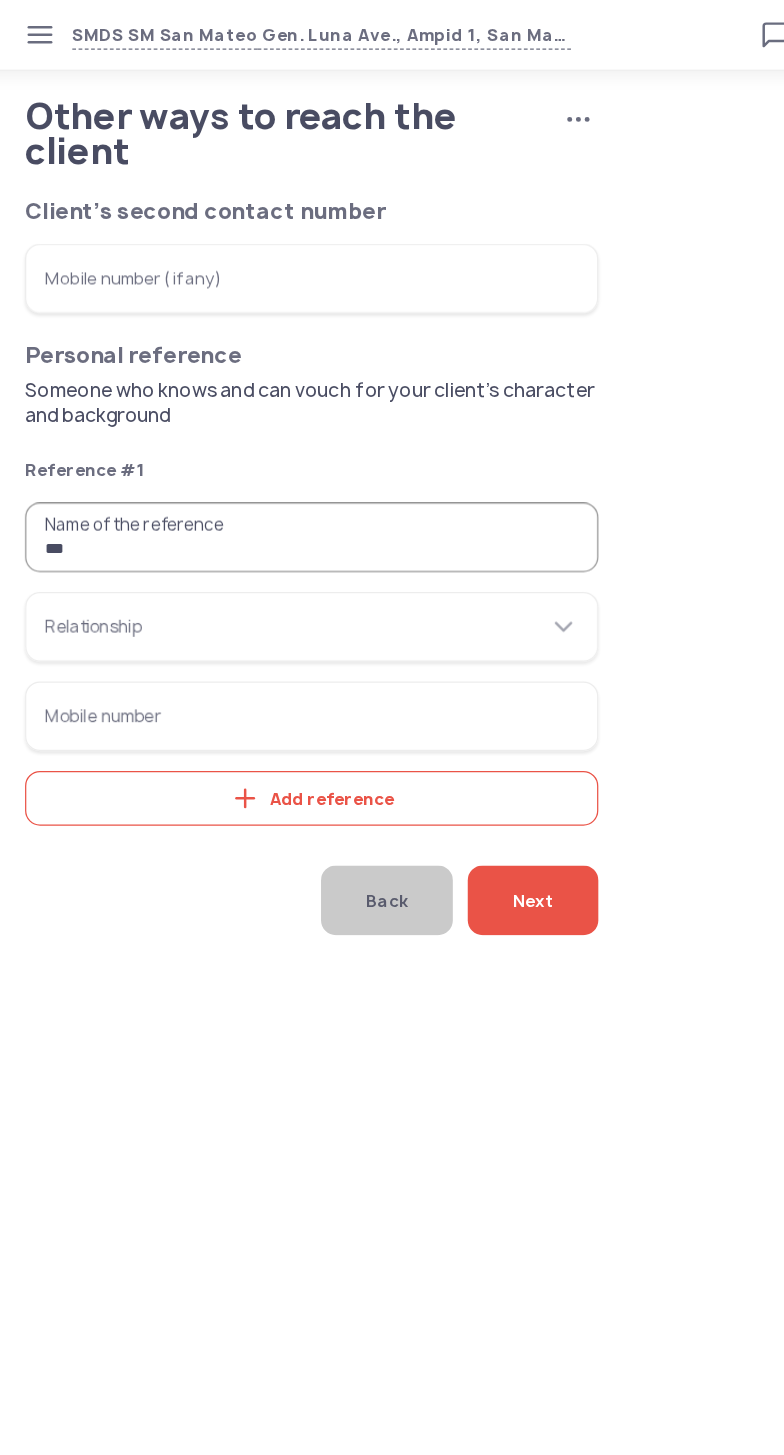 click on "***" at bounding box center (266, 432) 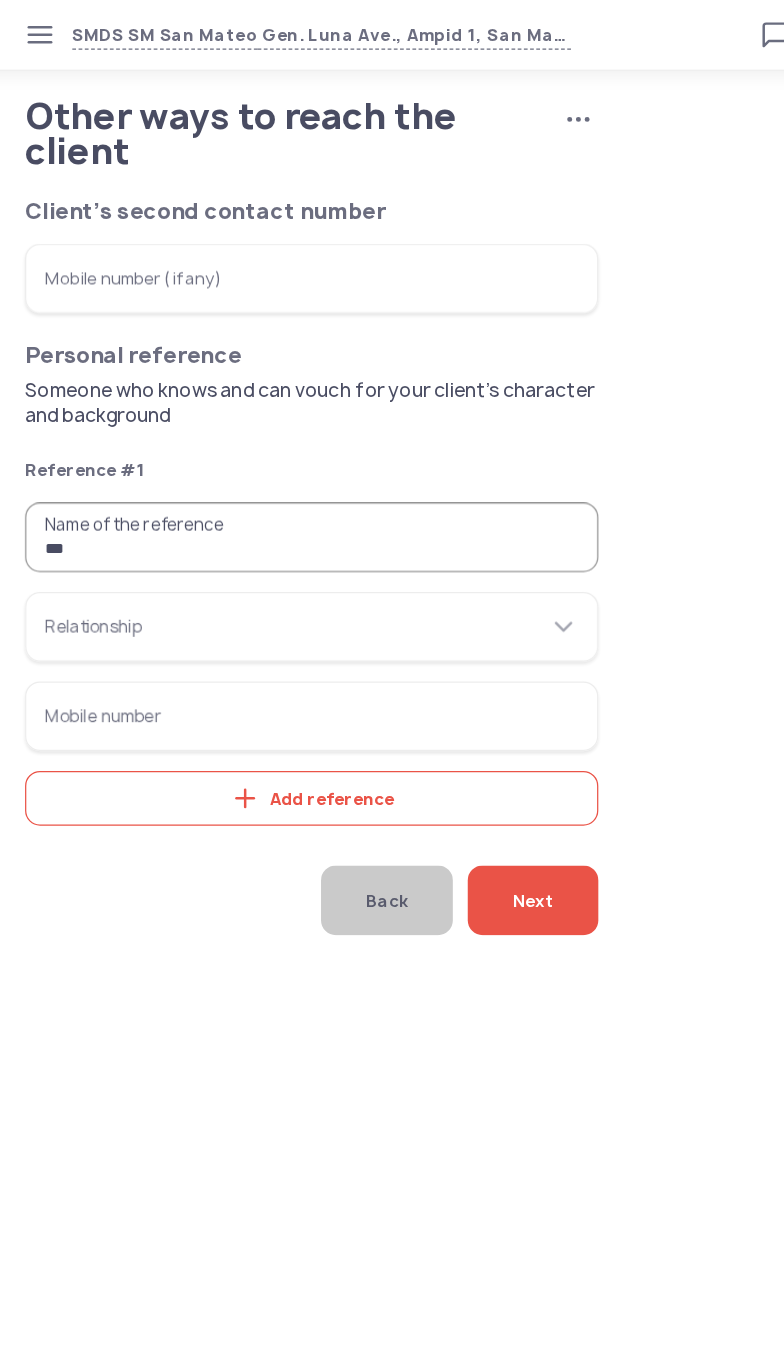 click on "***" at bounding box center [266, 432] 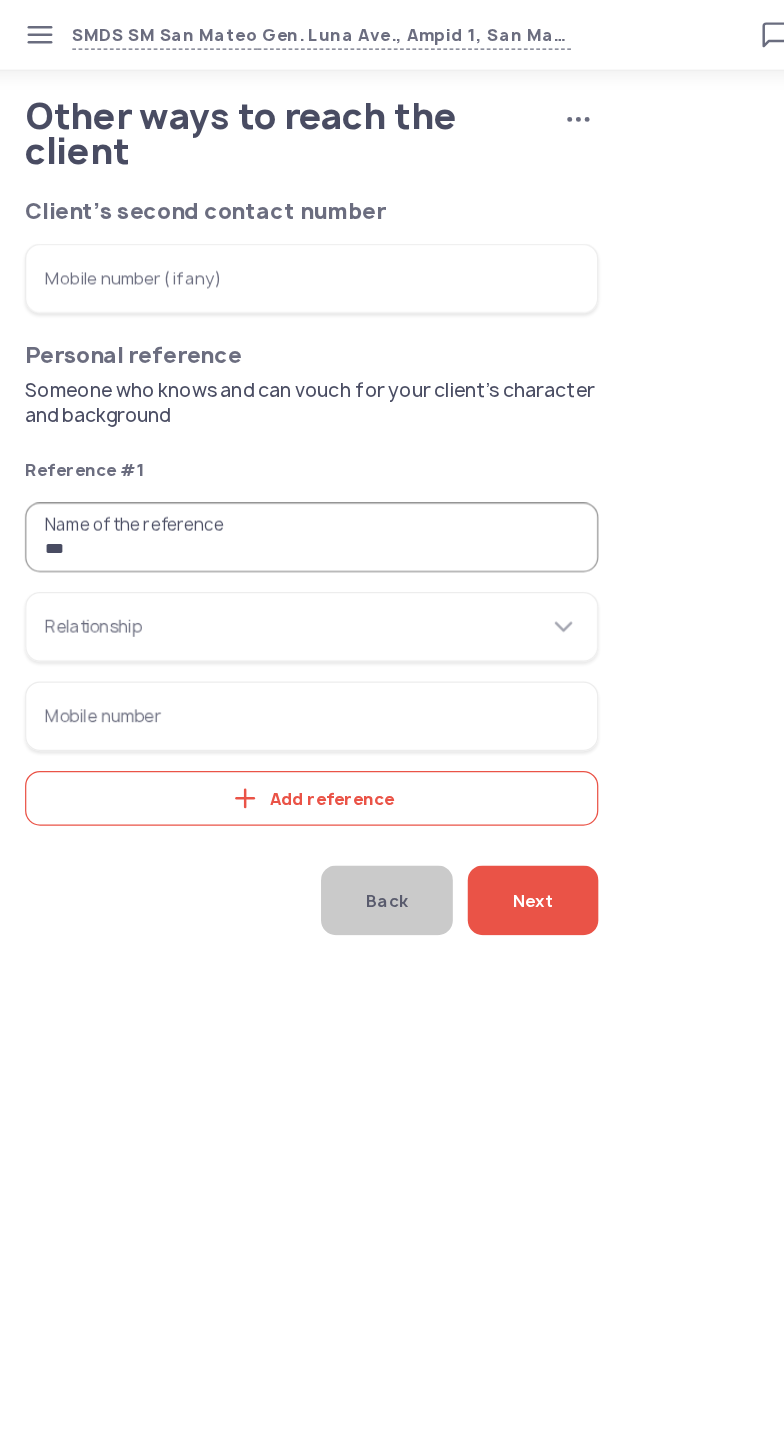click on "***" at bounding box center (266, 432) 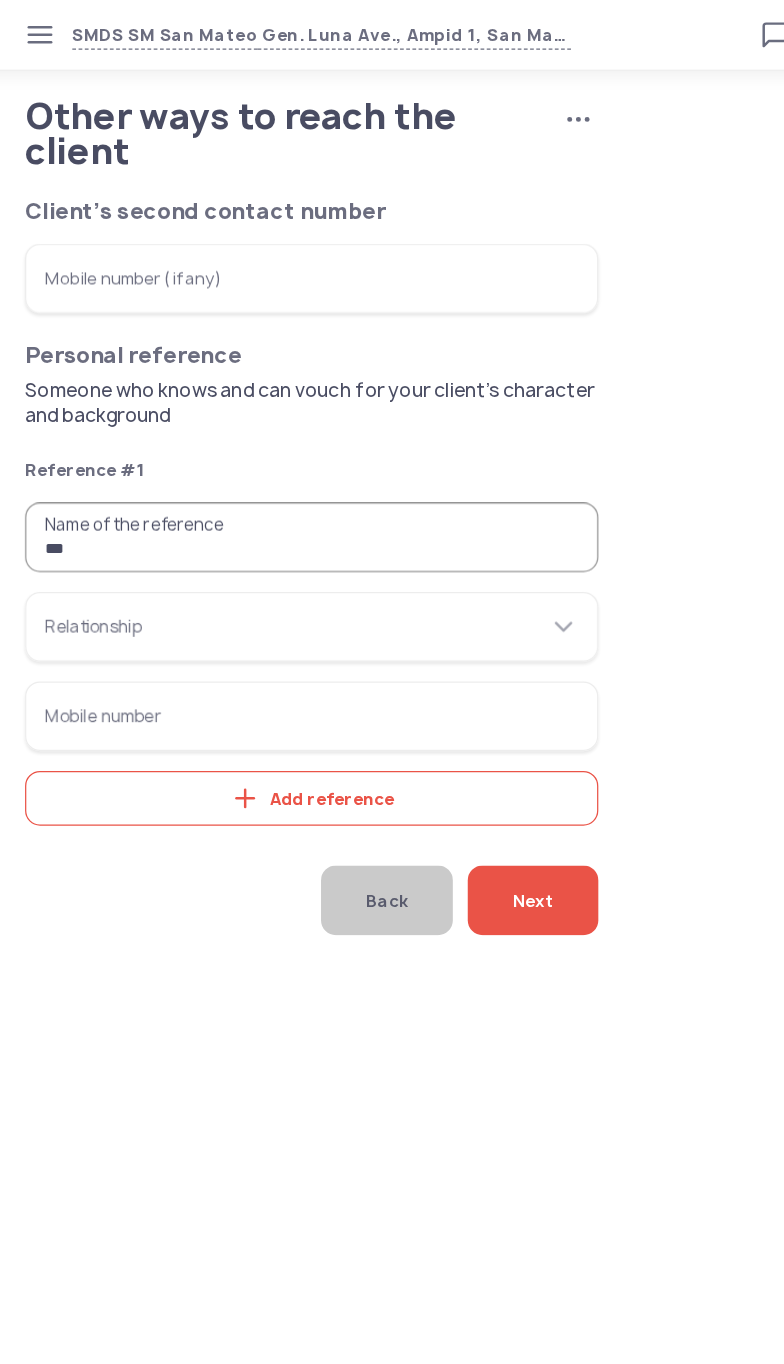 click on "***" at bounding box center (266, 432) 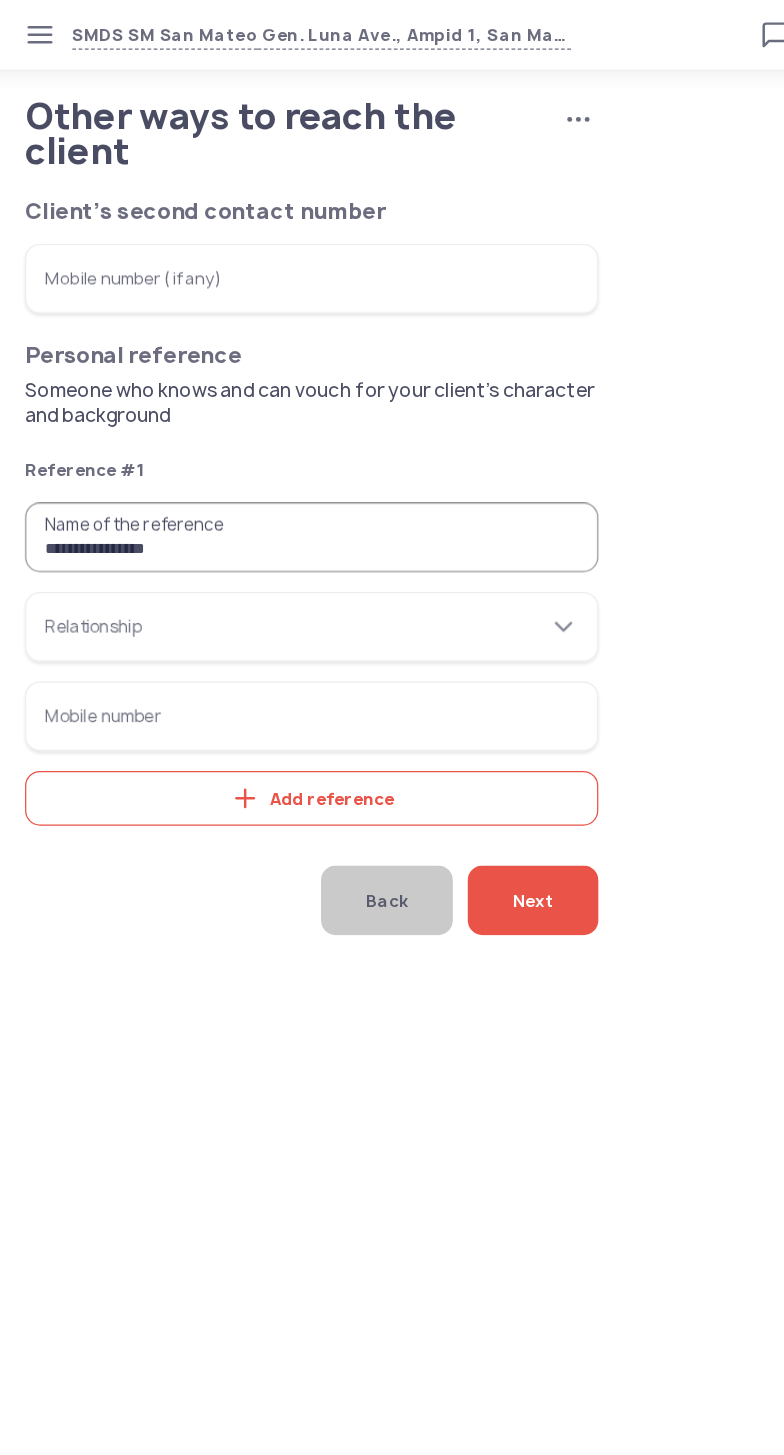 type on "**********" 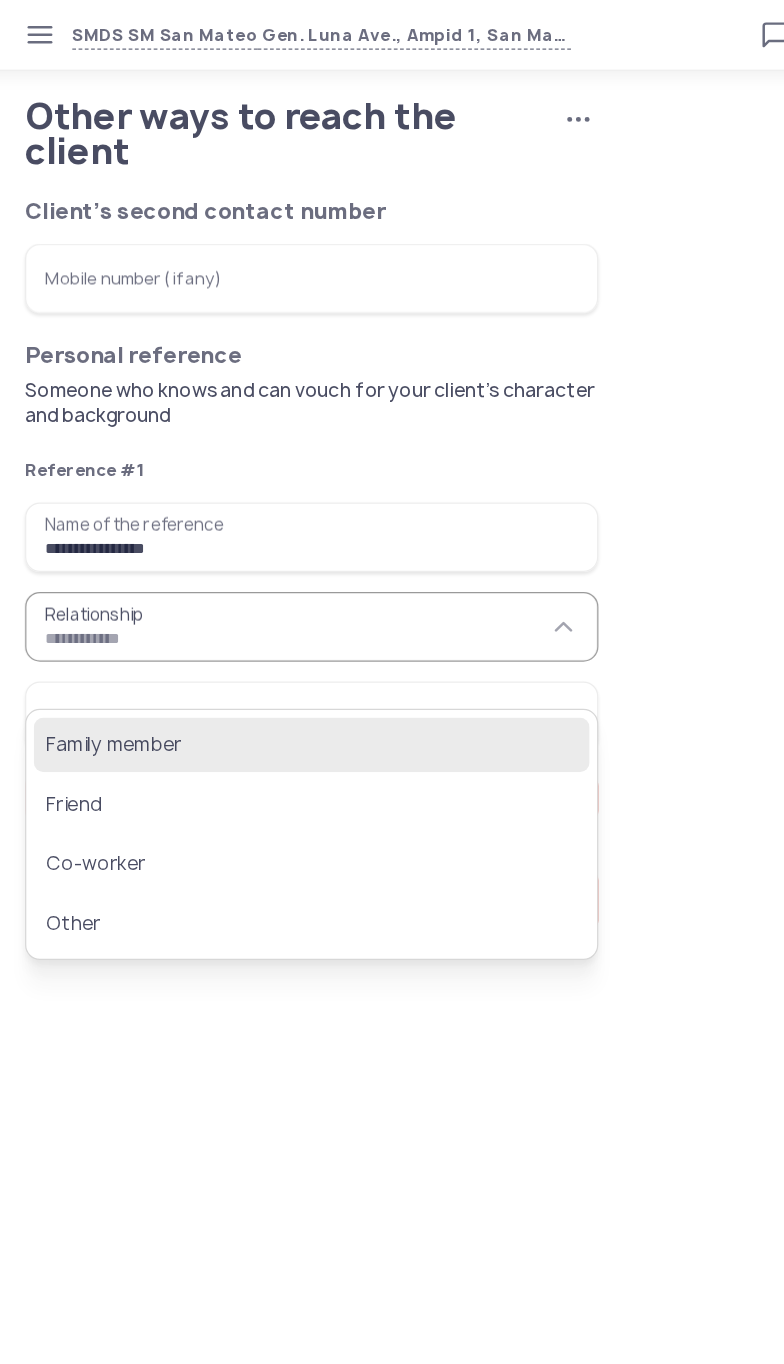 click on "Family member" 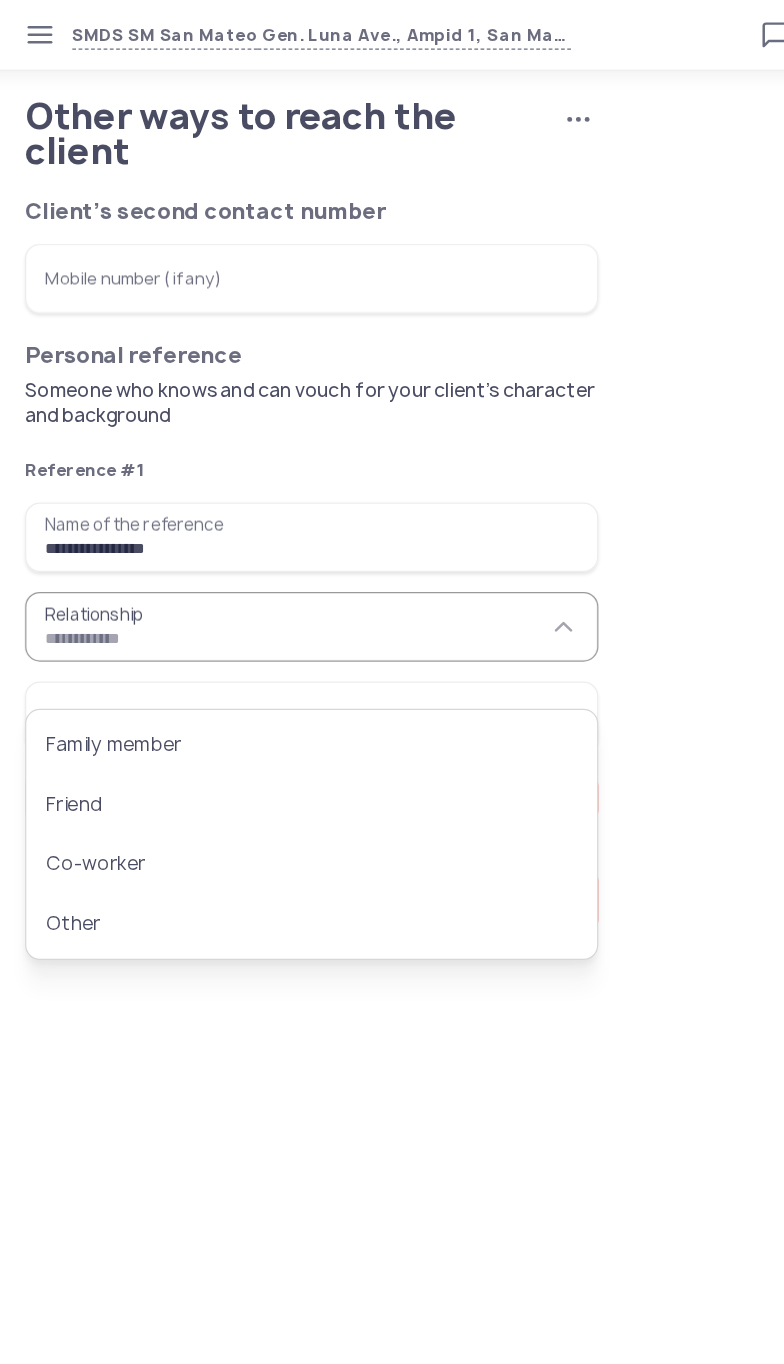 type on "**********" 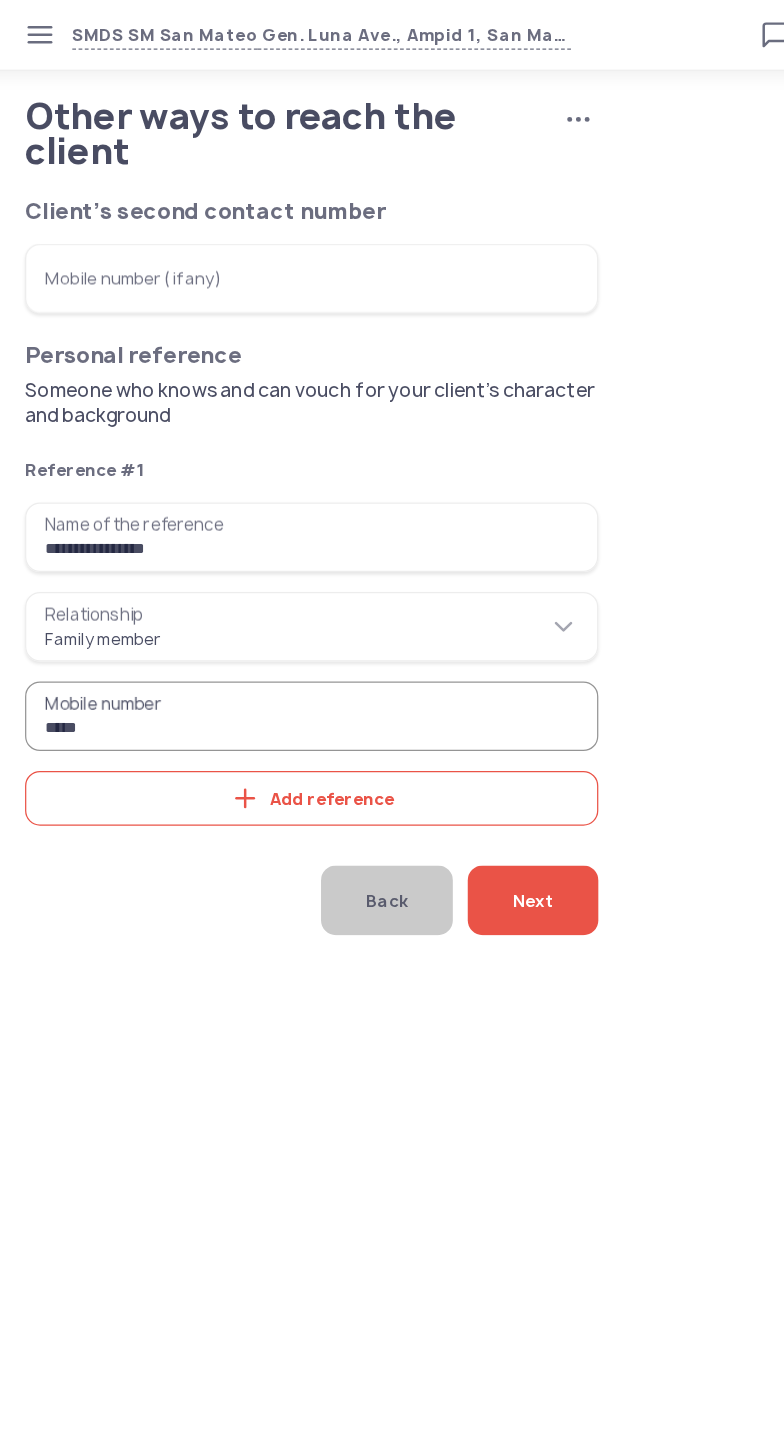 click on "*****" at bounding box center [266, 576] 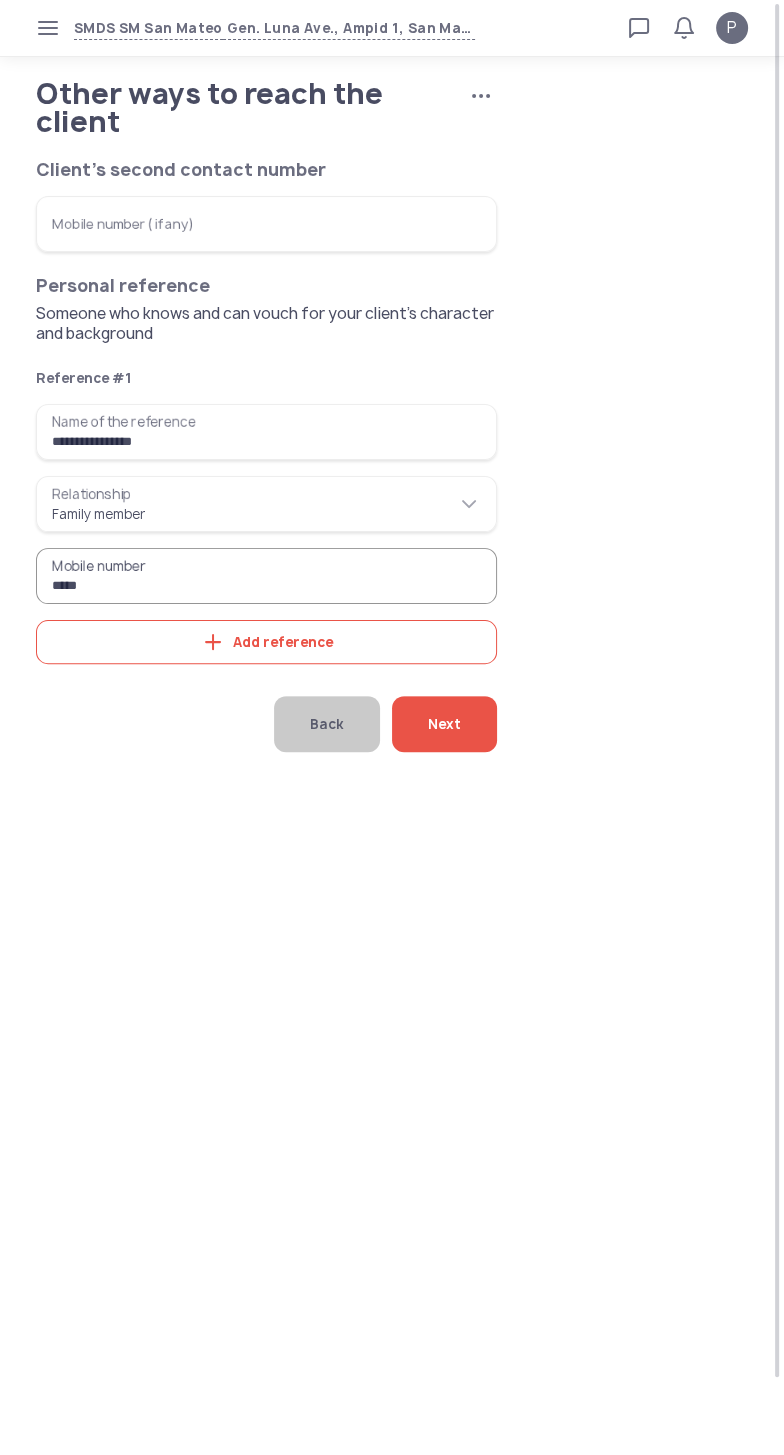 type on "*****" 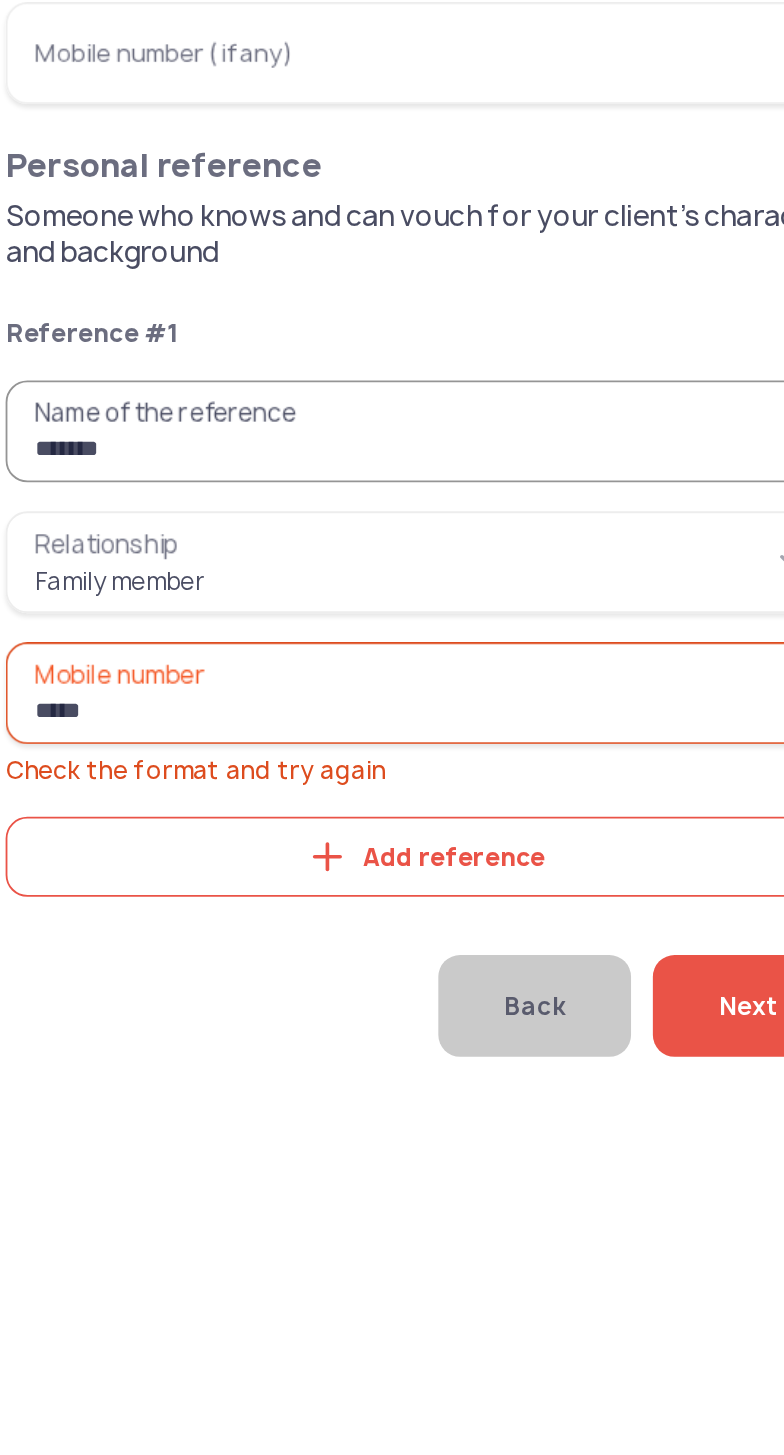 type on "******" 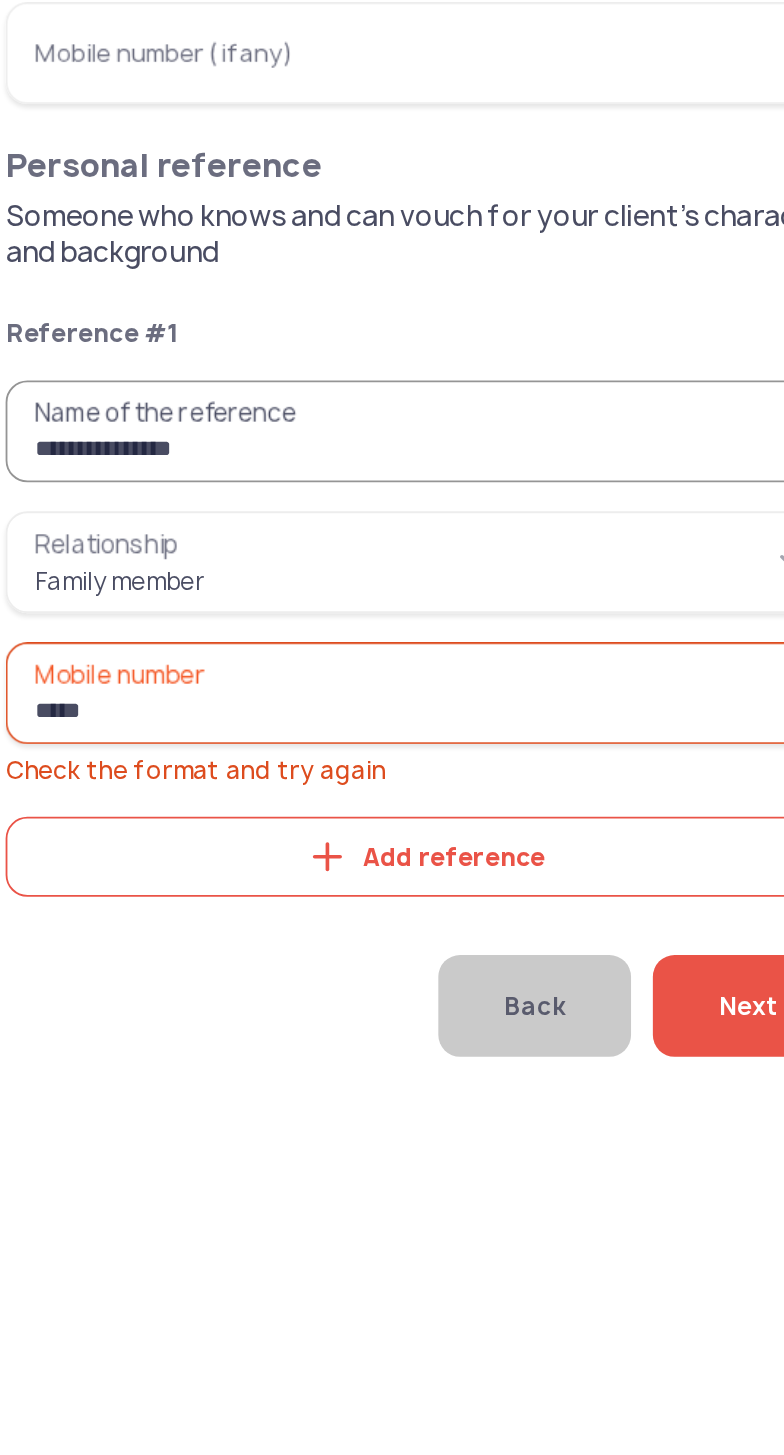 click on "**********" at bounding box center [266, 432] 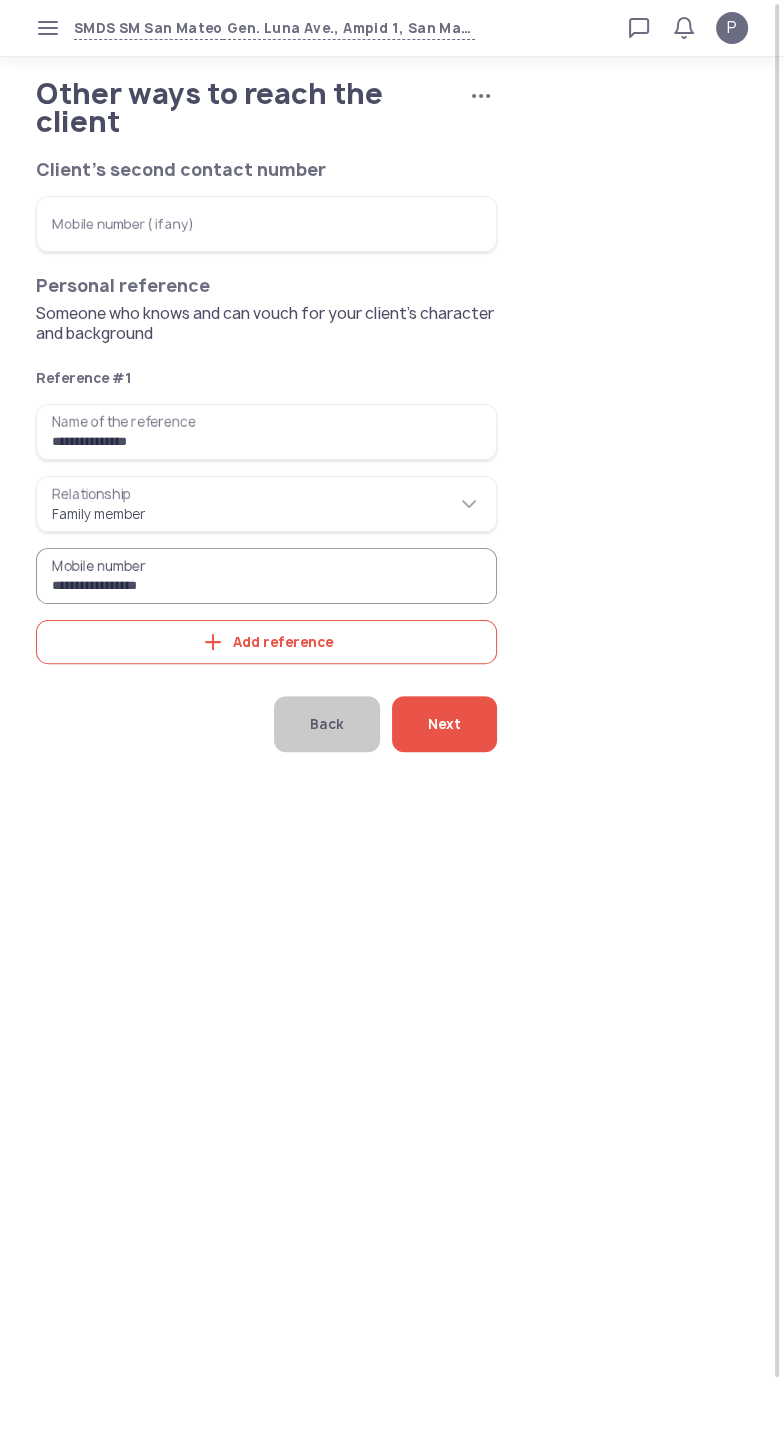 type on "**********" 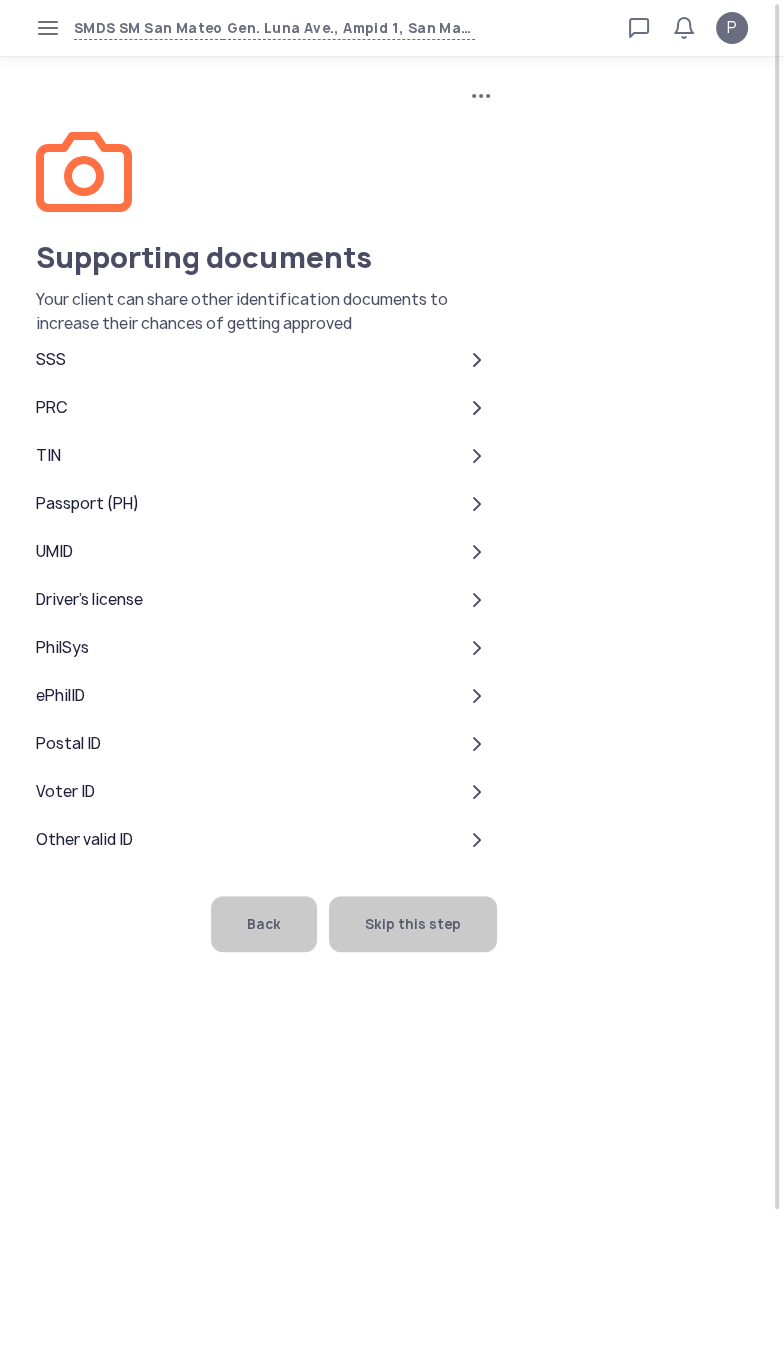 click on "Skip this step" 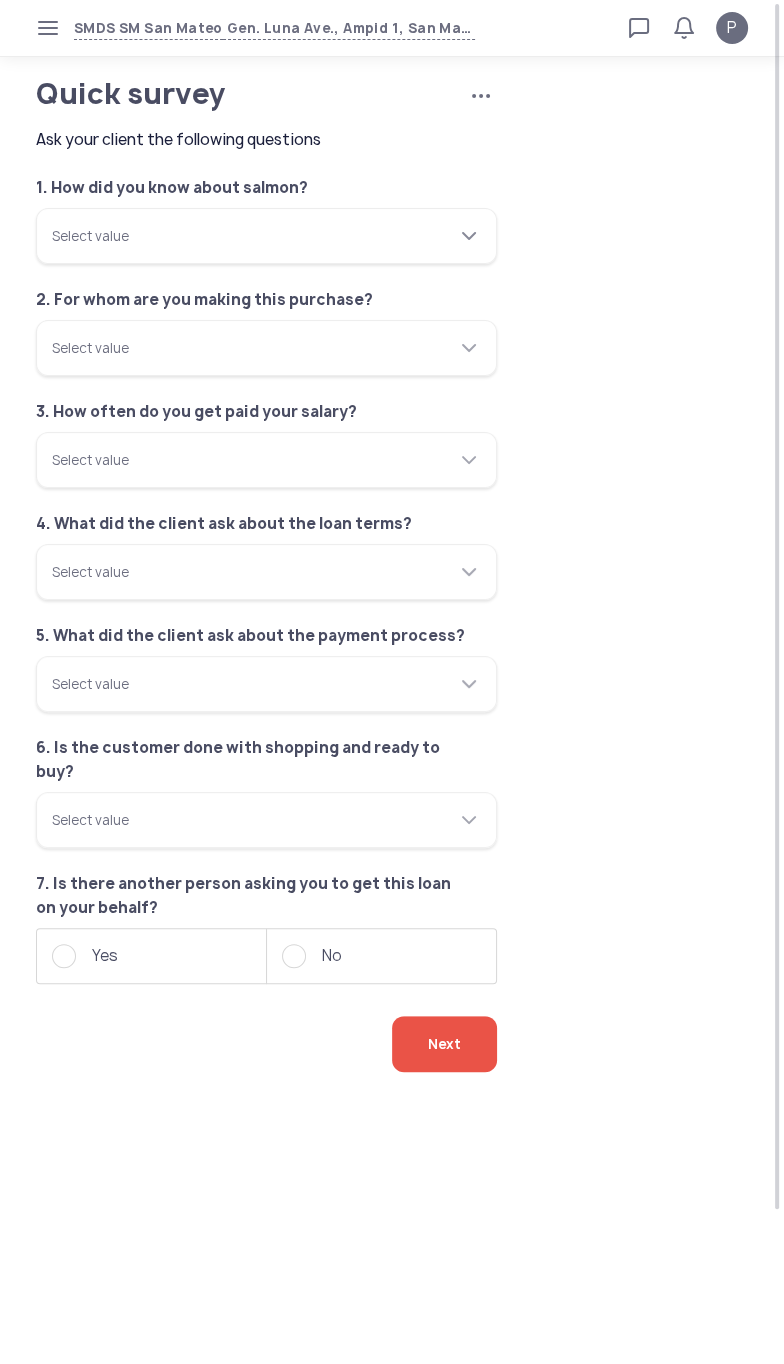 click on "Select value" at bounding box center (266, 236) 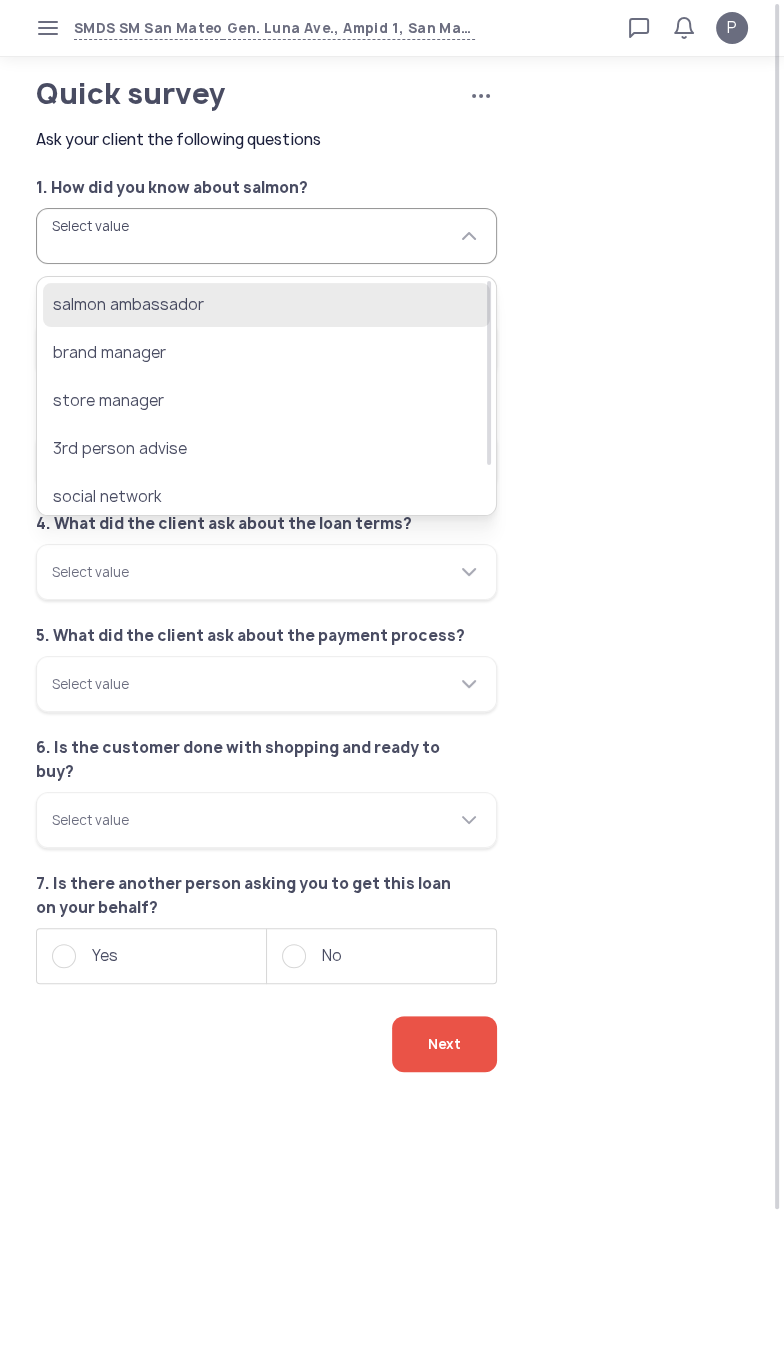 click on "salmon ambassador" 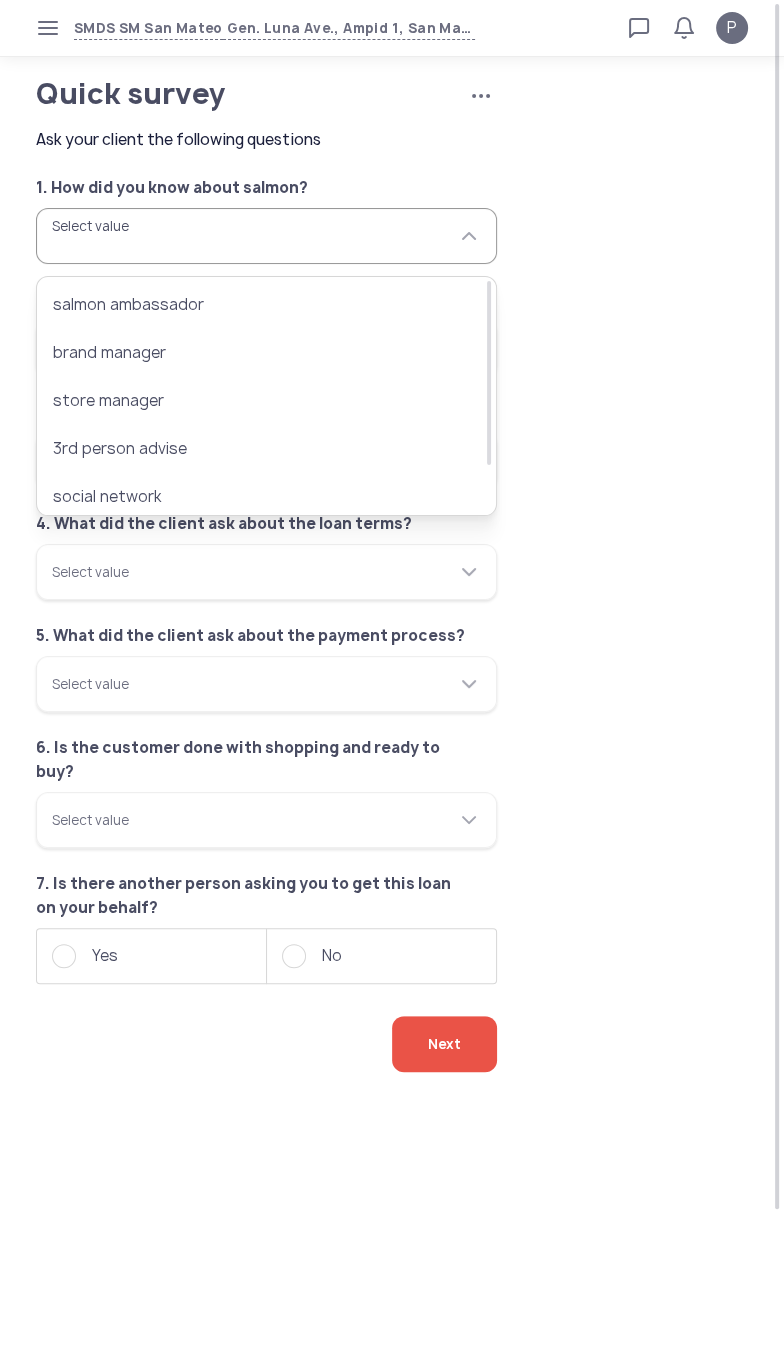 type on "**********" 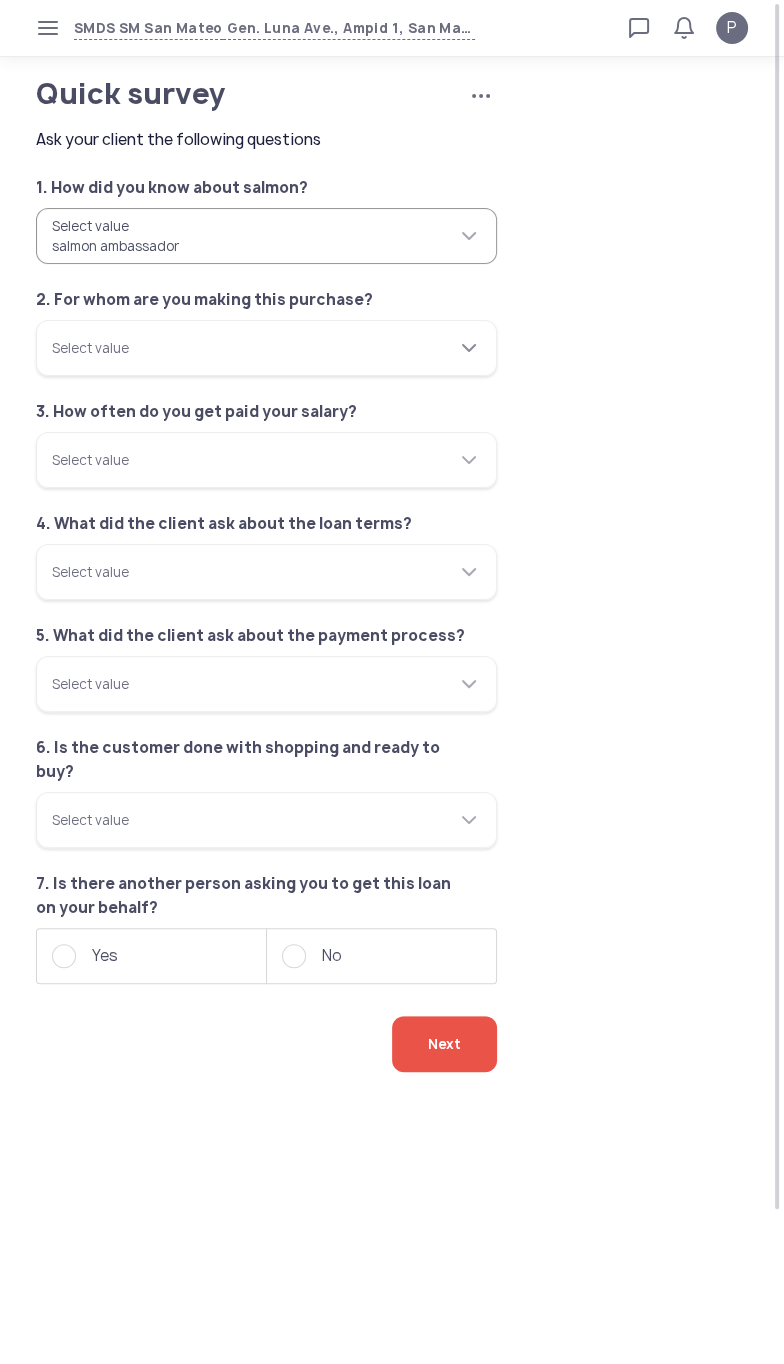 click on "Select value" at bounding box center [266, 348] 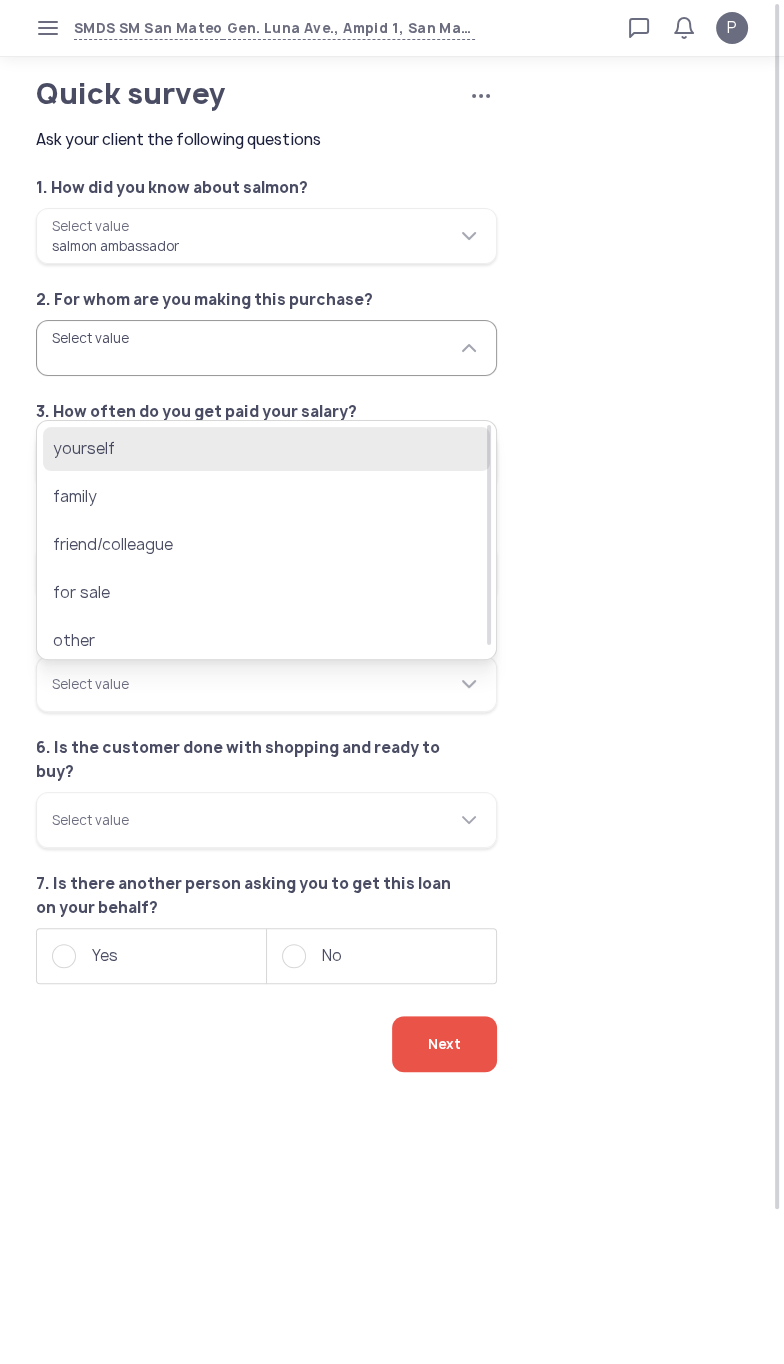 click on "yourself" 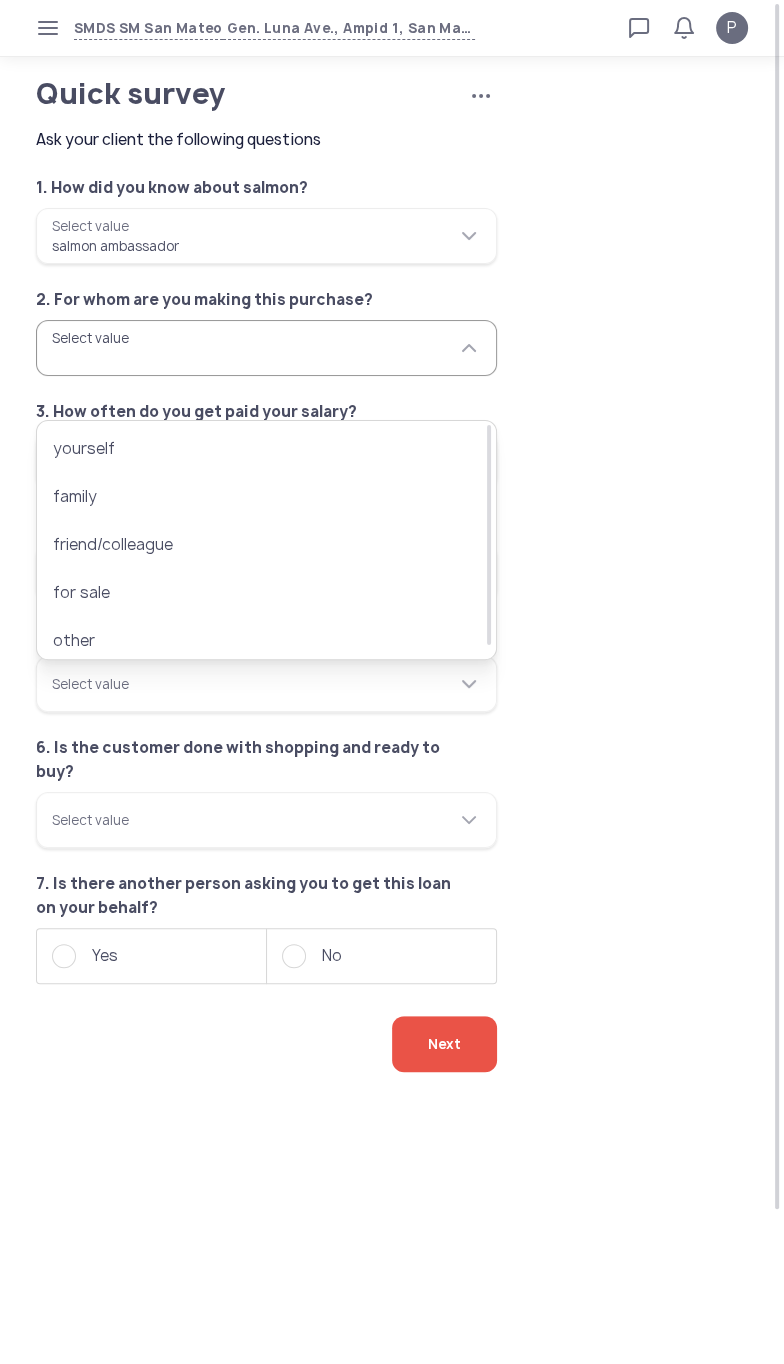 type on "********" 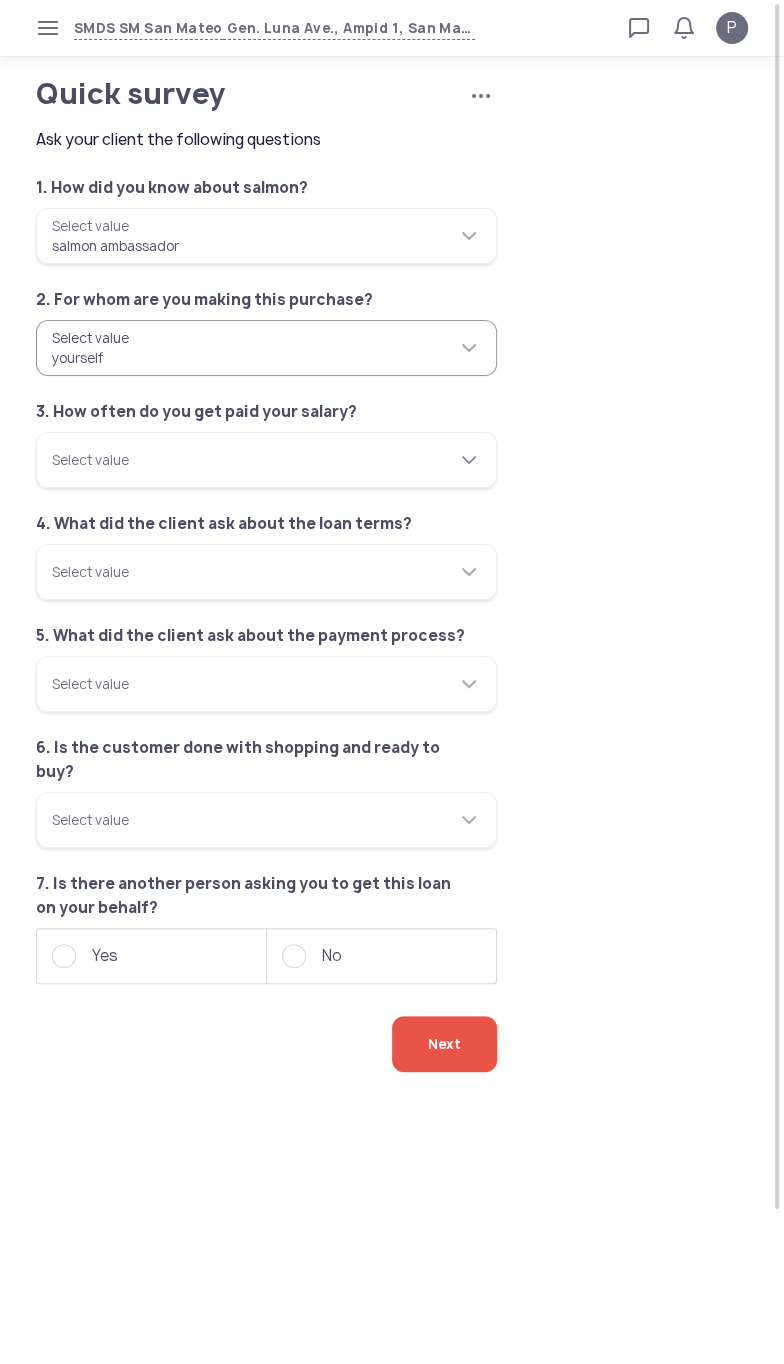 click on "Select value" at bounding box center (266, 460) 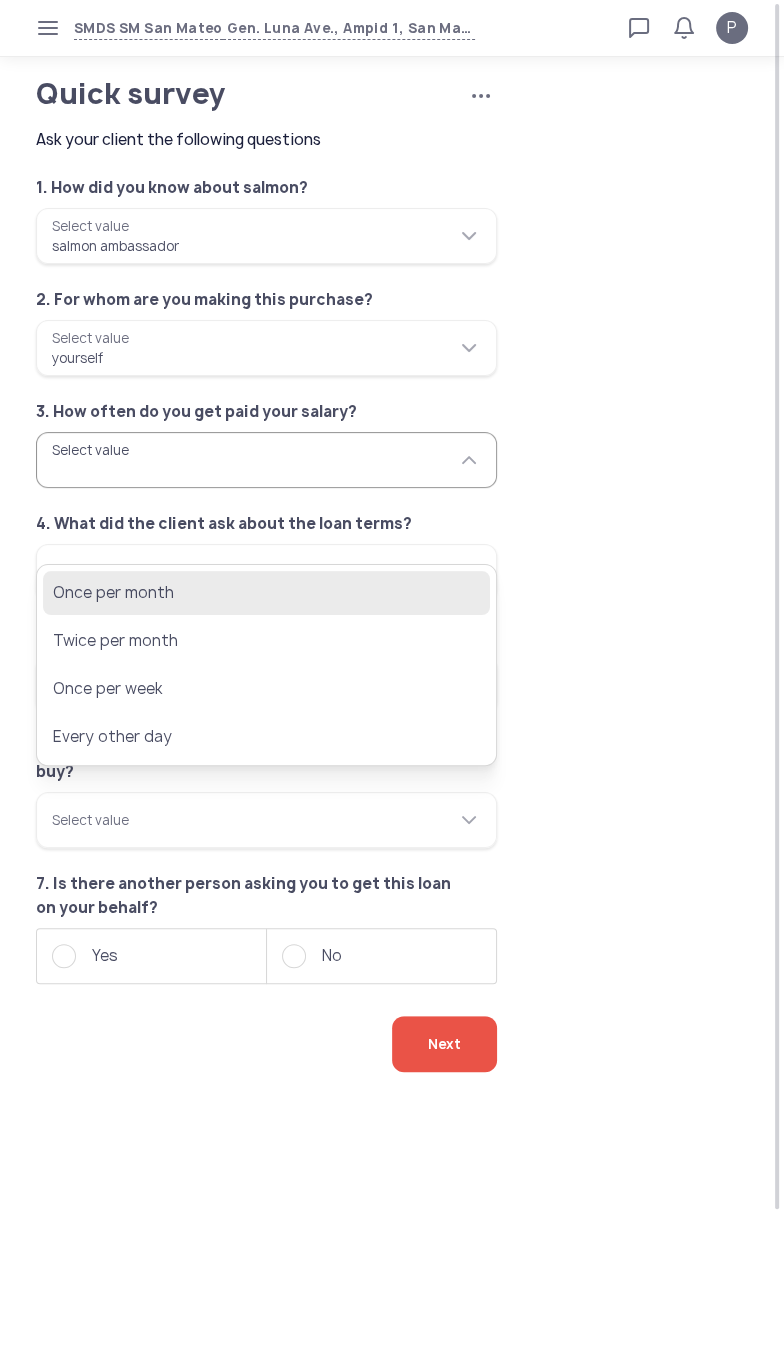 click on "Once per month" 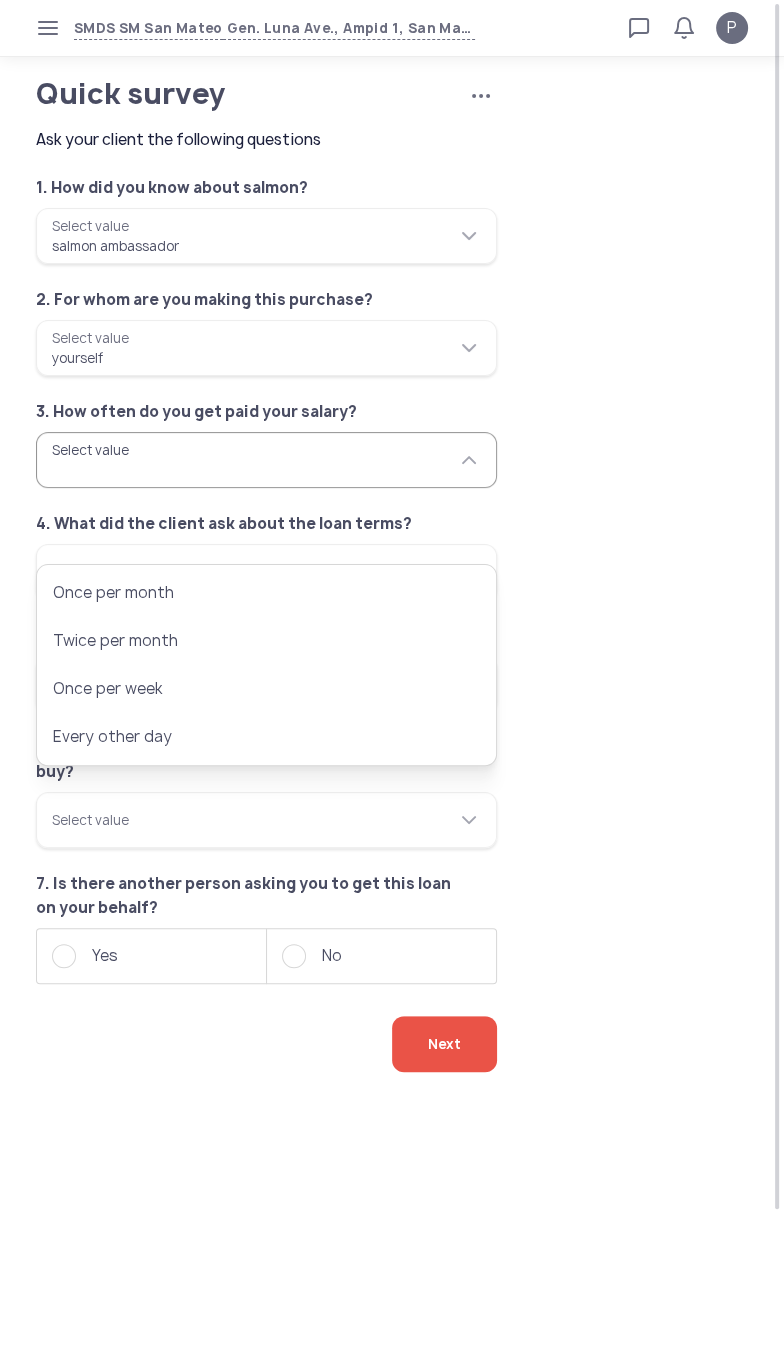 type on "**********" 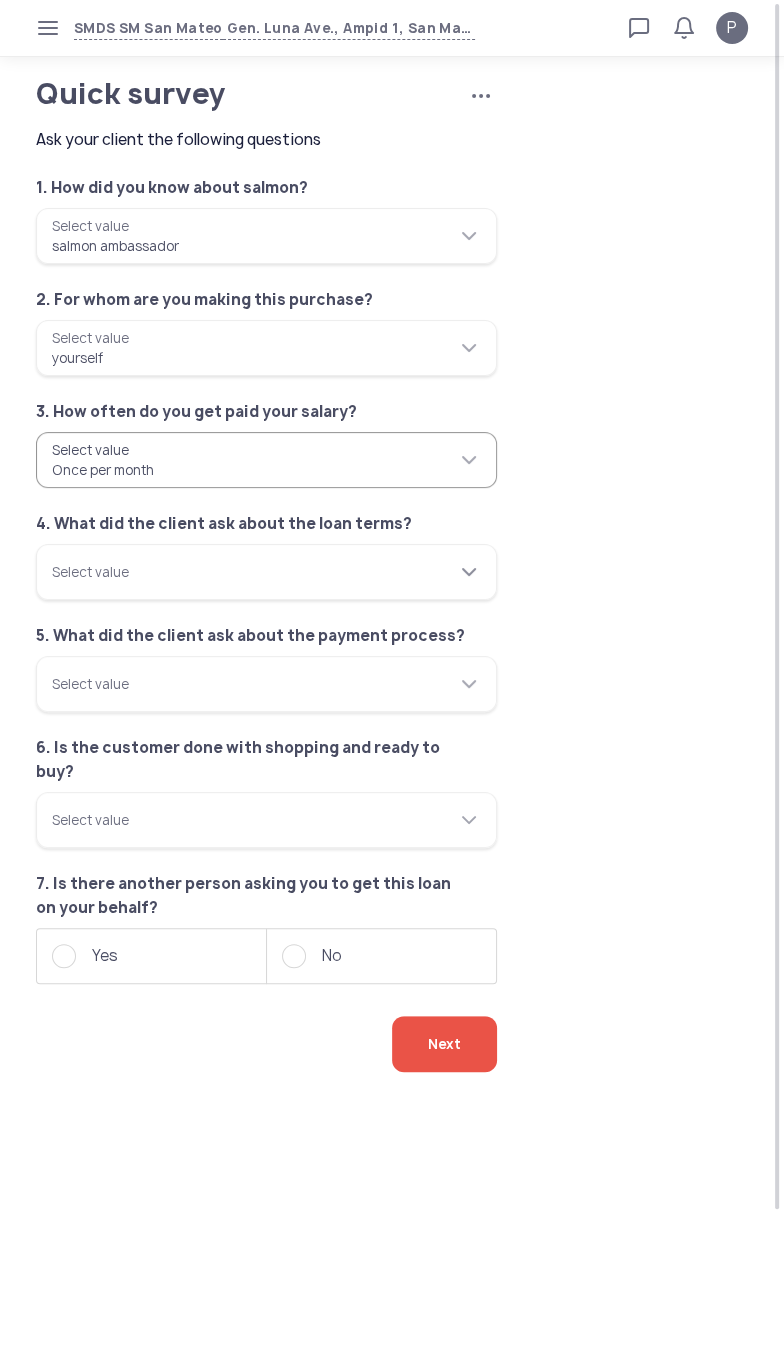 click on "Select value" 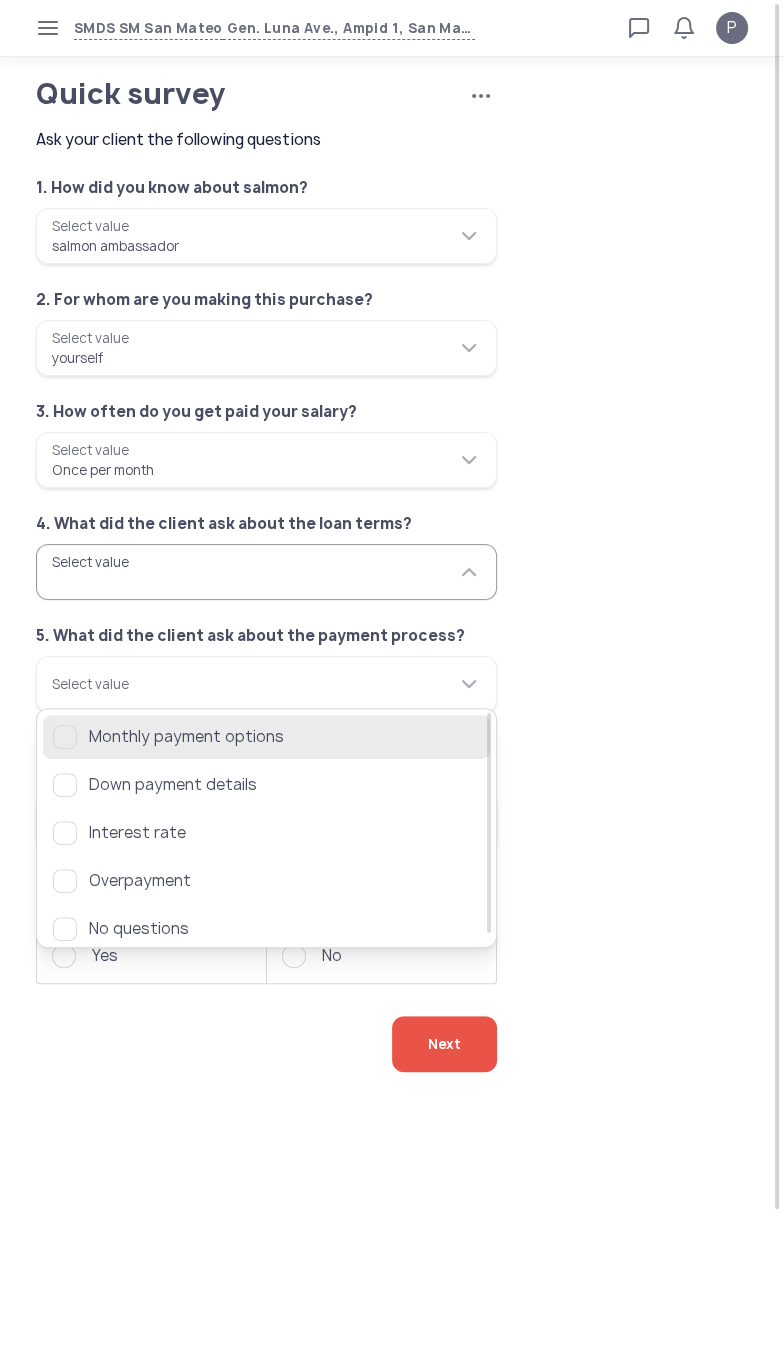 click on "Monthly payment options" 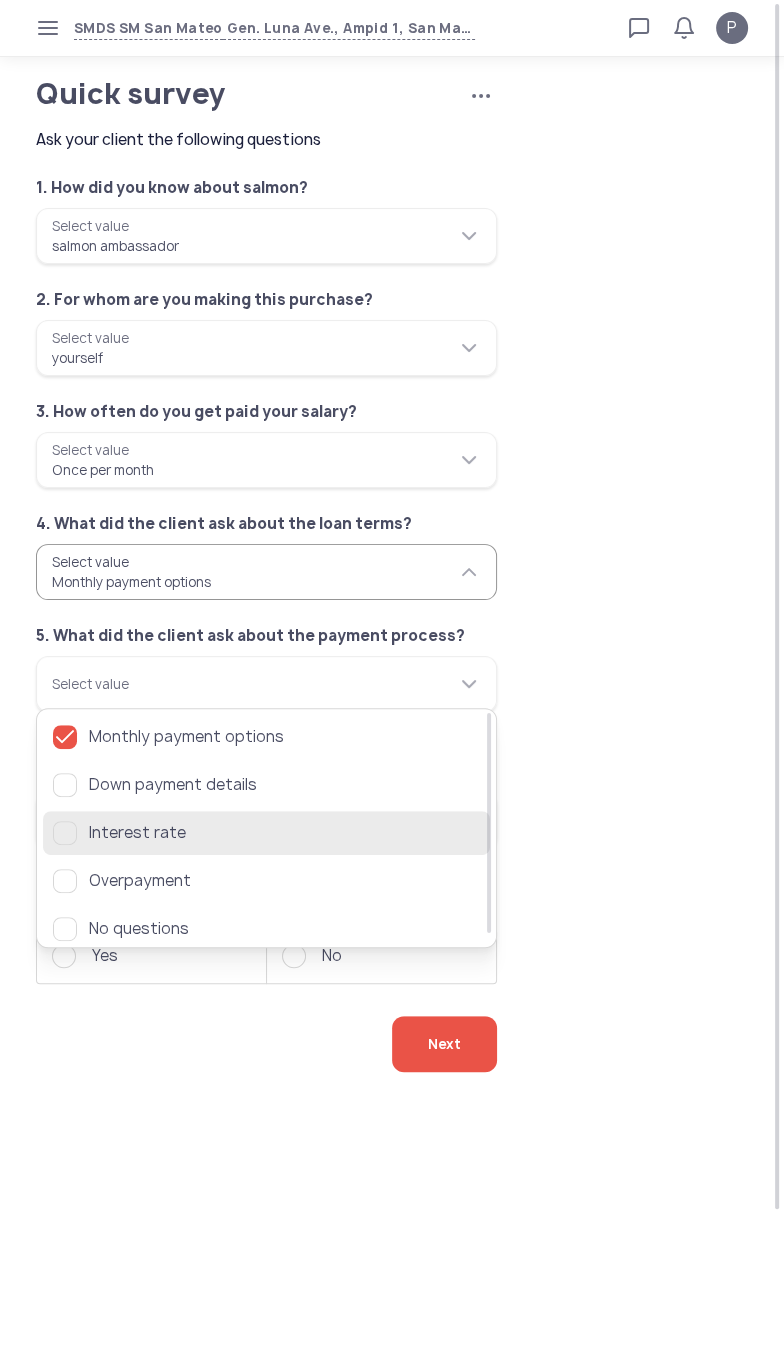 click 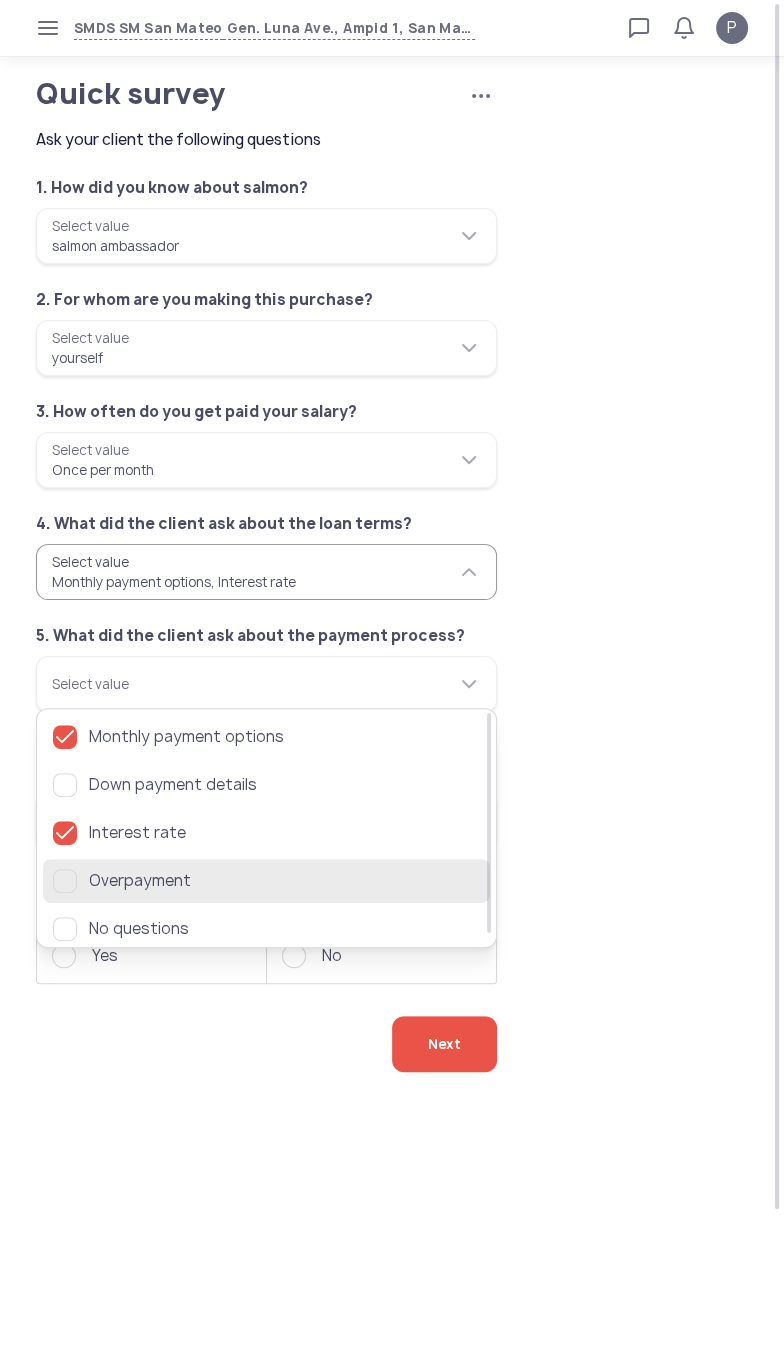 click 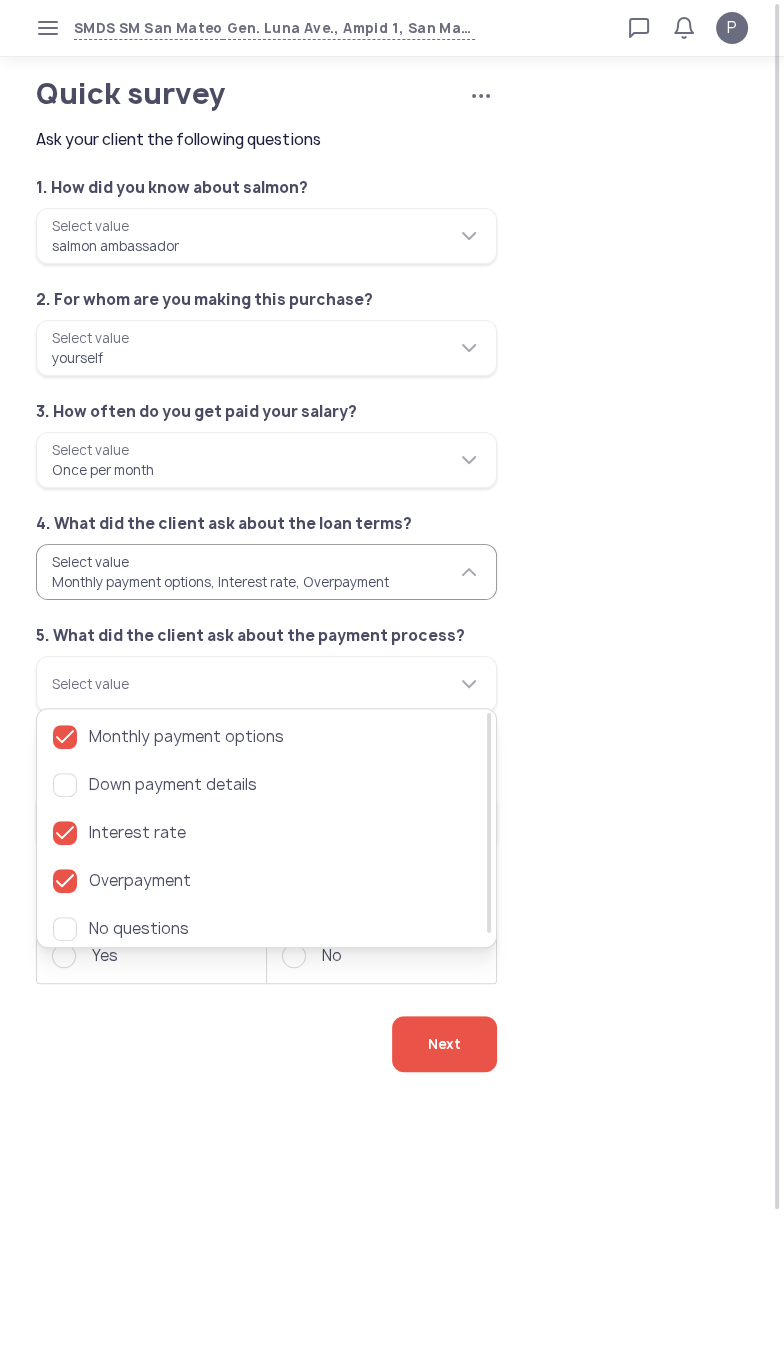 click on "**********" 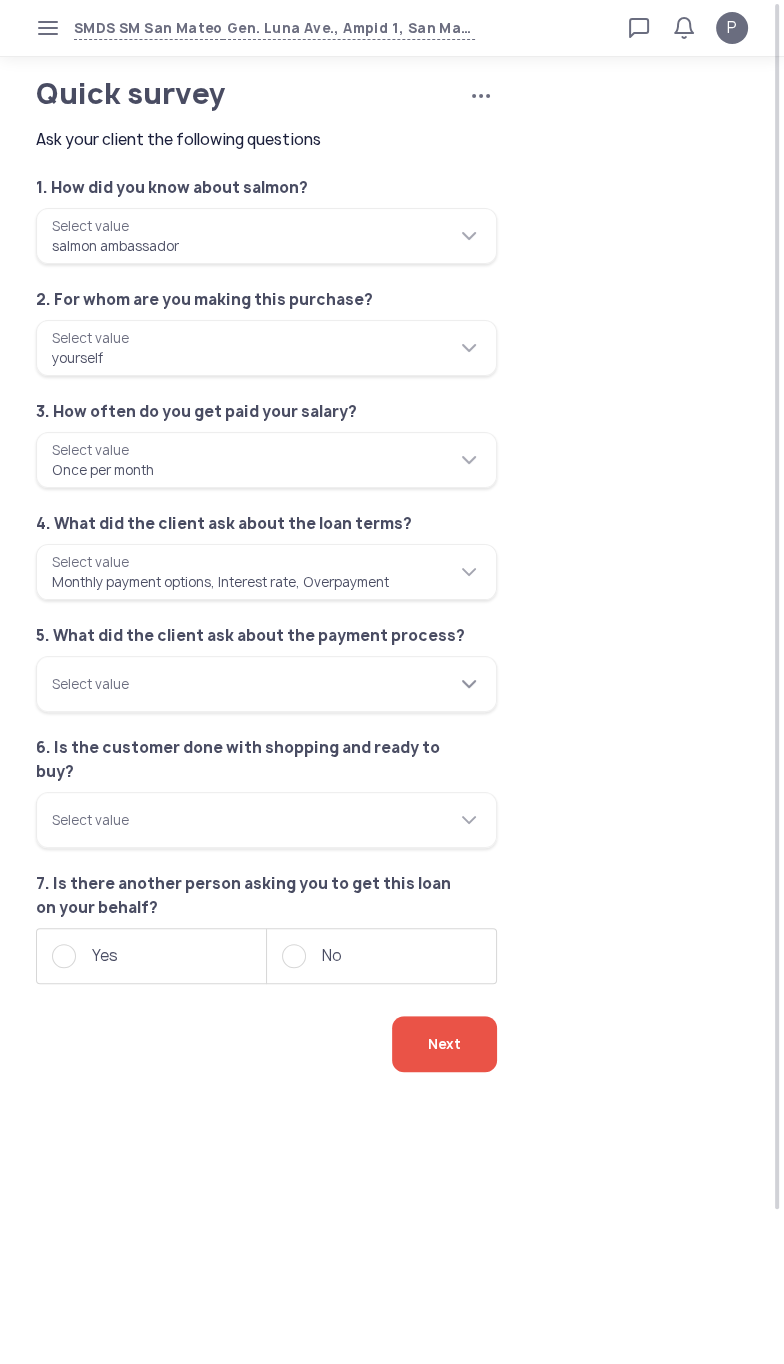 click on "Select value" 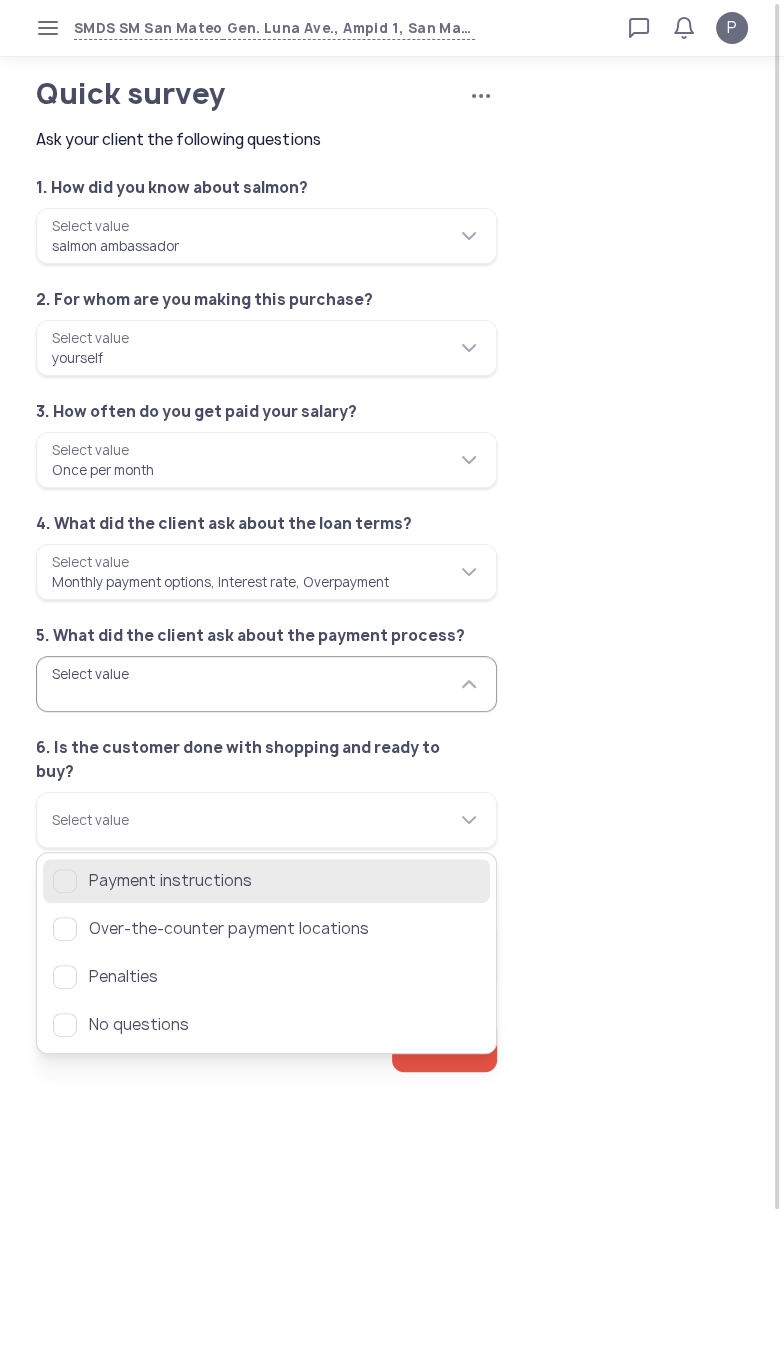 click on "Payment instructions" 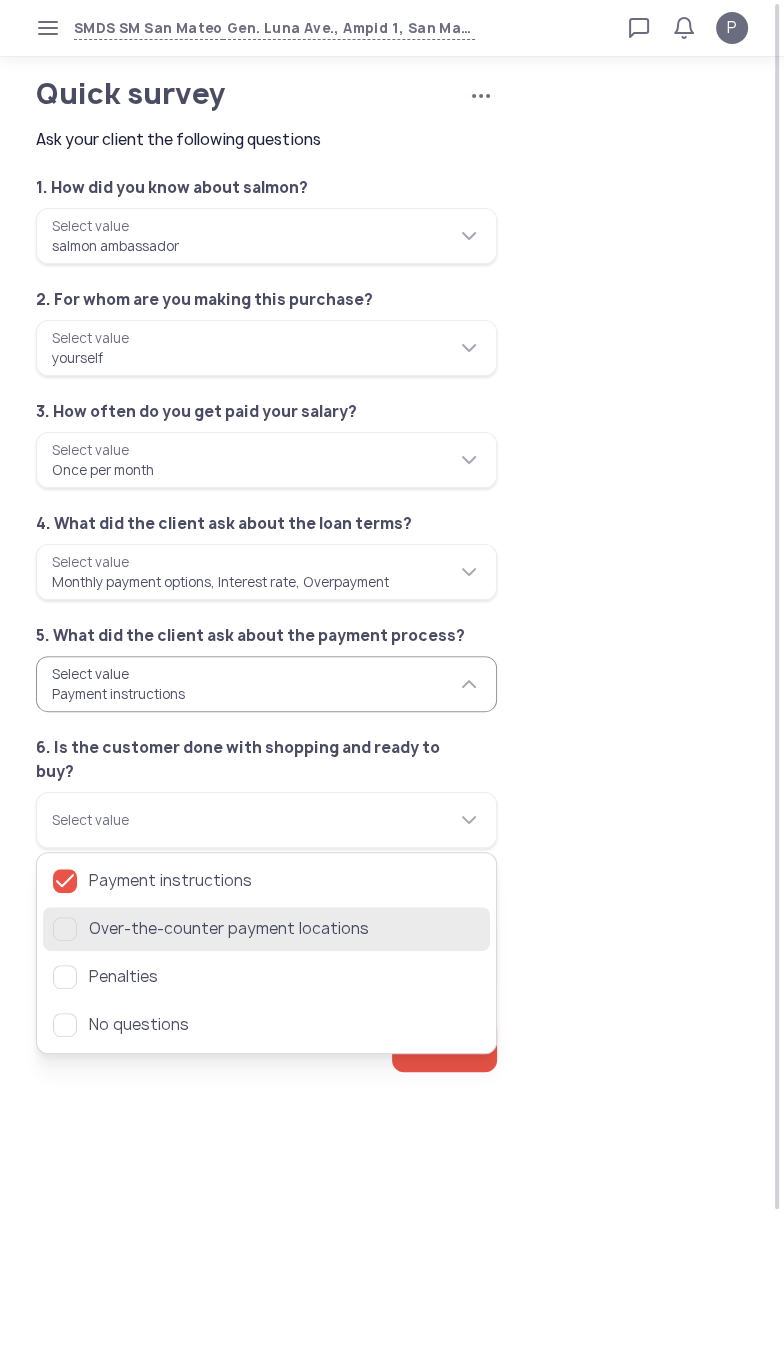 click 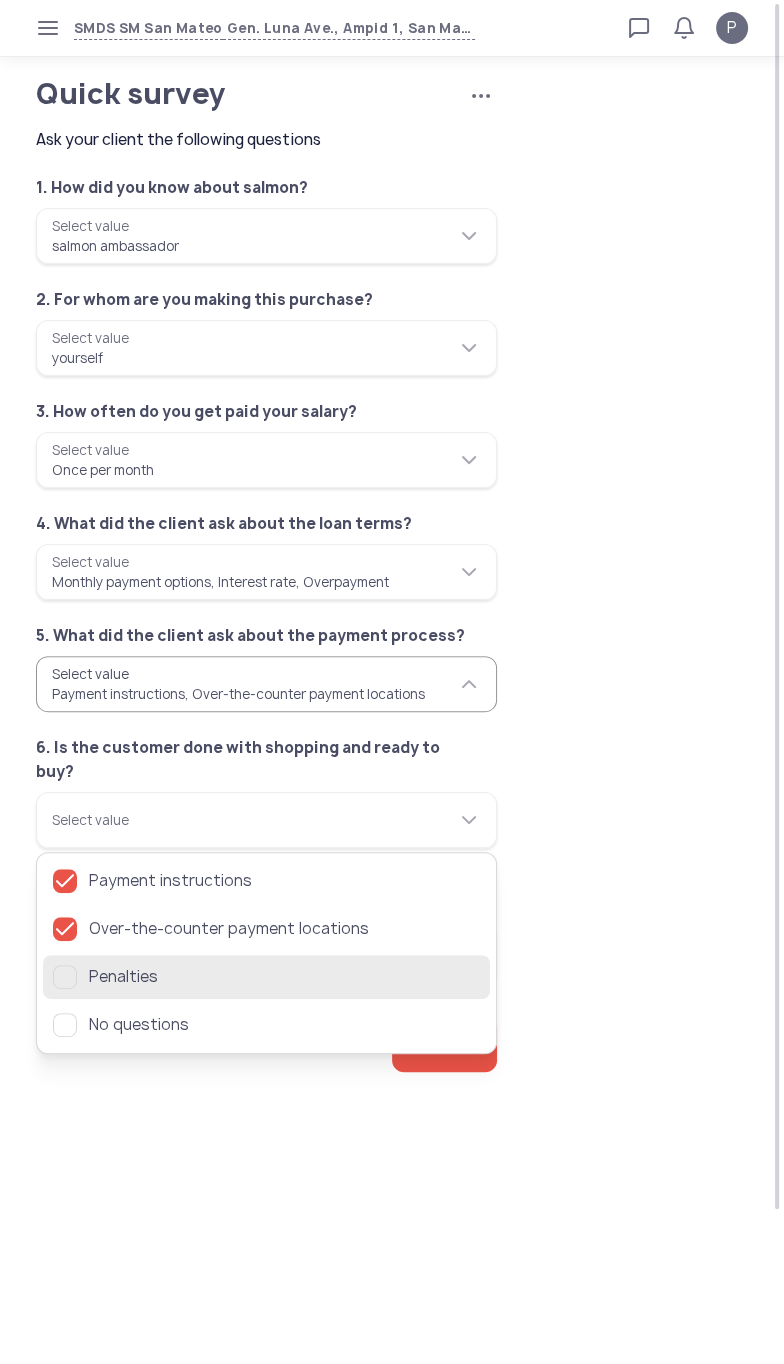 click 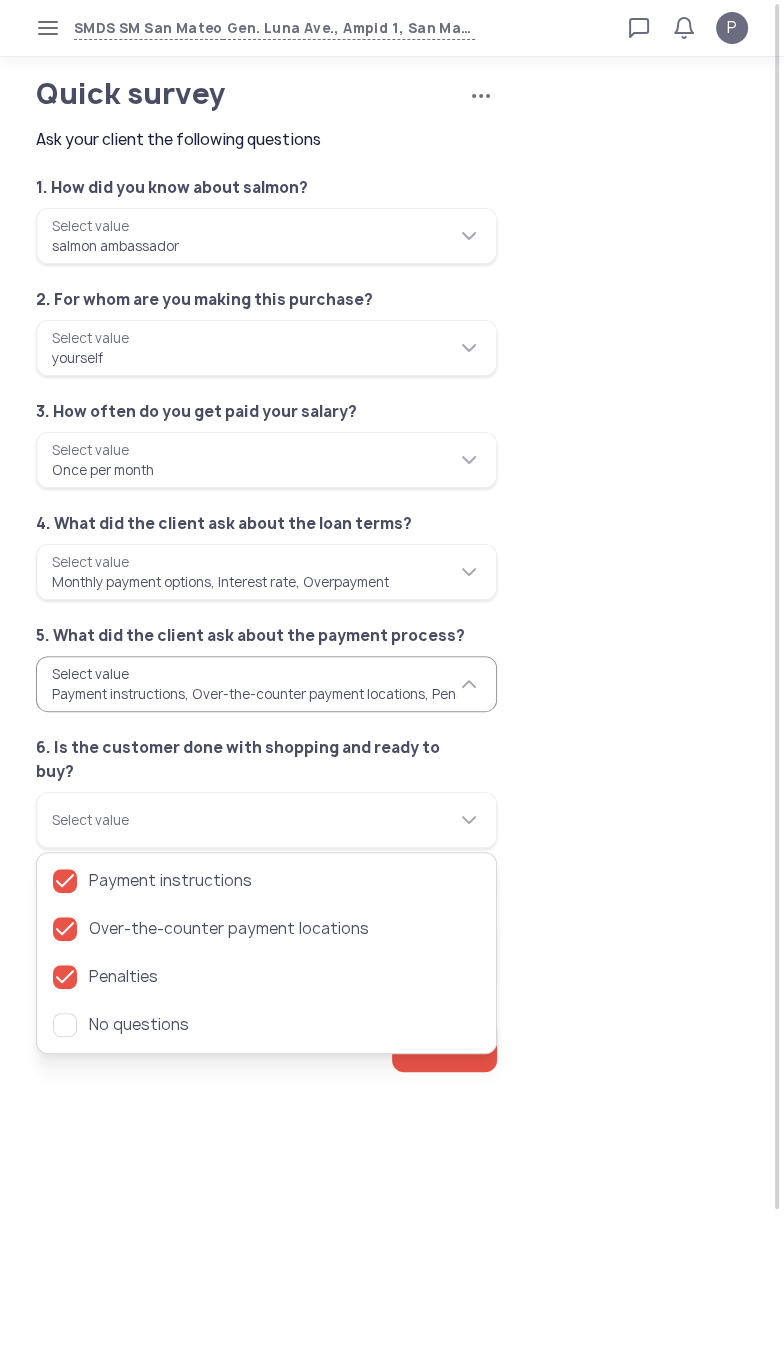 click on "**********" 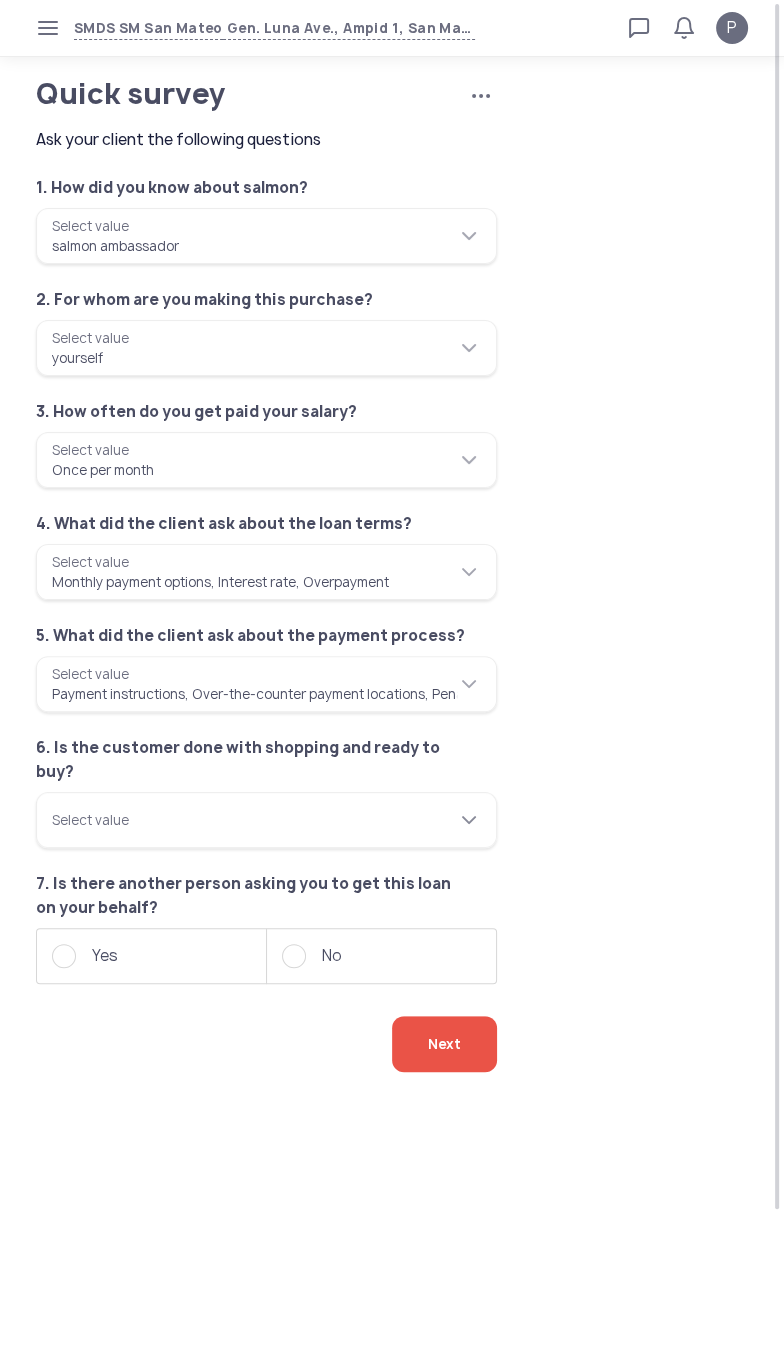 click on "Select value" at bounding box center [266, 820] 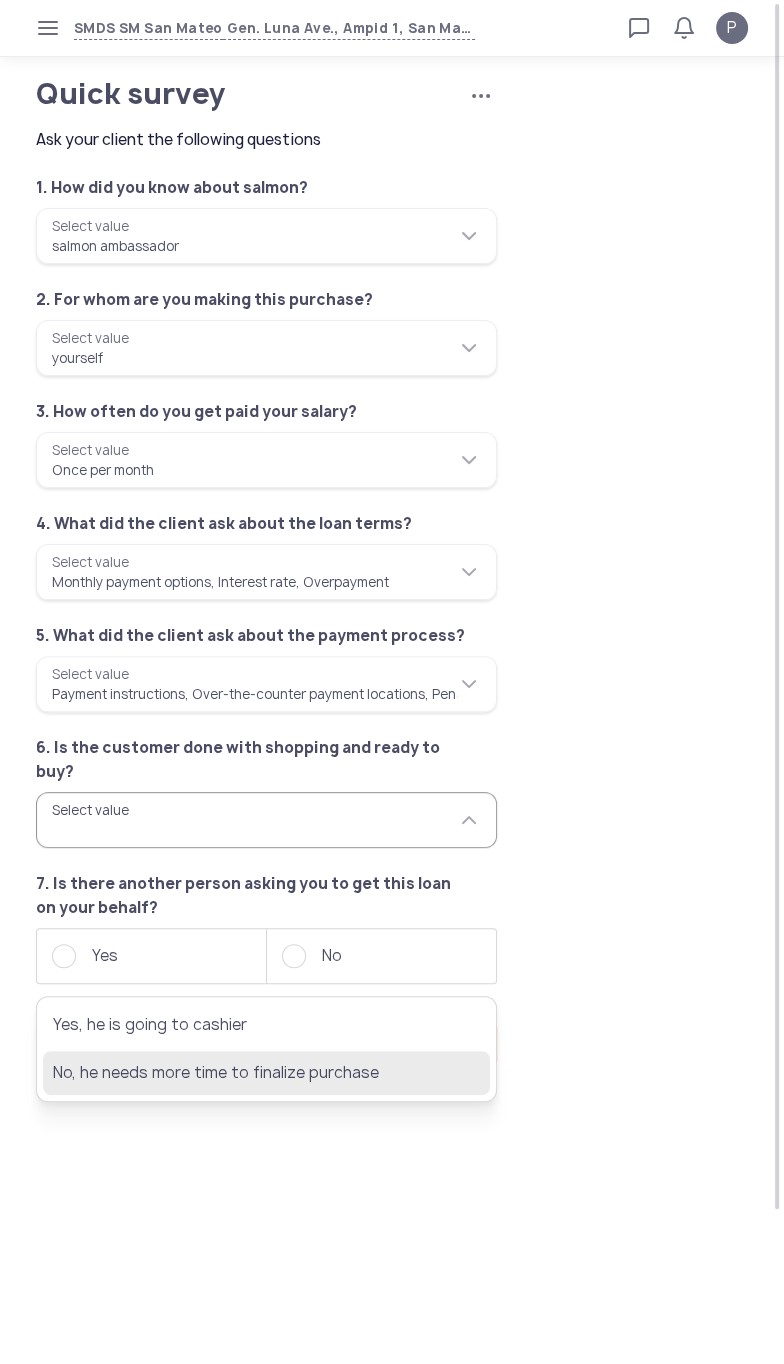 click on "No, he needs more time to finalize purchase" 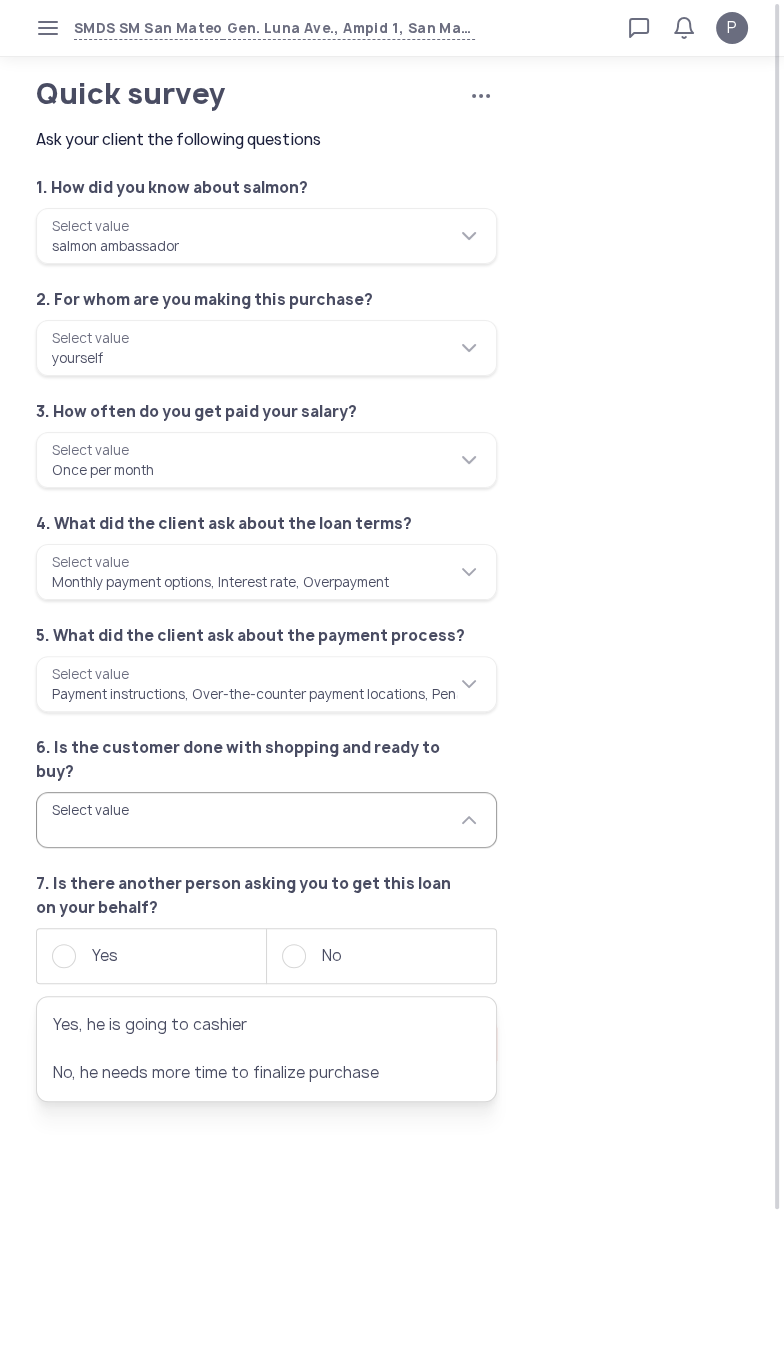 type on "**********" 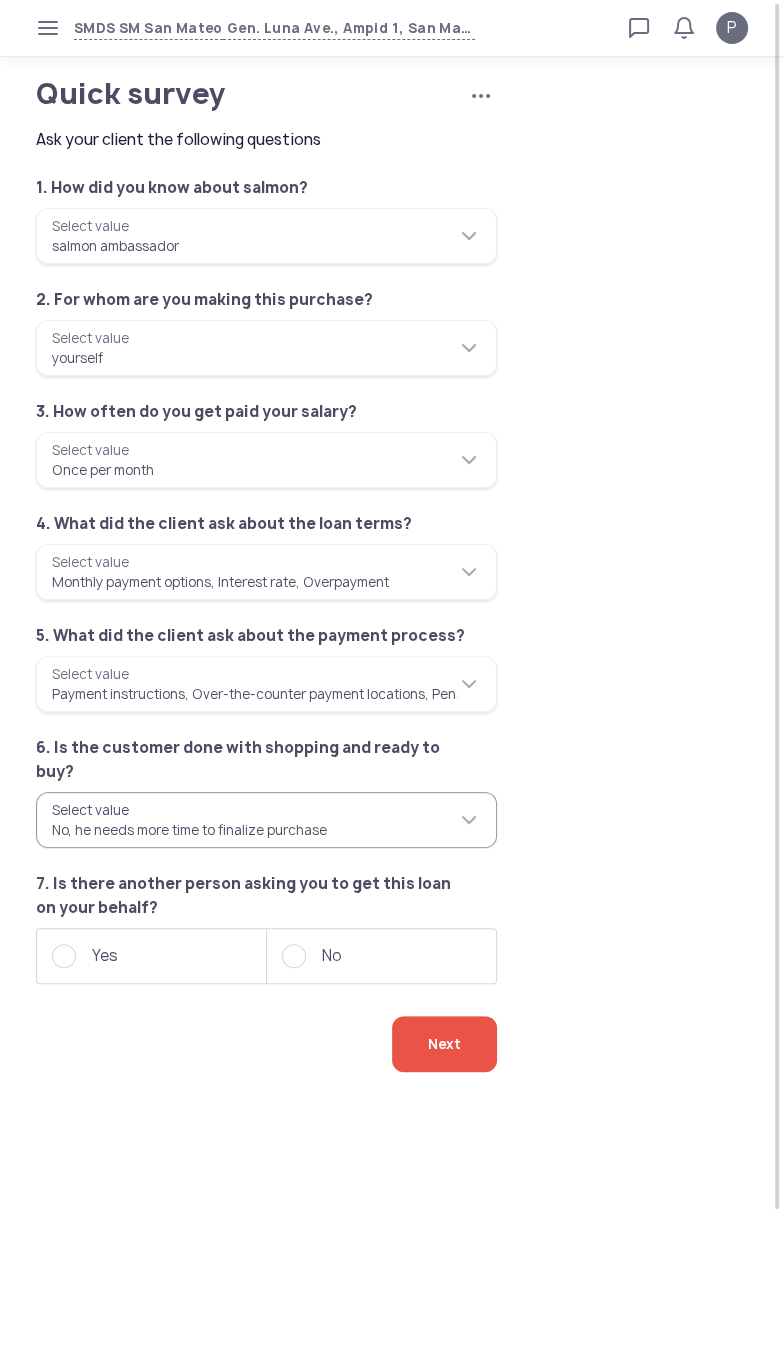 click on "No" 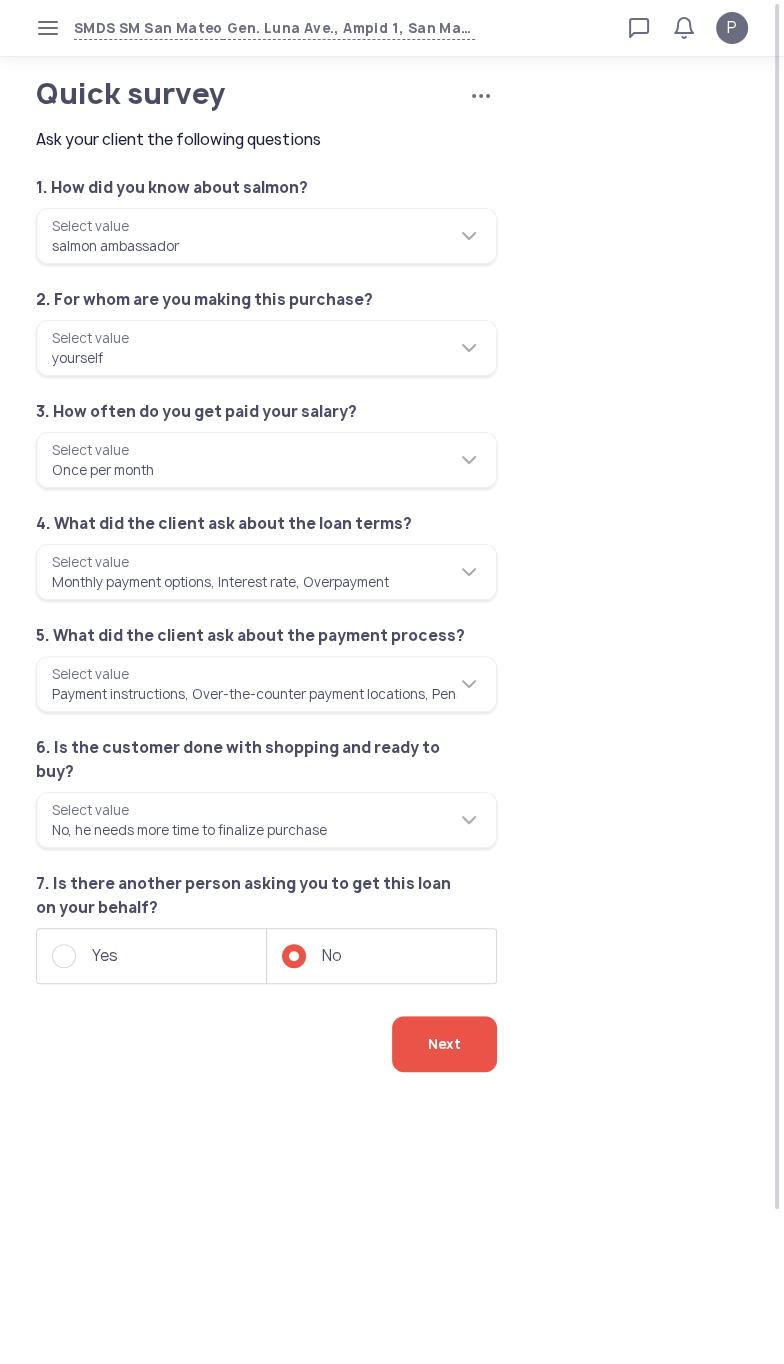 click on "Next" 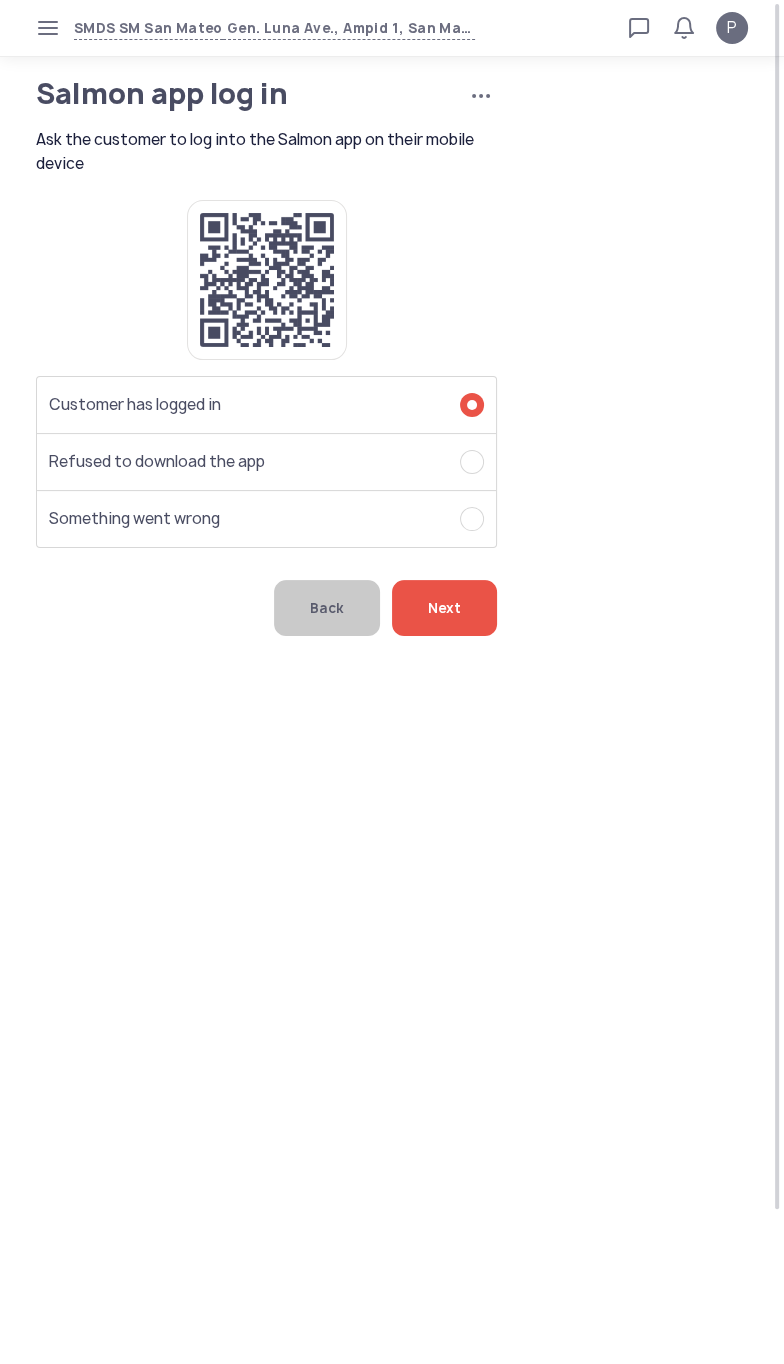 click on "Next" 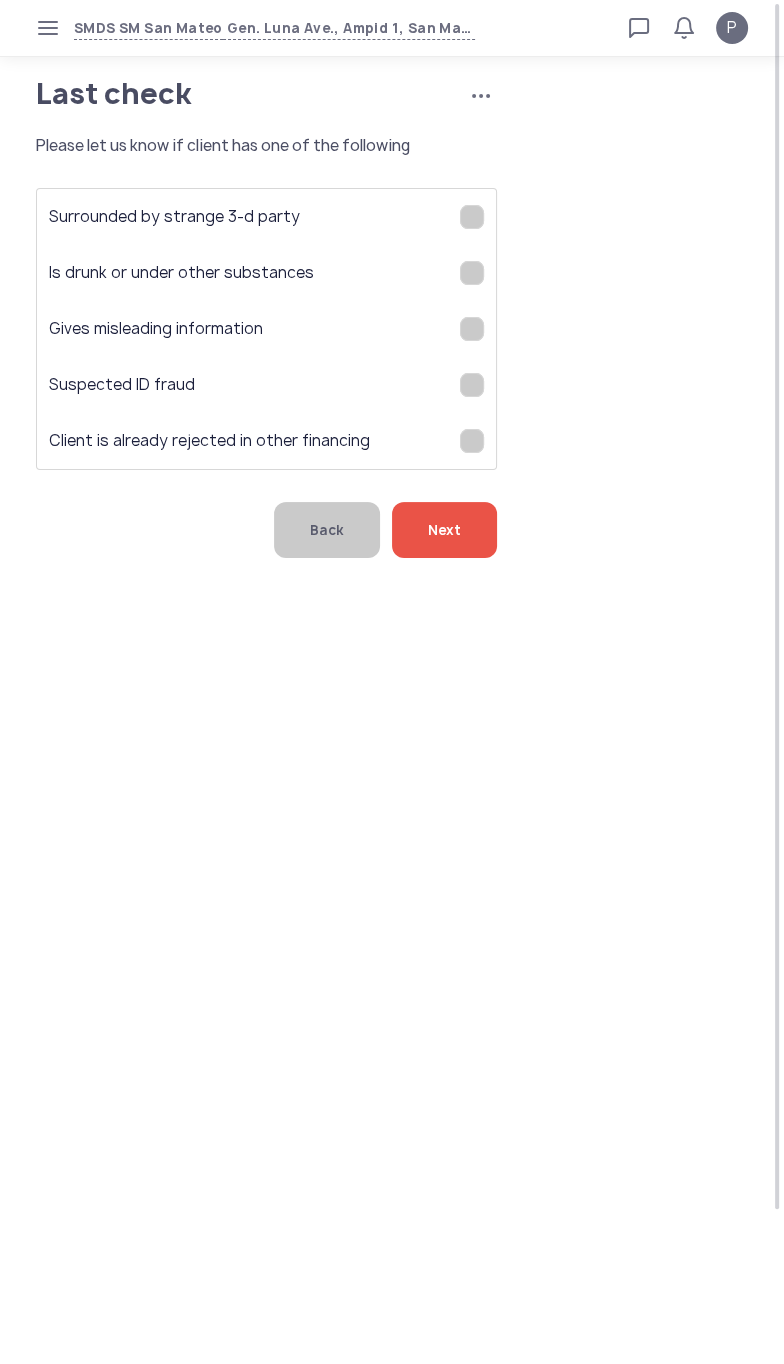 click on "Next" 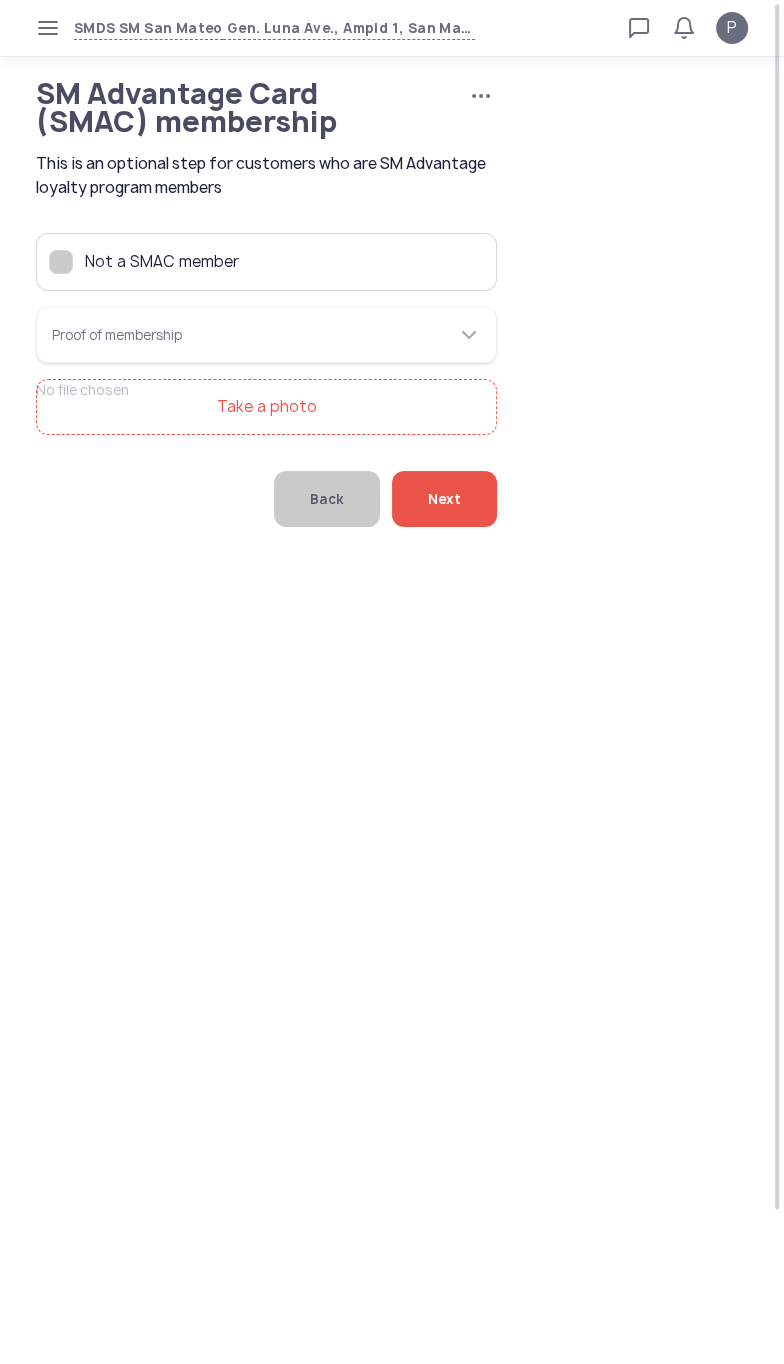 click on "Next" 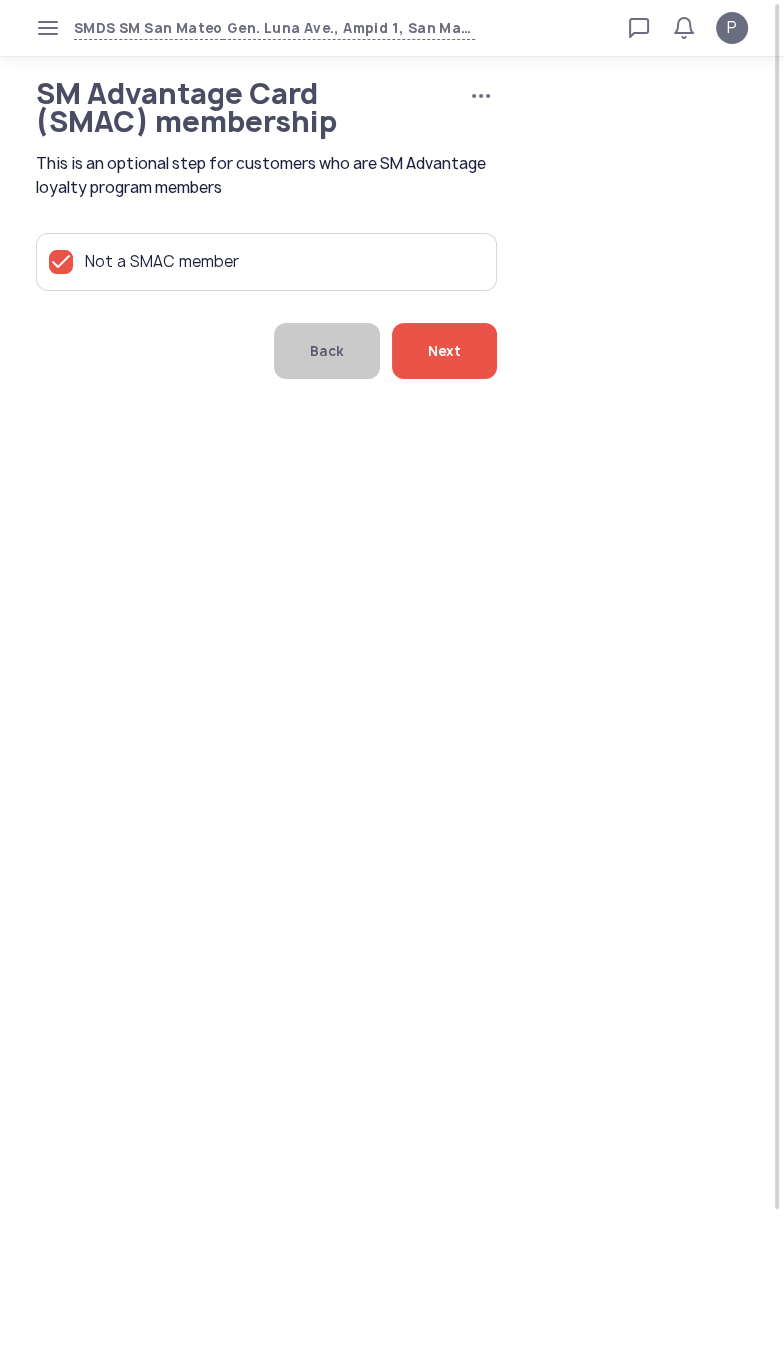 click on "Next" 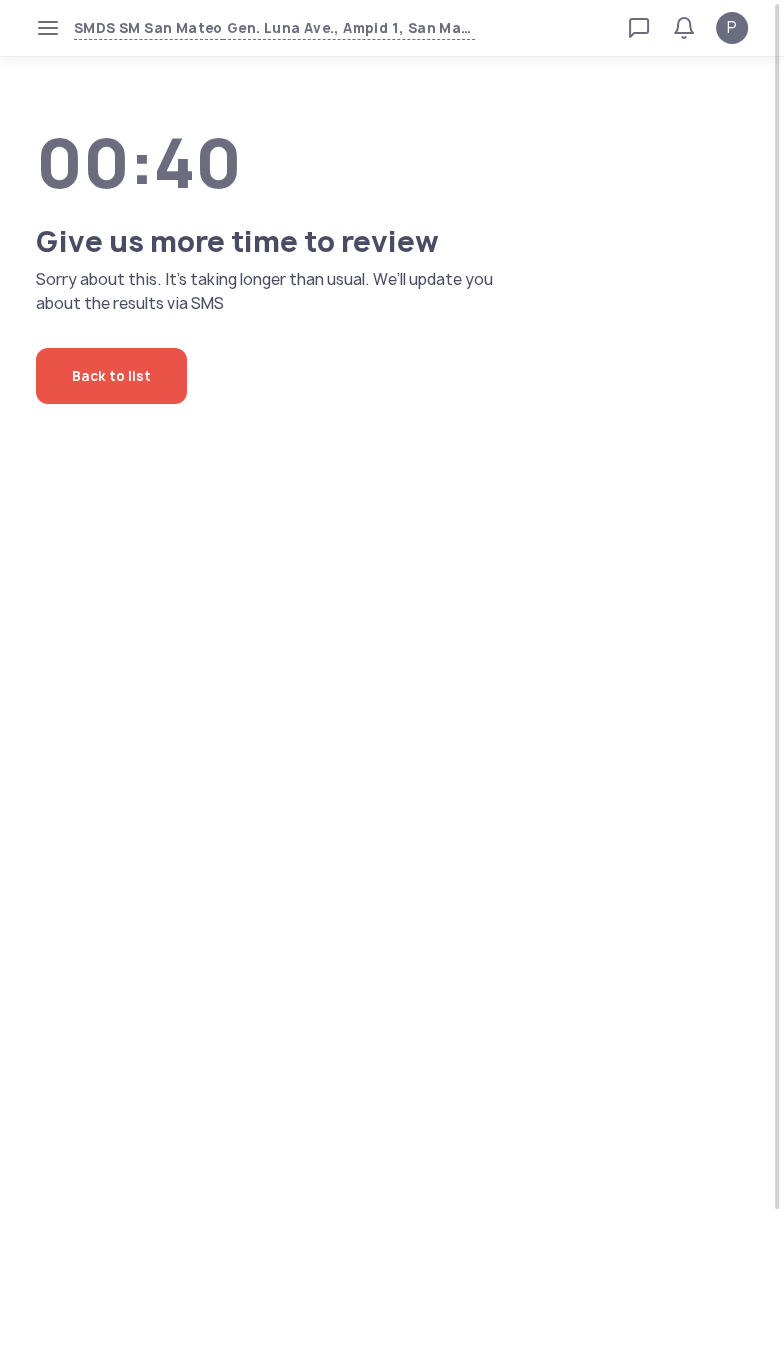 click on "SMDS SM San Mateo Gen. Luna Ave., Ampid 1, San Mateo, Rizal Loan calculator Loan applications FAQs Refund P P
Verified agent Full name Ma.Kristina Perez Telephone number +63 994 057 85 99 E-mail m.perez@sa.salmon.ph Log out  00:40  Give us more time to review Sorry about this. It’s taking longer than usual. We’ll update you about the results via SMS  Back to list" at bounding box center (392, 682) 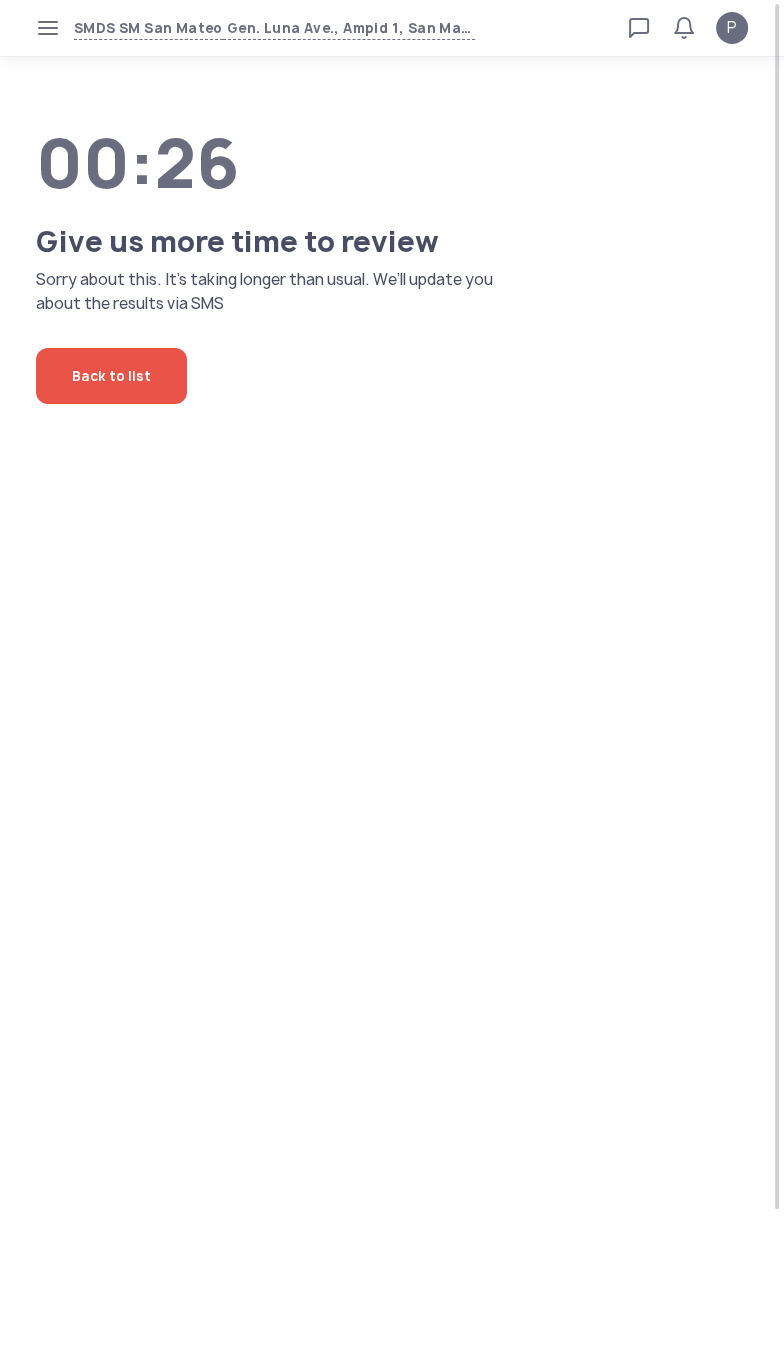 click on "SMDS SM San Mateo Gen. Luna Ave., Ampid 1, San Mateo, Rizal Loan calculator Loan applications FAQs Refund P P
Verified agent Full name Ma.Kristina Perez Telephone number +63 994 057 85 99 E-mail m.perez@sa.salmon.ph Log out  00:26  Give us more time to review Sorry about this. It’s taking longer than usual. We’ll update you about the results via SMS  Back to list" at bounding box center (392, 682) 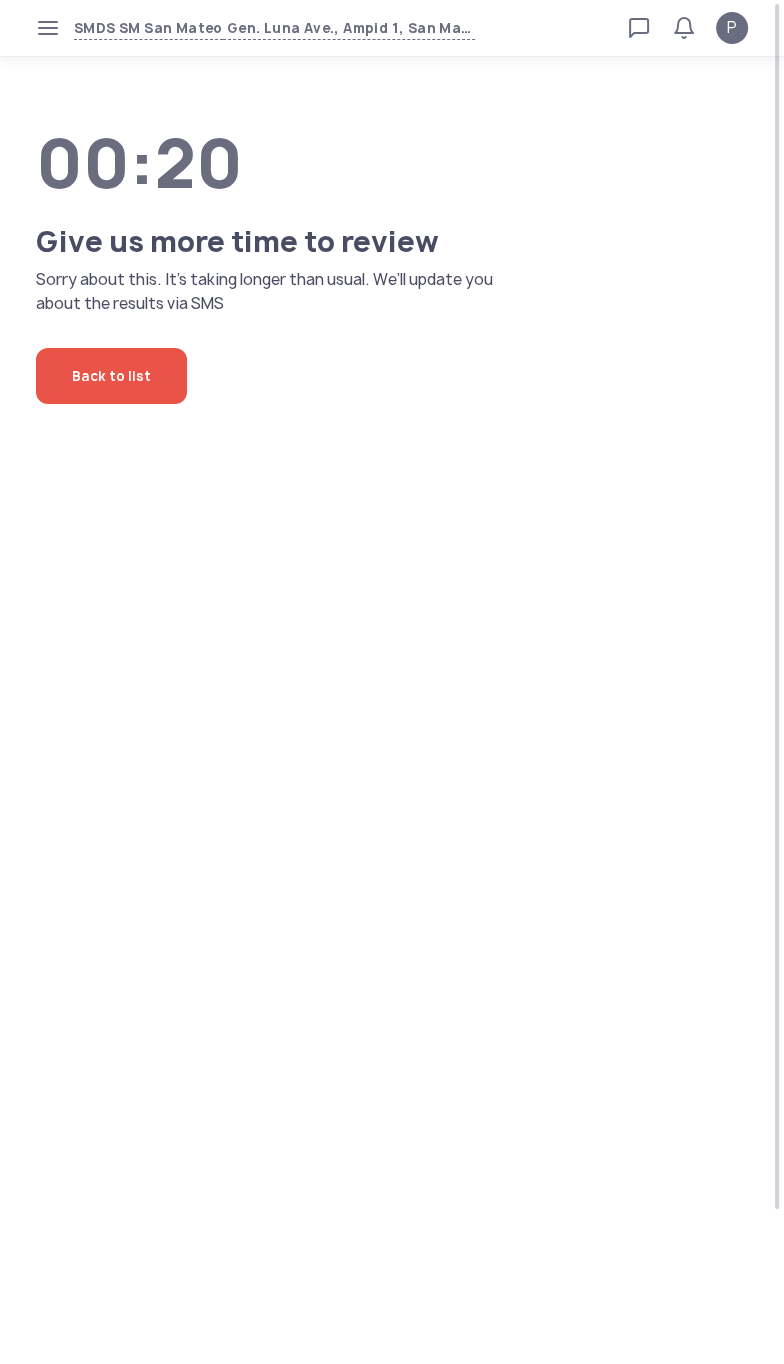 click on "SMDS SM San Mateo Gen. Luna Ave., Ampid 1, San Mateo, Rizal Loan calculator Loan applications FAQs Refund P P
Verified agent Full name Ma.Kristina Perez Telephone number +63 994 057 85 99 E-mail m.perez@sa.salmon.ph Log out  00:20  Give us more time to review Sorry about this. It’s taking longer than usual. We’ll update you about the results via SMS  Back to list" at bounding box center [392, 682] 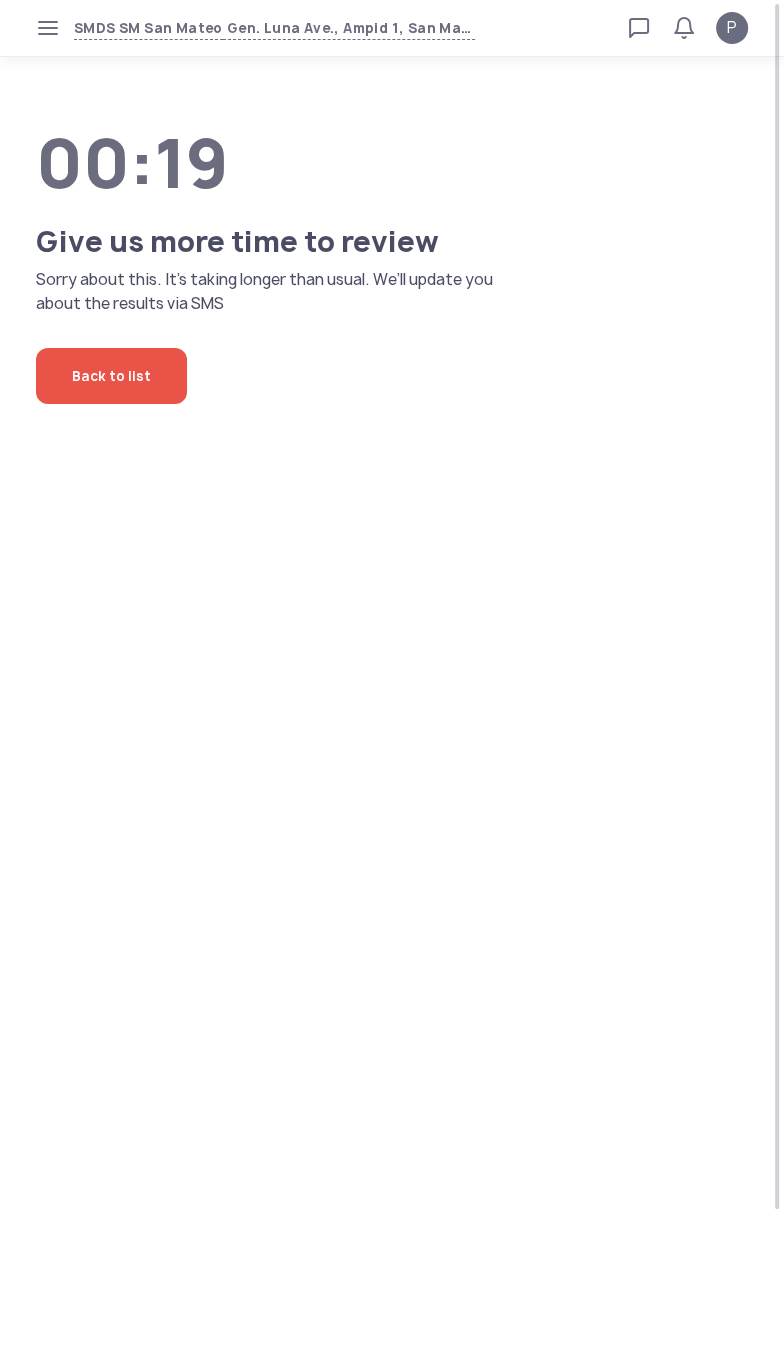 click on "SMDS SM San Mateo Gen. Luna Ave., Ampid 1, San Mateo, Rizal Loan calculator Loan applications FAQs Refund P P
Verified agent Full name Ma.Kristina Perez Telephone number +63 994 057 85 99 E-mail m.perez@sa.salmon.ph Log out  00:19  Give us more time to review Sorry about this. It’s taking longer than usual. We’ll update you about the results via SMS  Back to list" at bounding box center (392, 682) 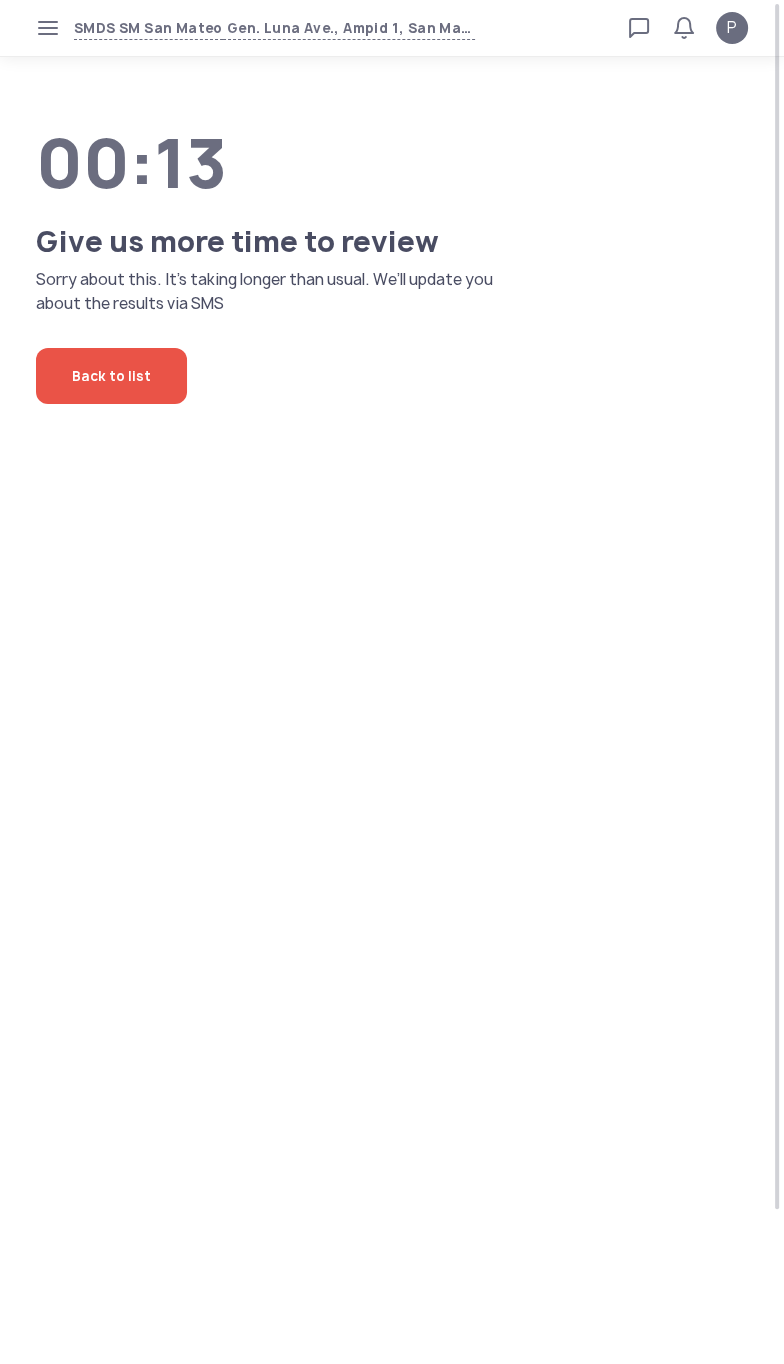 click on "SMDS SM San Mateo Gen. Luna Ave., Ampid 1, San Mateo, Rizal Loan calculator Loan applications FAQs Refund P P
Verified agent Full name Ma.Kristina Perez Telephone number +63 994 057 85 99 E-mail m.perez@sa.salmon.ph Log out  00:13  Give us more time to review Sorry about this. It’s taking longer than usual. We’ll update you about the results via SMS  Back to list" at bounding box center [392, 682] 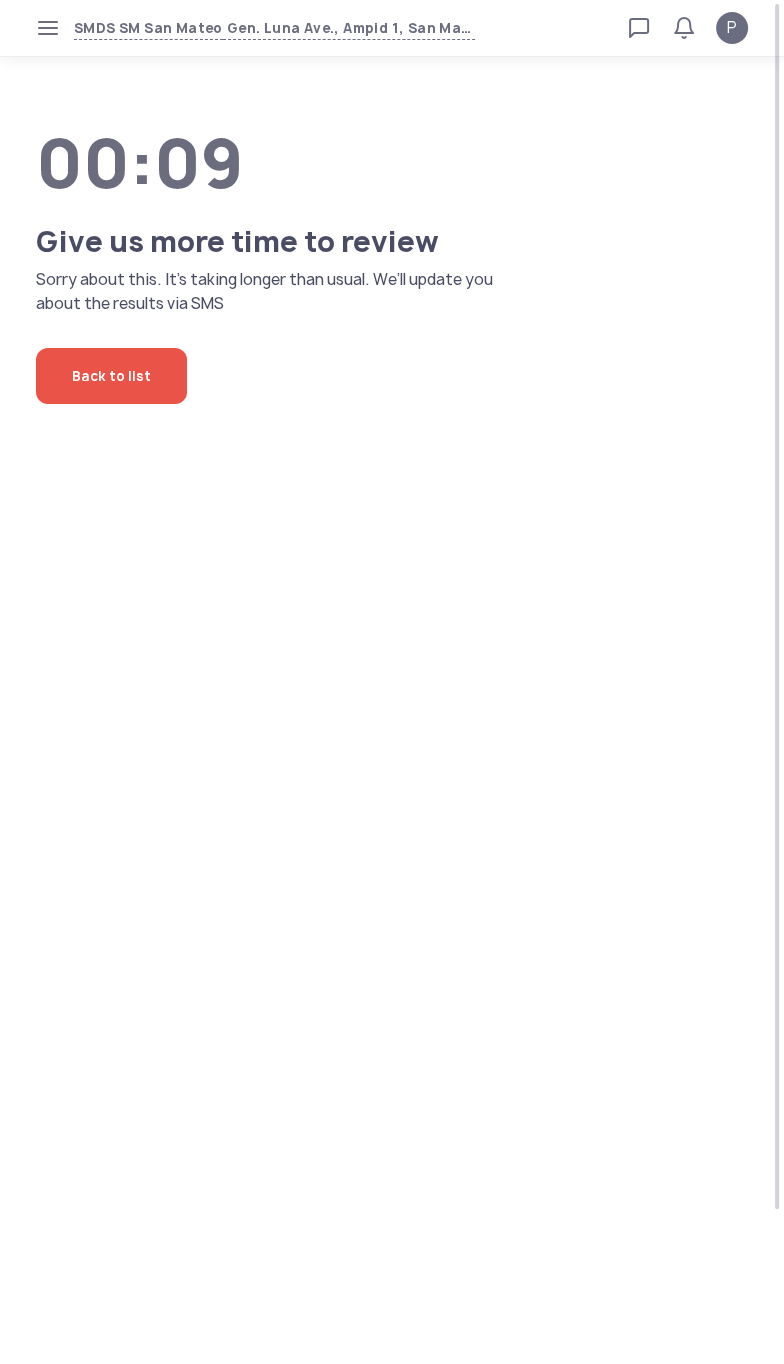 click on "SMDS SM San Mateo Gen. Luna Ave., Ampid 1, San Mateo, Rizal Loan calculator Loan applications FAQs Refund P P
Verified agent Full name Ma.Kristina Perez Telephone number +63 994 057 85 99 E-mail m.perez@sa.salmon.ph Log out  00:09  Give us more time to review Sorry about this. It’s taking longer than usual. We’ll update you about the results via SMS  Back to list" at bounding box center (392, 682) 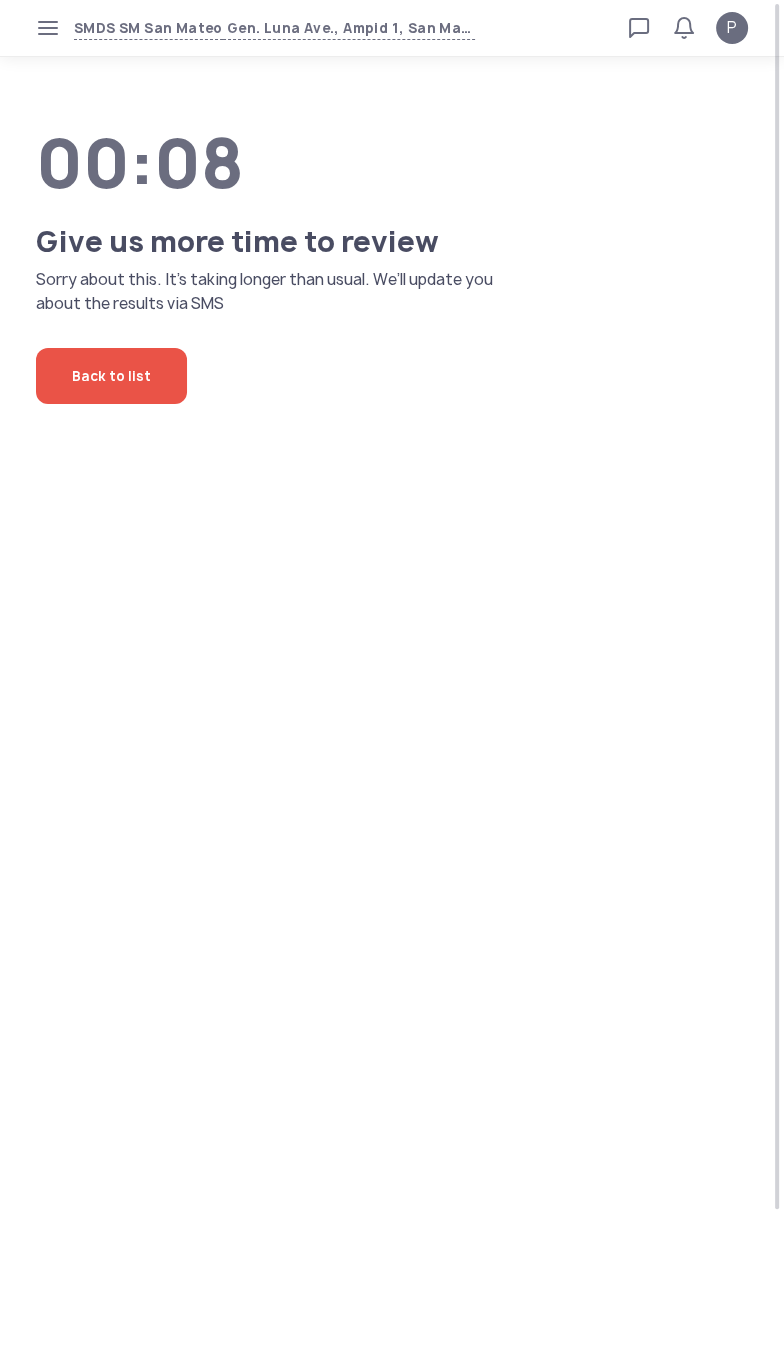click on "SMDS SM San Mateo Gen. Luna Ave., Ampid 1, San Mateo, Rizal Loan calculator Loan applications FAQs Refund P P
Verified agent Full name Ma.Kristina Perez Telephone number +63 994 057 85 99 E-mail m.perez@sa.salmon.ph Log out  00:08  Give us more time to review Sorry about this. It’s taking longer than usual. We’ll update you about the results via SMS  Back to list" at bounding box center (392, 682) 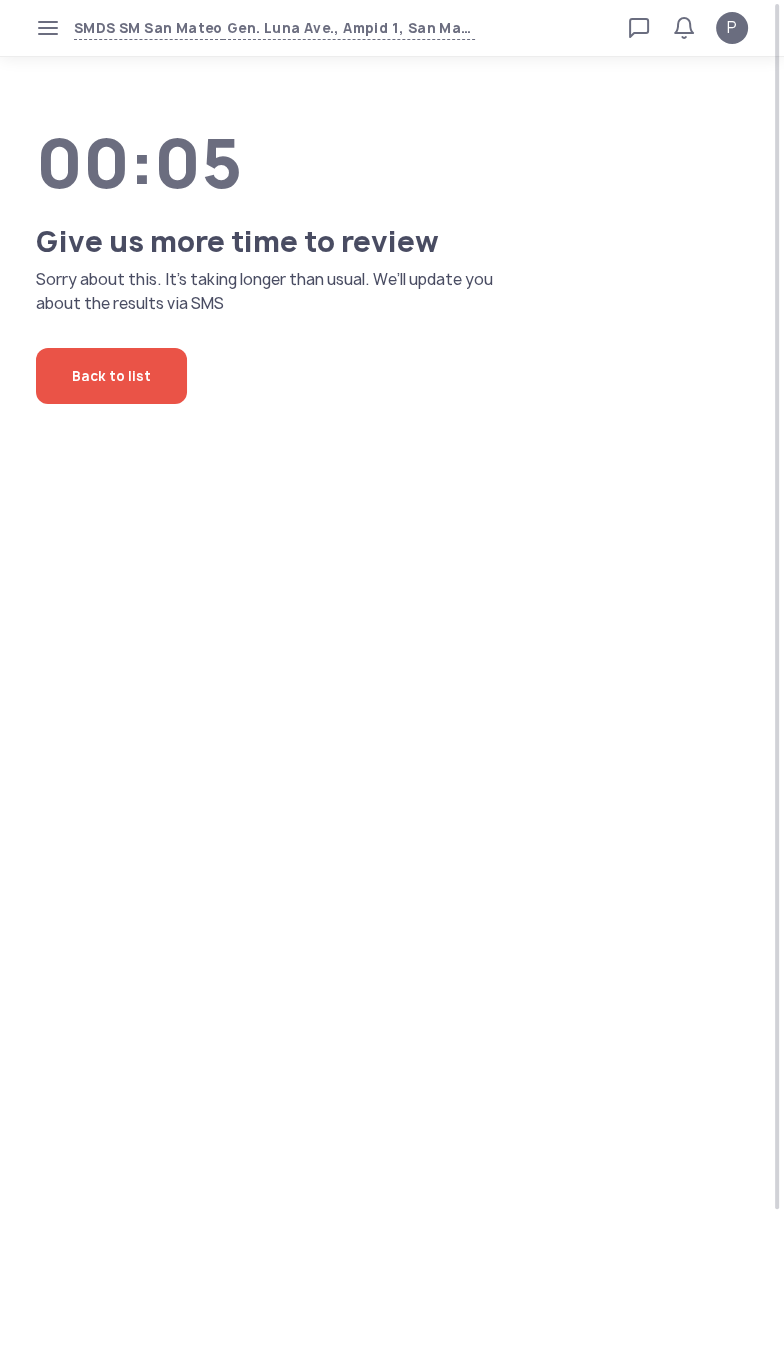 click on "SMDS SM San Mateo Gen. Luna Ave., Ampid 1, San Mateo, Rizal Loan calculator Loan applications FAQs Refund P P
Verified agent Full name Ma.Kristina Perez Telephone number +63 994 057 85 99 E-mail m.perez@sa.salmon.ph Log out  00:05  Give us more time to review Sorry about this. It’s taking longer than usual. We’ll update you about the results via SMS  Back to list" at bounding box center (392, 682) 